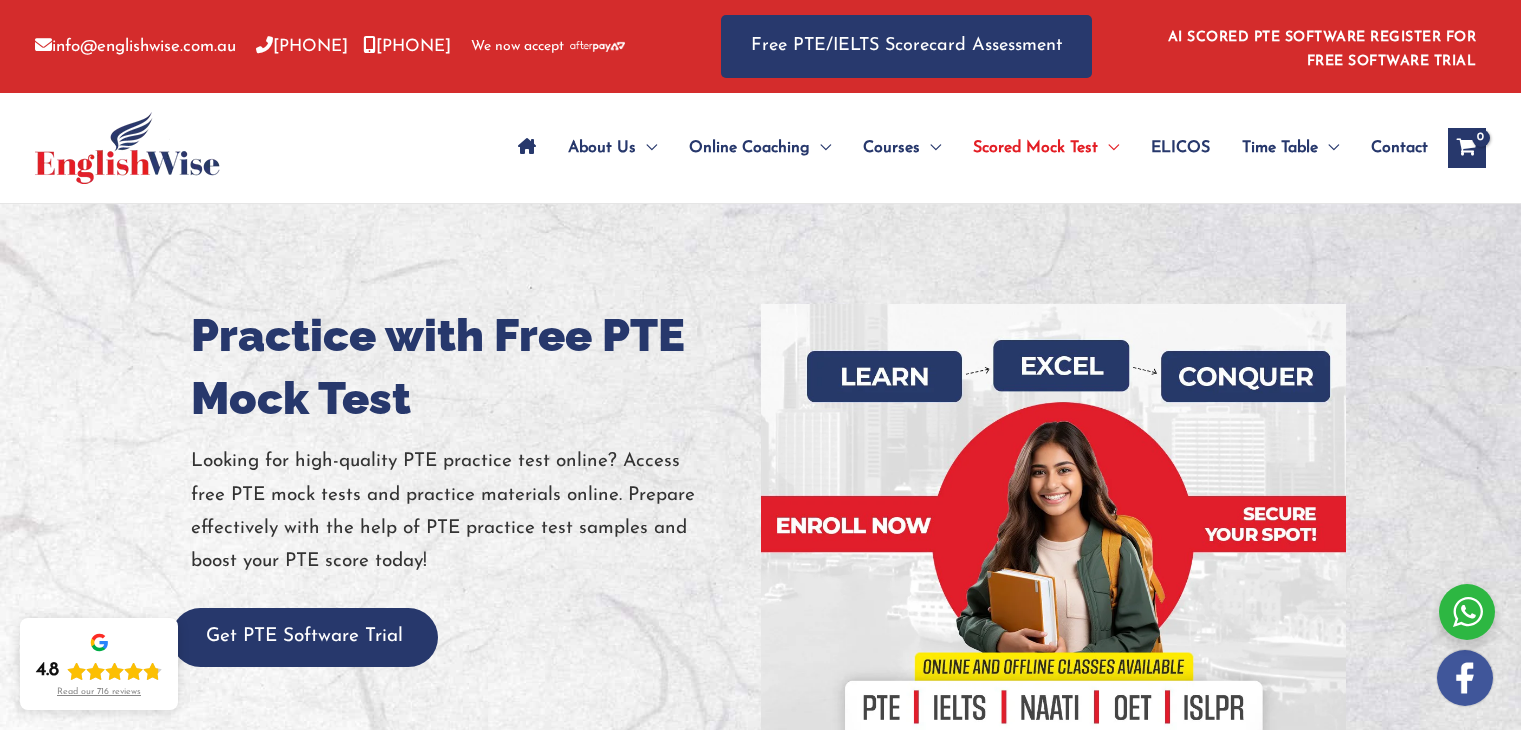 scroll, scrollTop: 0, scrollLeft: 0, axis: both 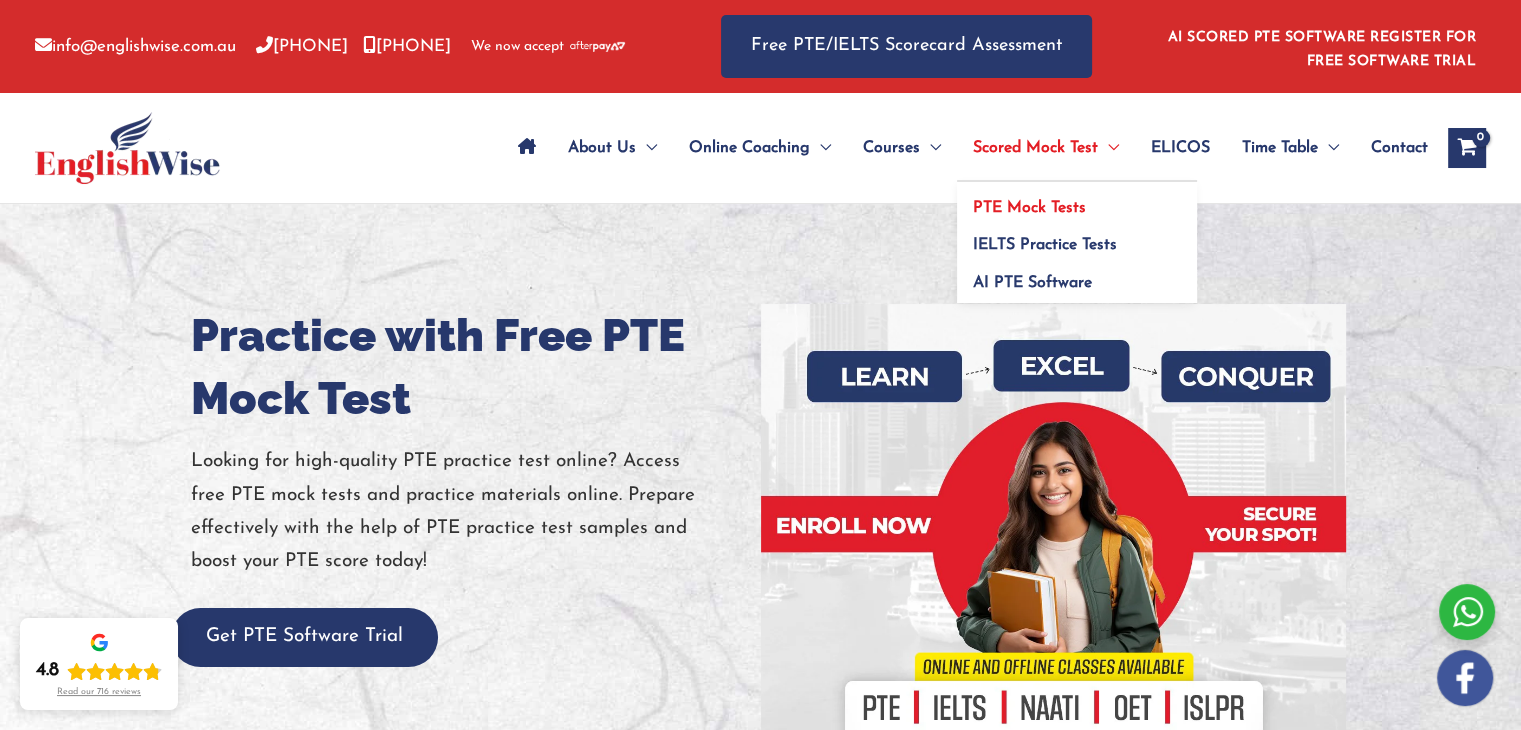click on "PTE Mock Tests" at bounding box center [1029, 208] 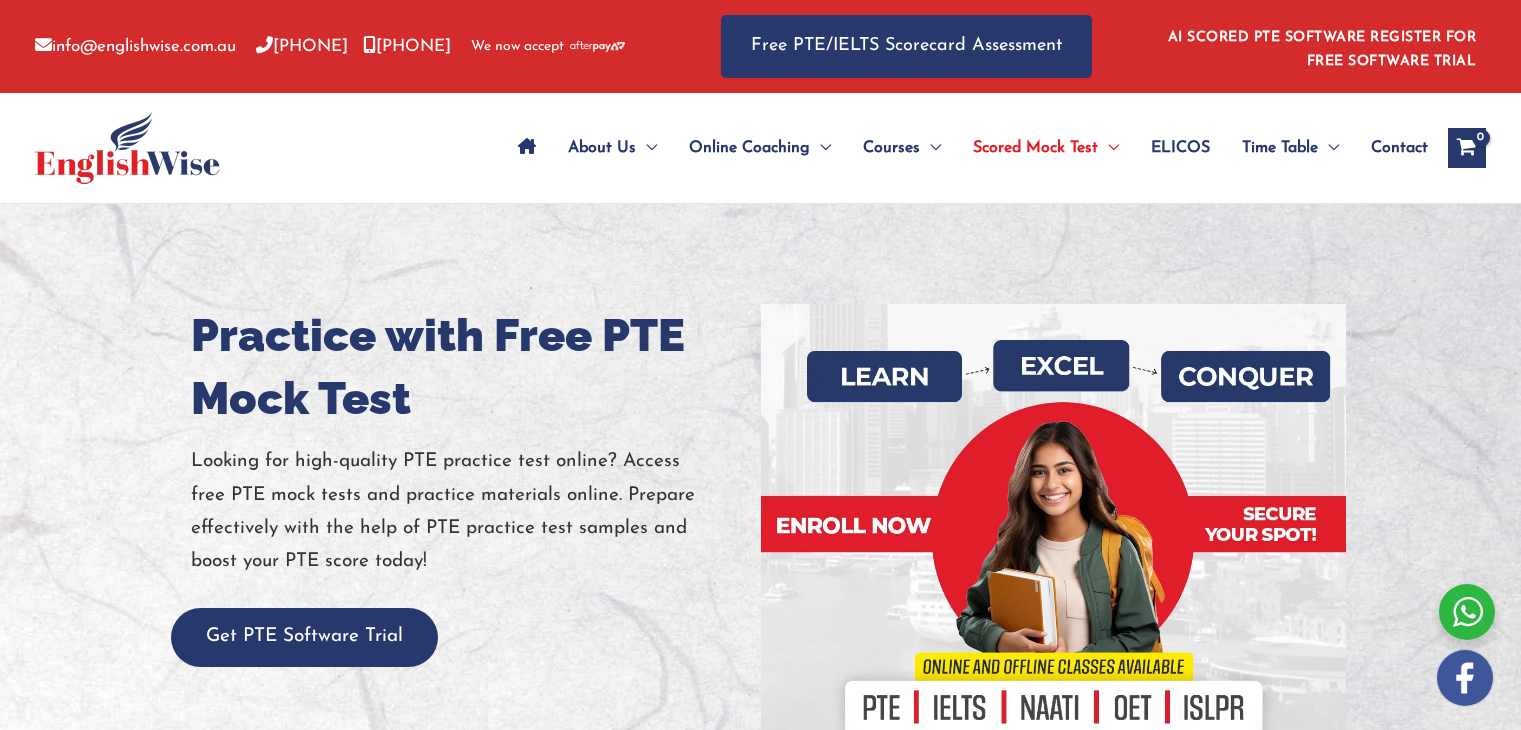 scroll, scrollTop: 0, scrollLeft: 0, axis: both 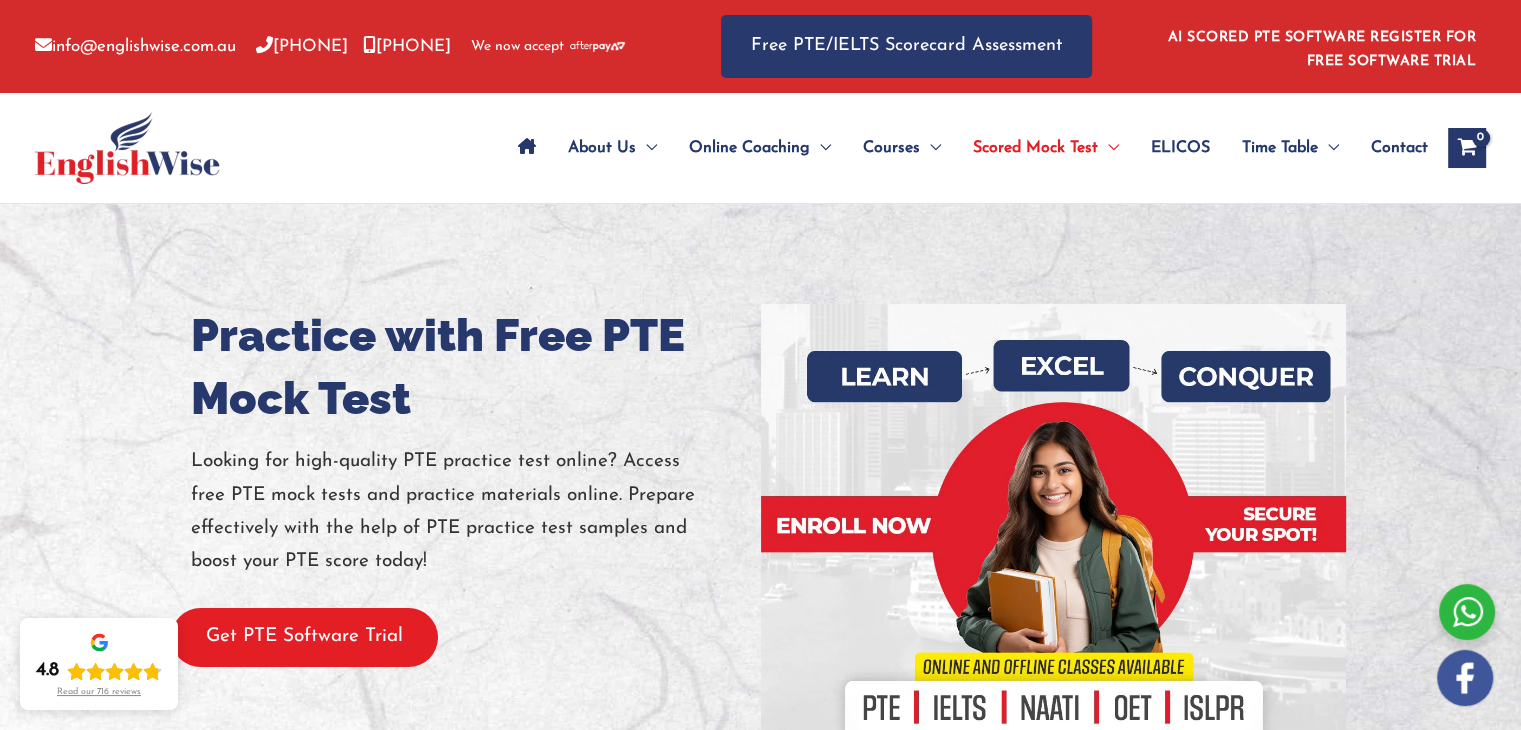 click on "Get PTE Software Trial" at bounding box center [304, 637] 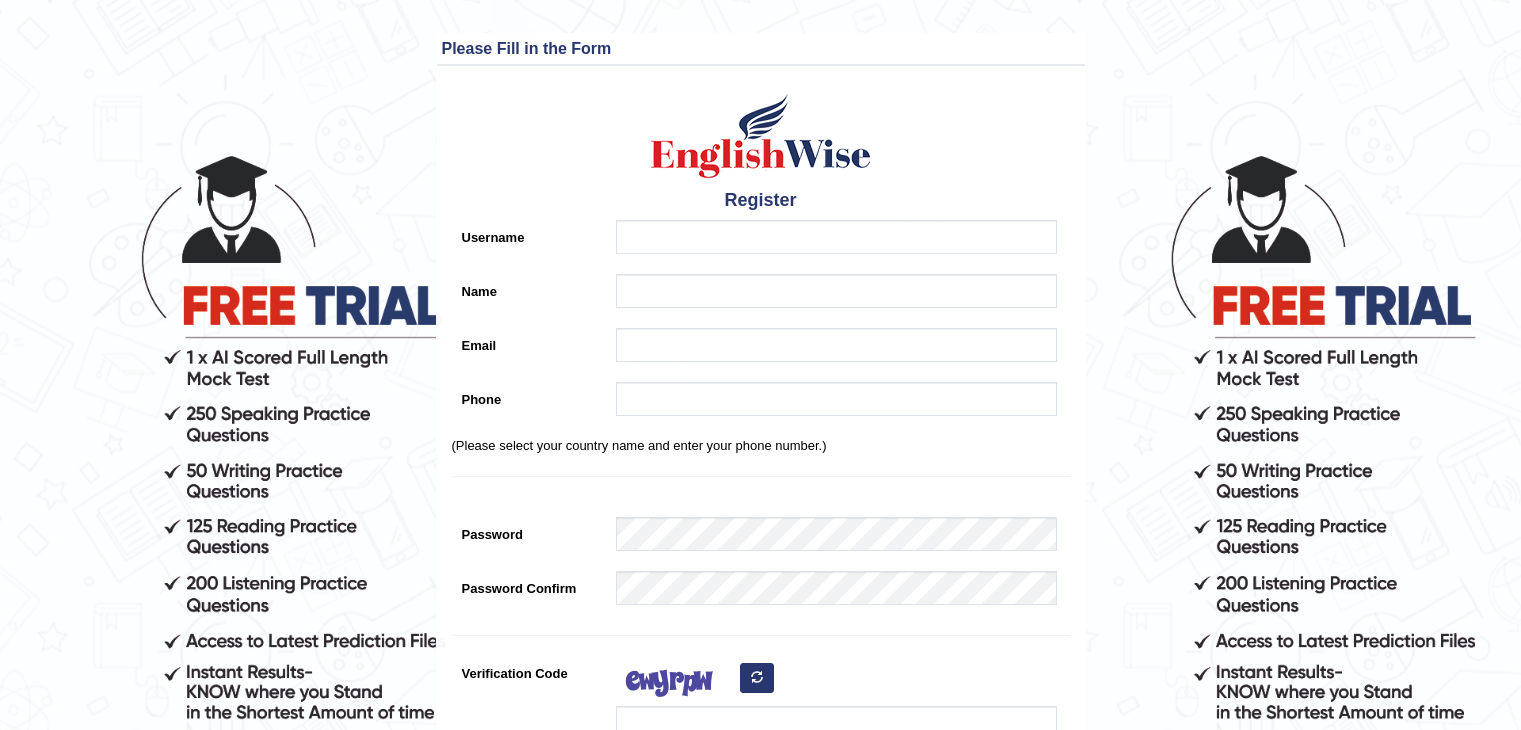 scroll, scrollTop: 0, scrollLeft: 0, axis: both 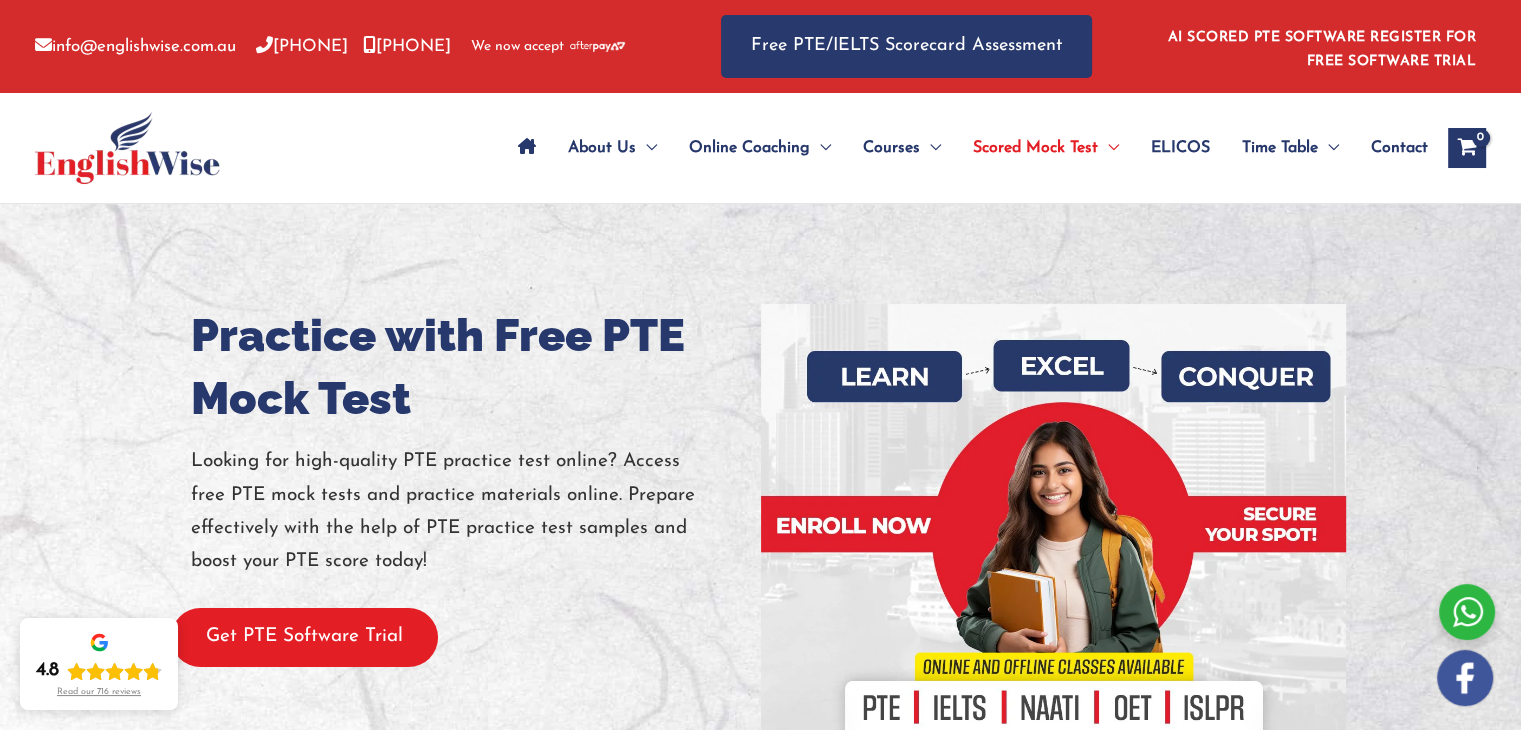 click on "Get PTE Software Trial" at bounding box center [304, 637] 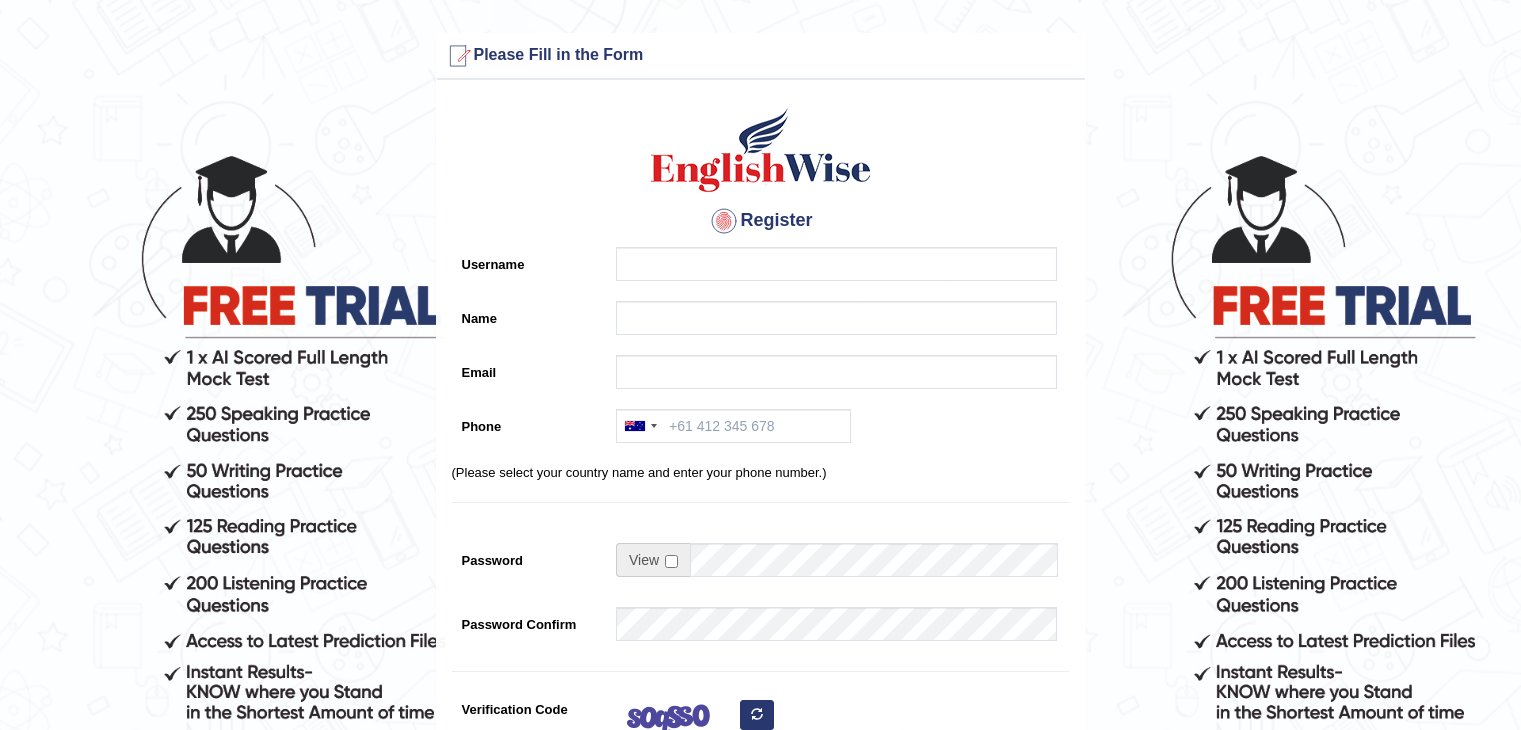 scroll, scrollTop: 0, scrollLeft: 0, axis: both 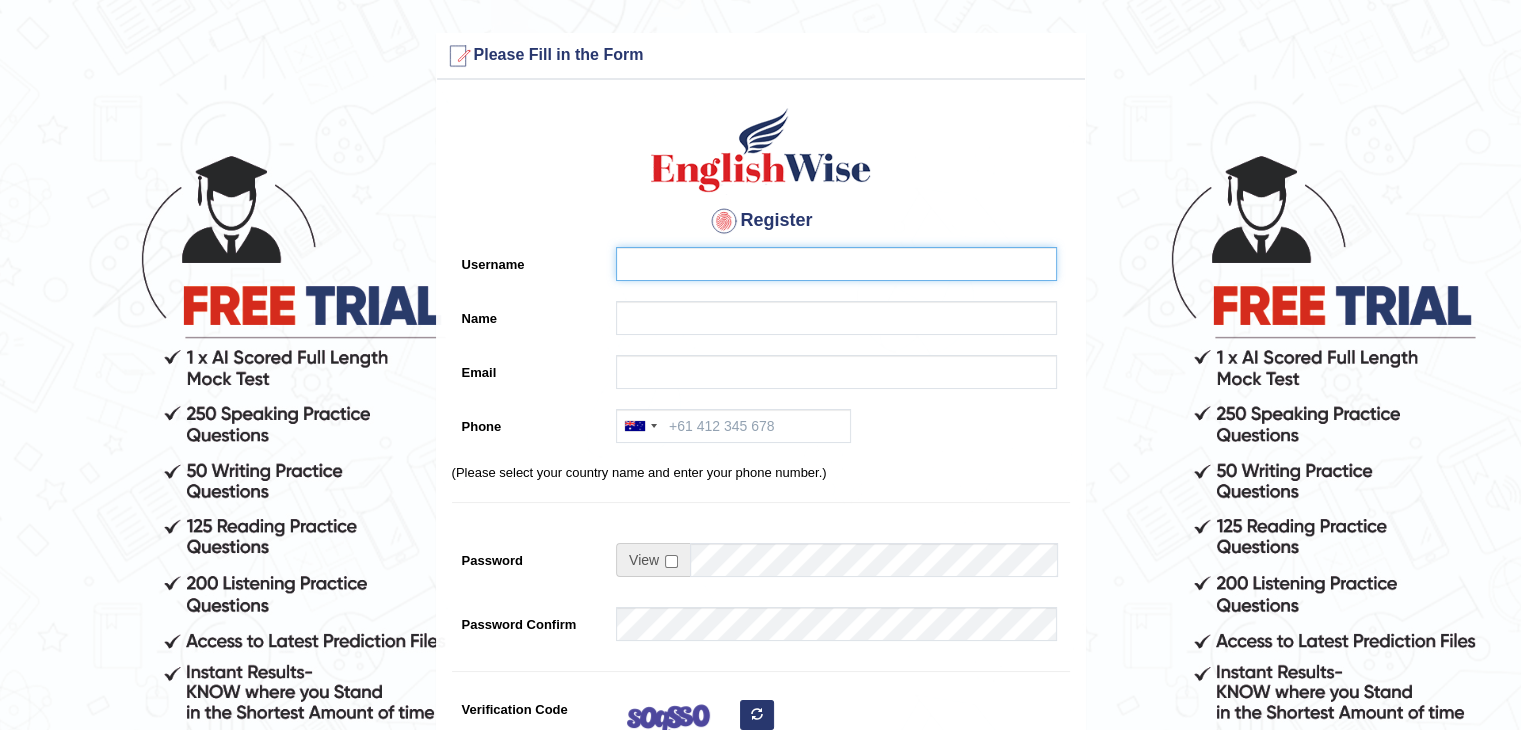 click on "Username" at bounding box center (836, 264) 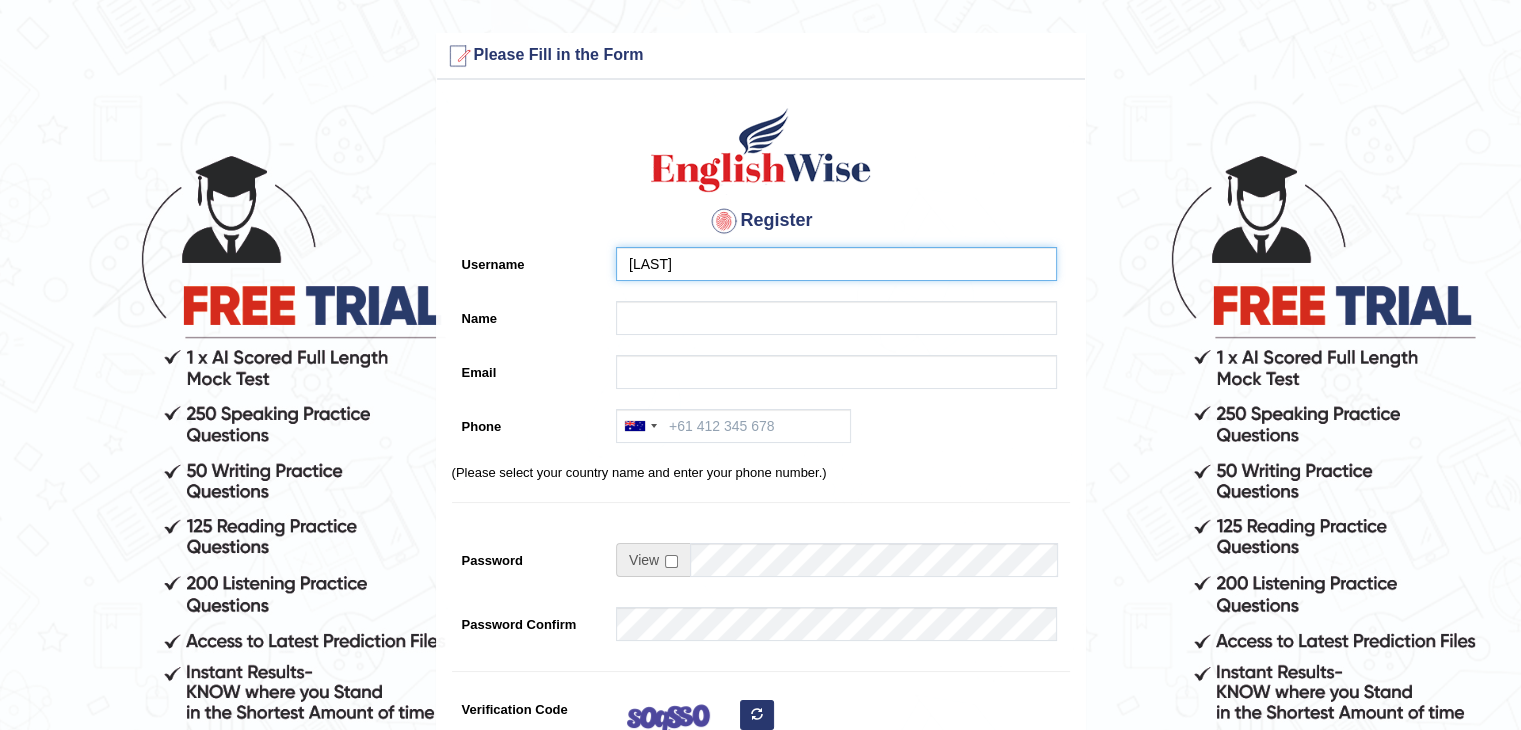 type on "[NAME]" 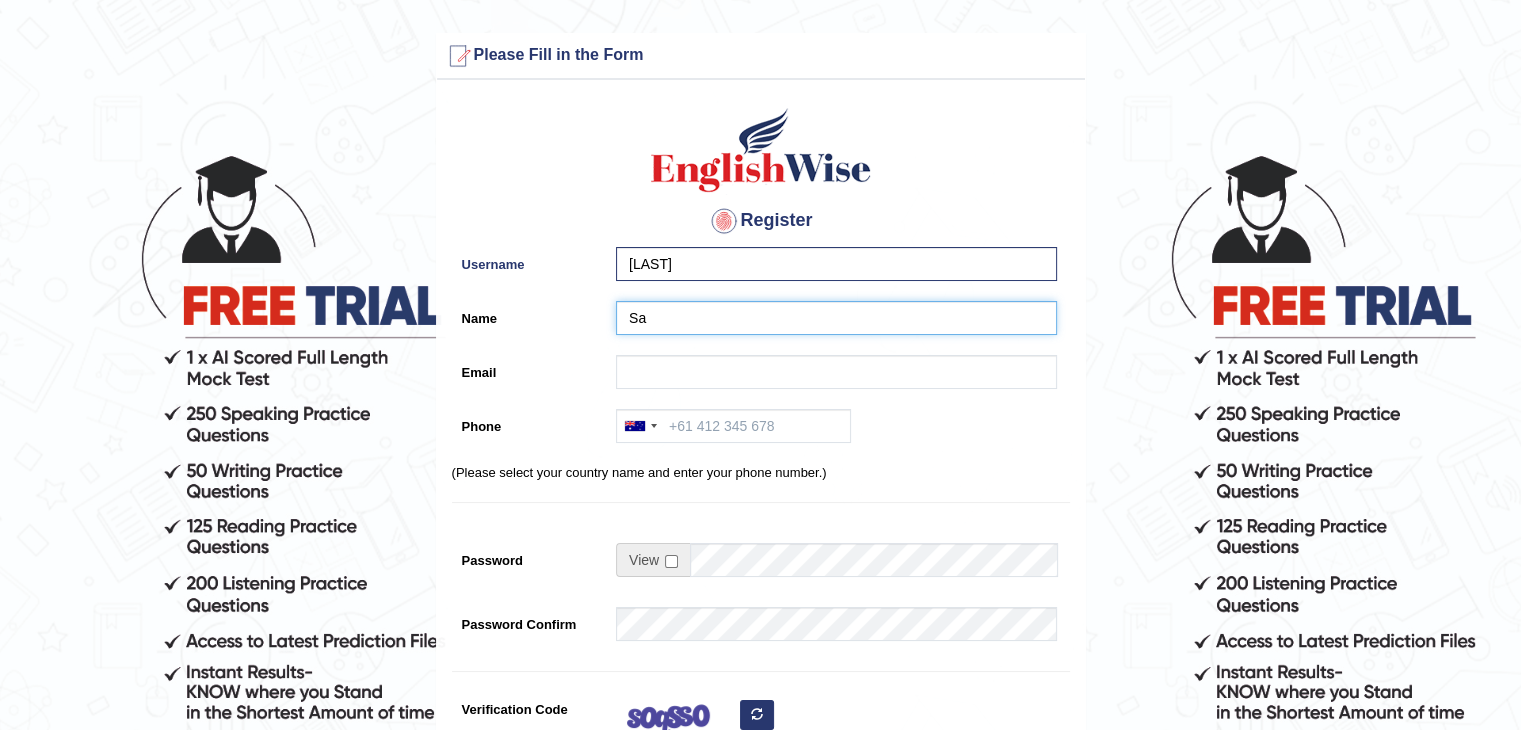 type on "Sandeep Guron" 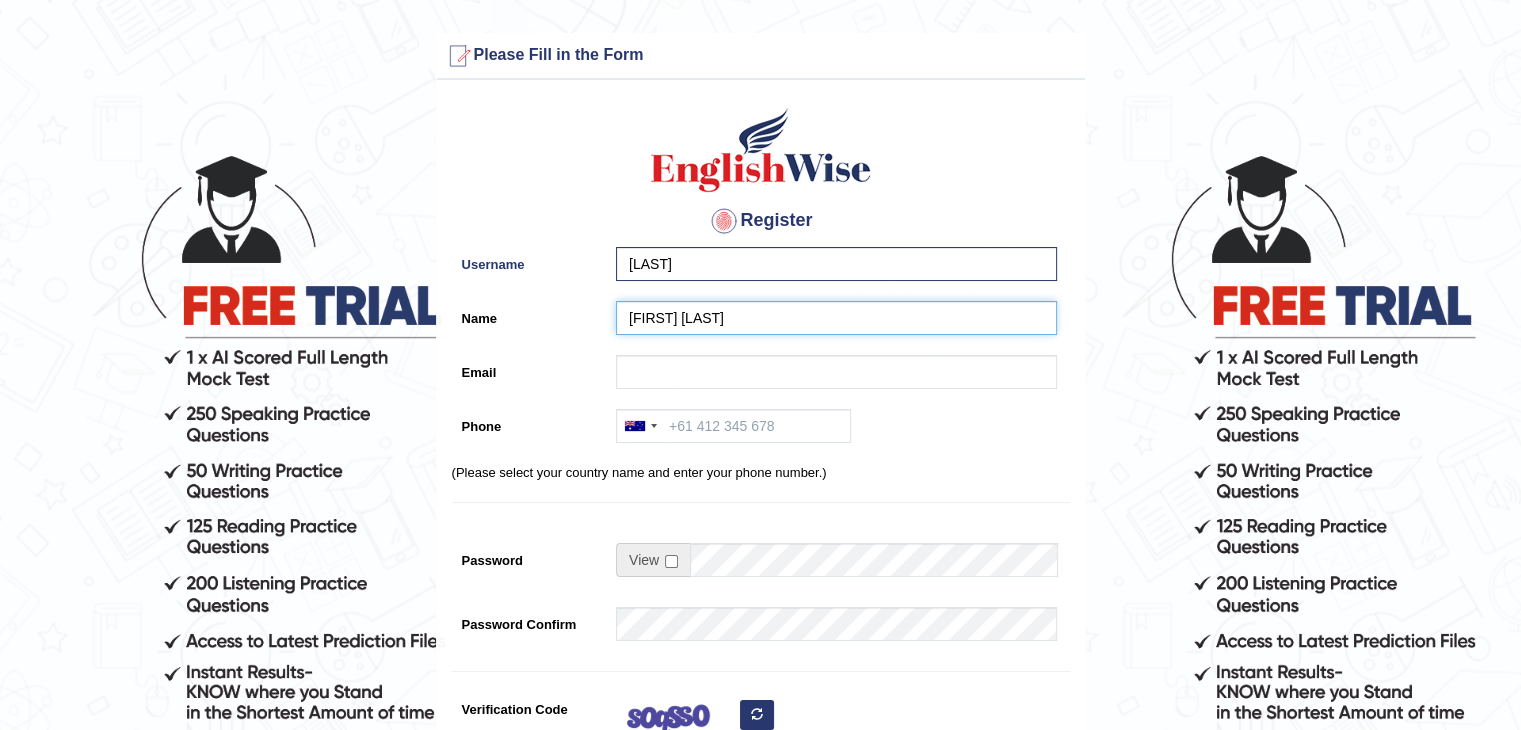type on "[PHONE]" 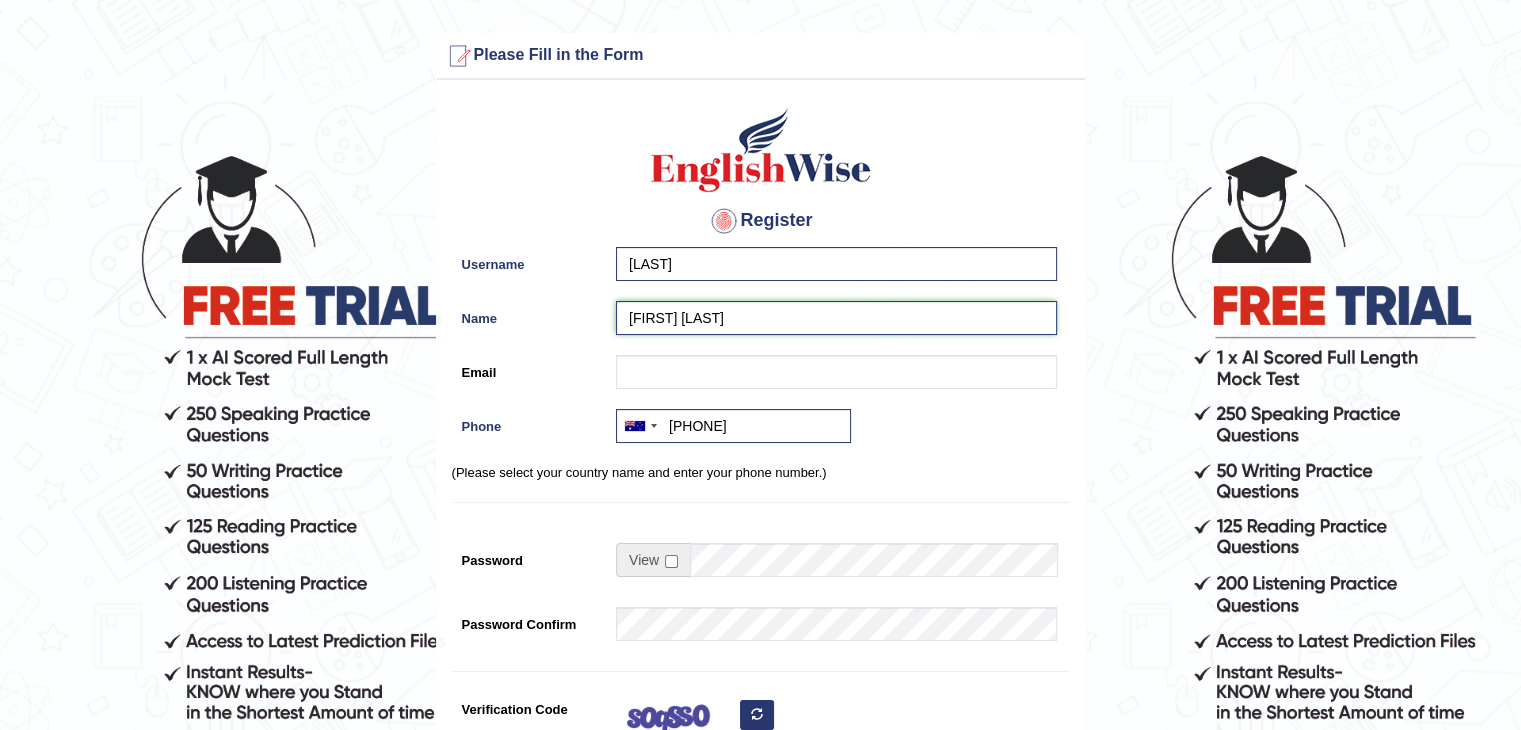click on "Sandeep Guron" at bounding box center (836, 318) 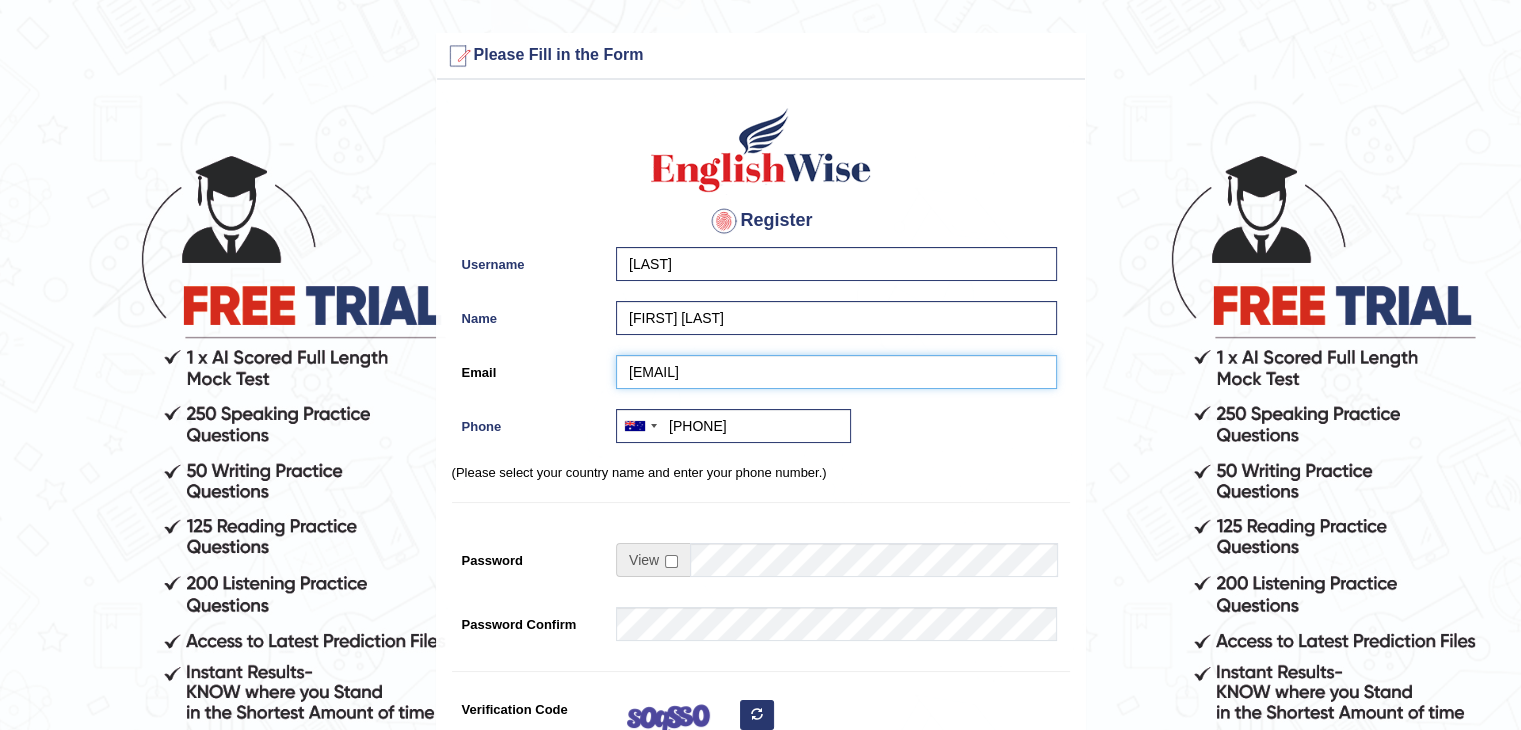 type on "sandeepguron@yahoo.com" 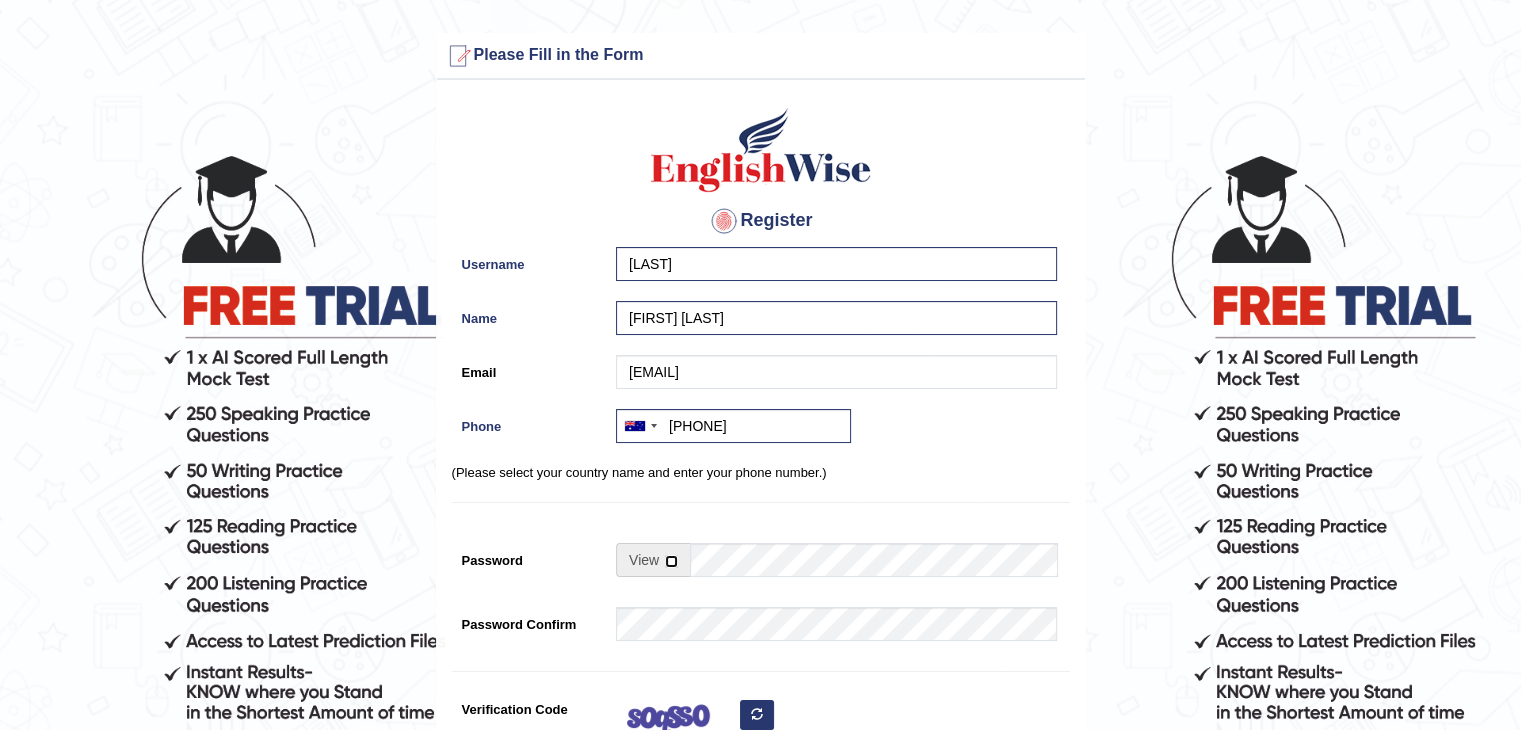 click at bounding box center [671, 561] 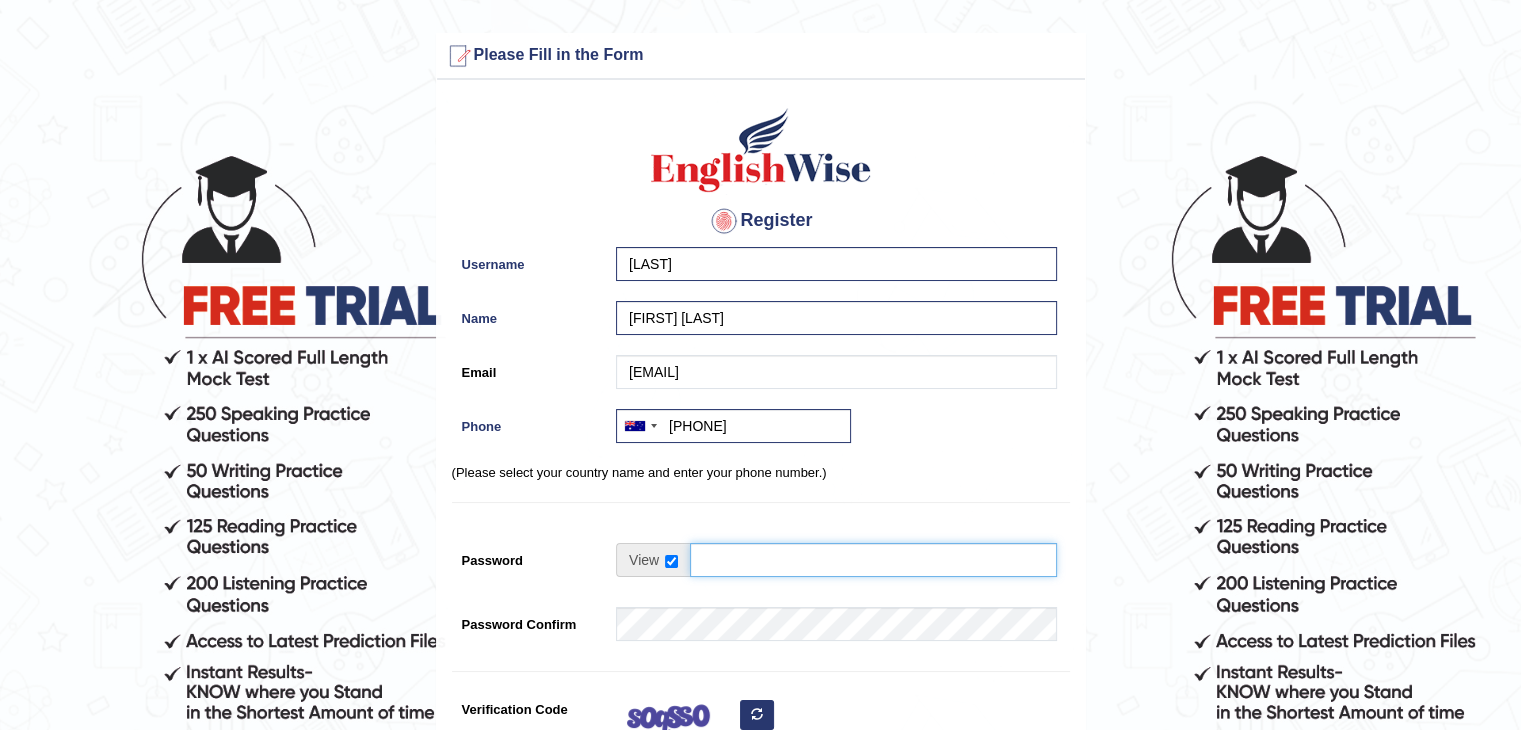 click on "Password" at bounding box center (873, 560) 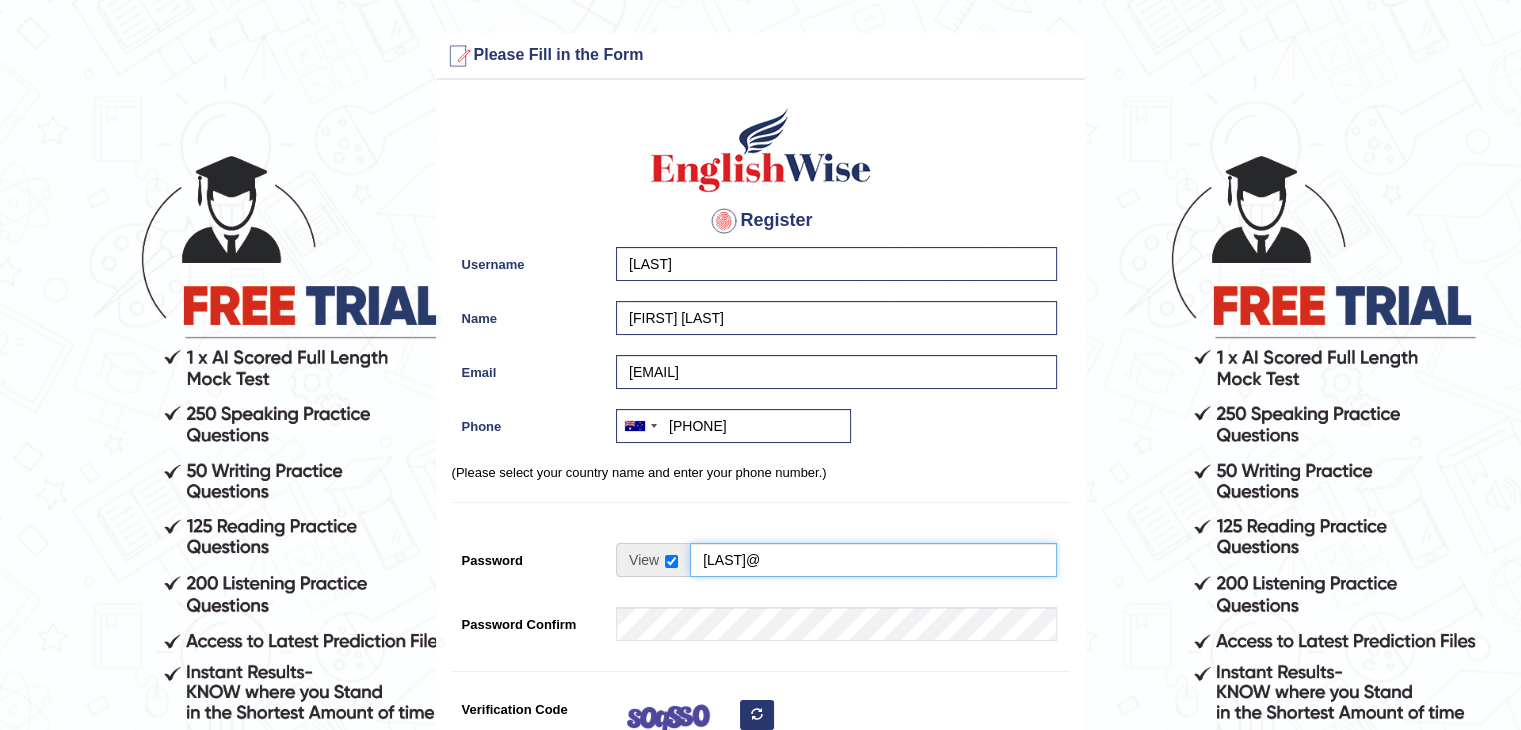 type on "Rajguron5@" 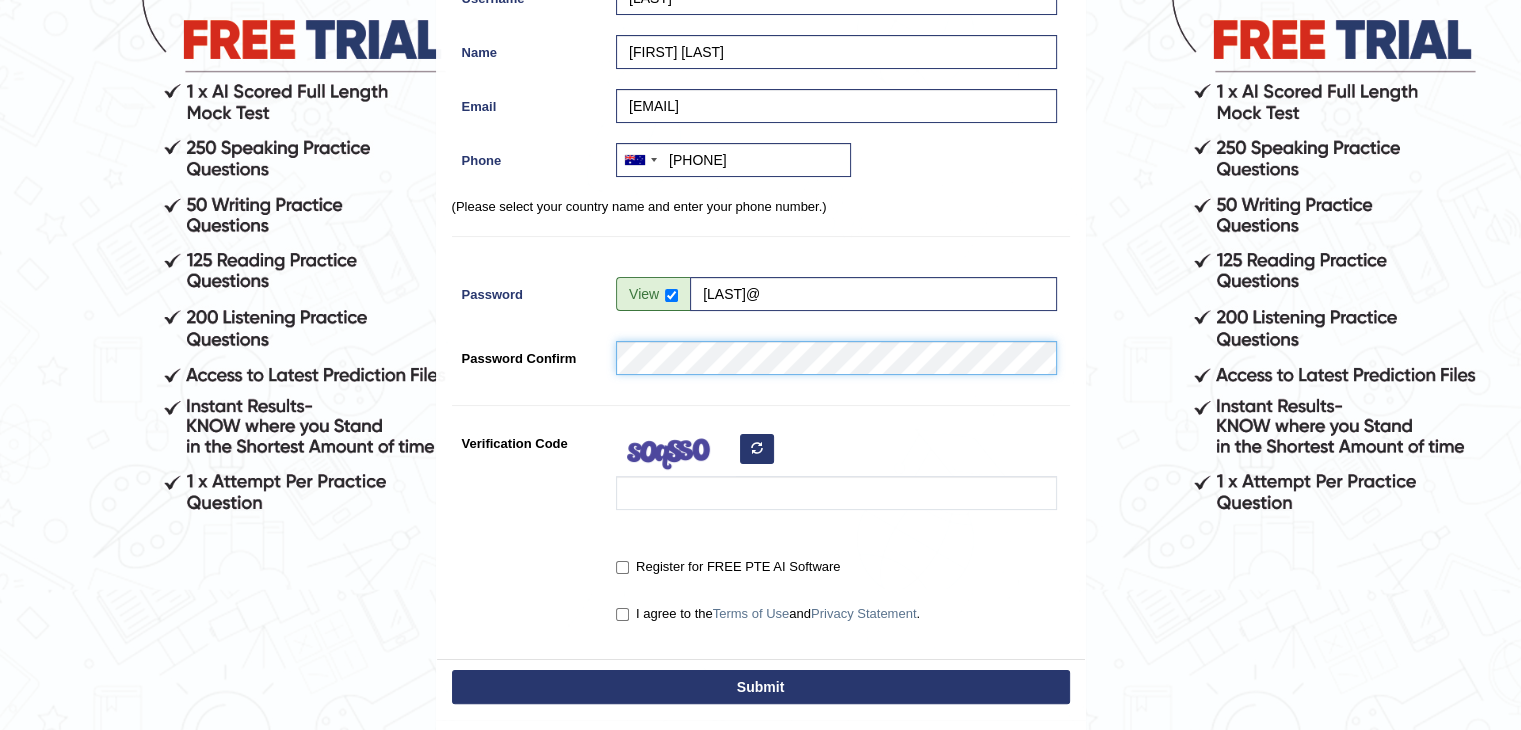 scroll, scrollTop: 280, scrollLeft: 0, axis: vertical 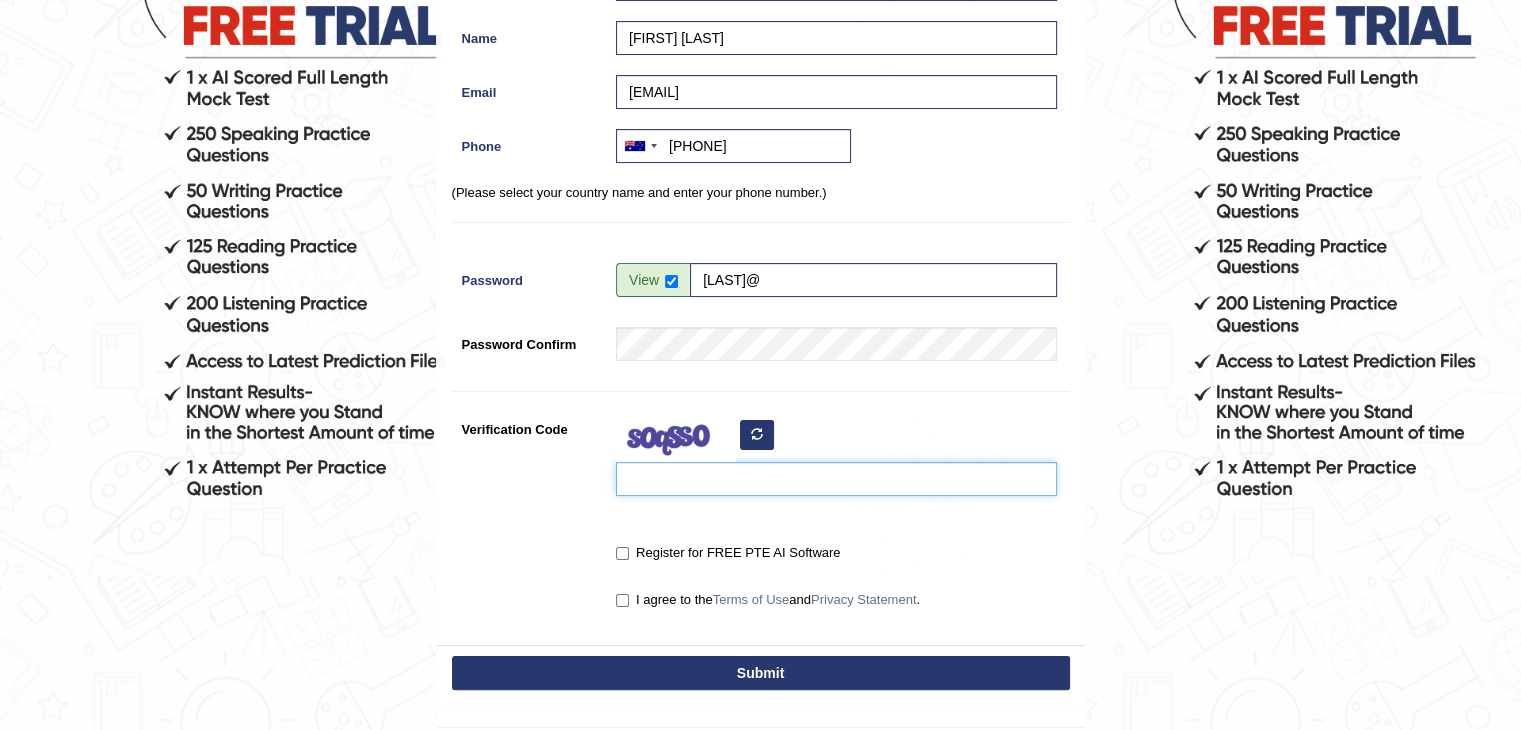 click on "Verification Code" at bounding box center [836, 479] 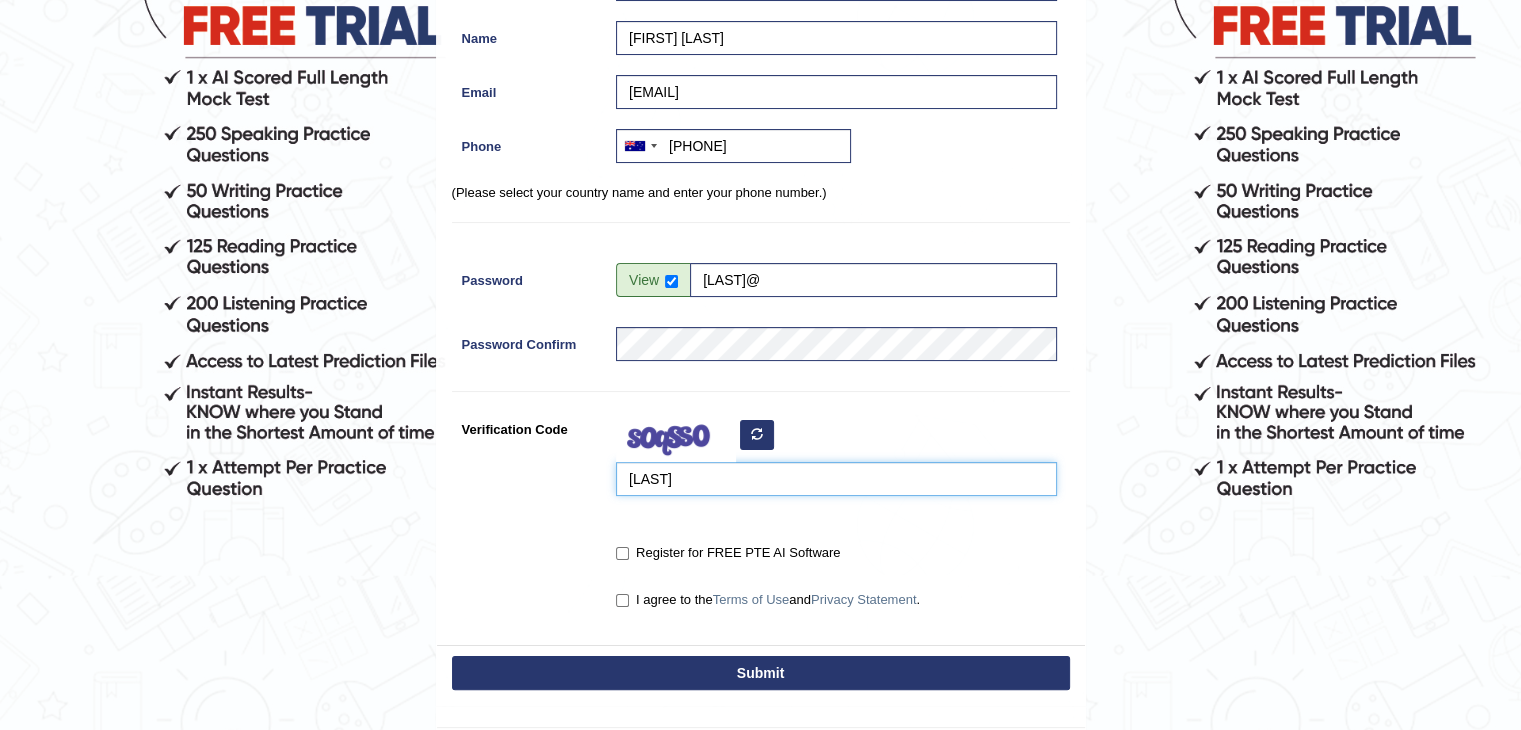 type on "hdWalam" 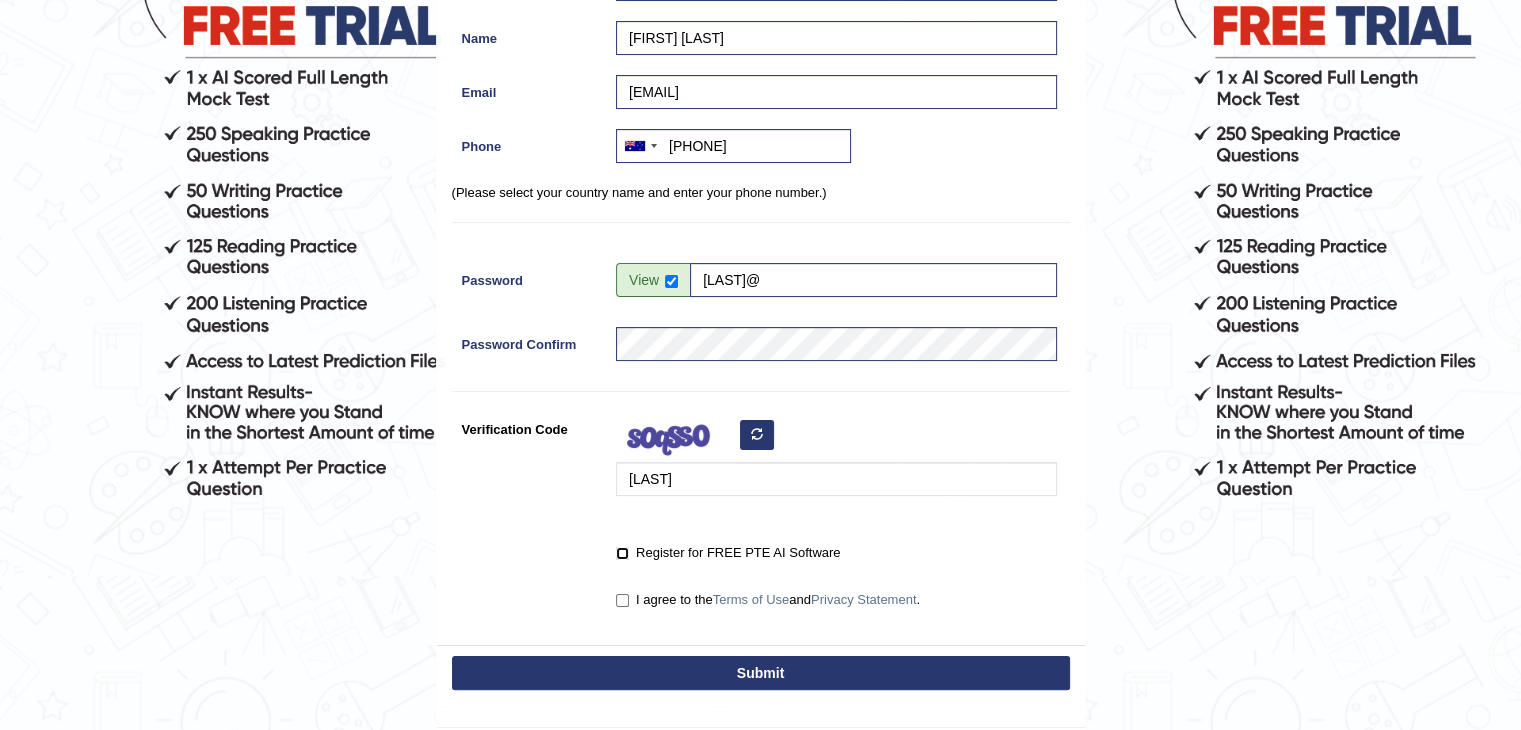 click on "Register for FREE PTE AI Software" at bounding box center [622, 553] 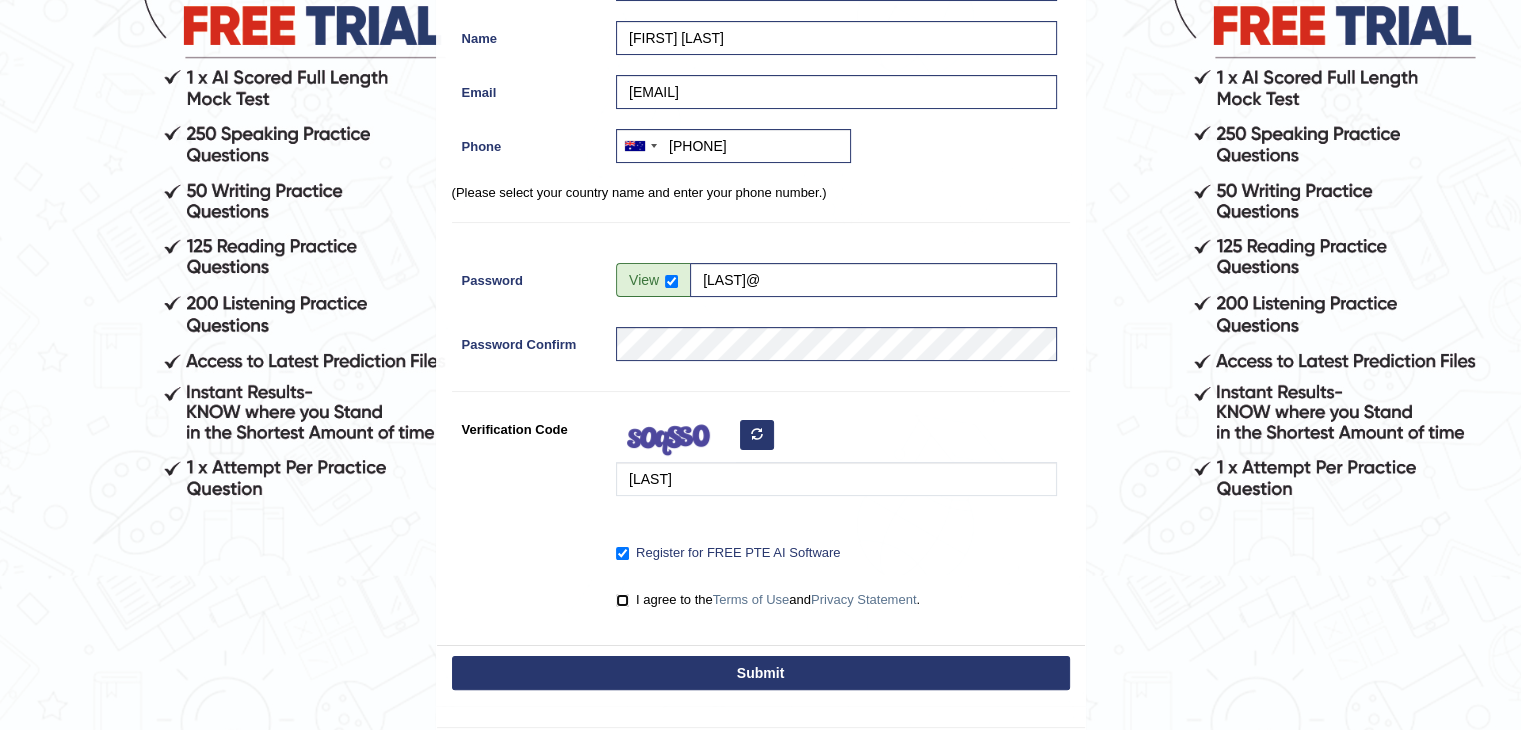 click on "I agree to the  Terms of Use  and  Privacy Statement ." at bounding box center [622, 600] 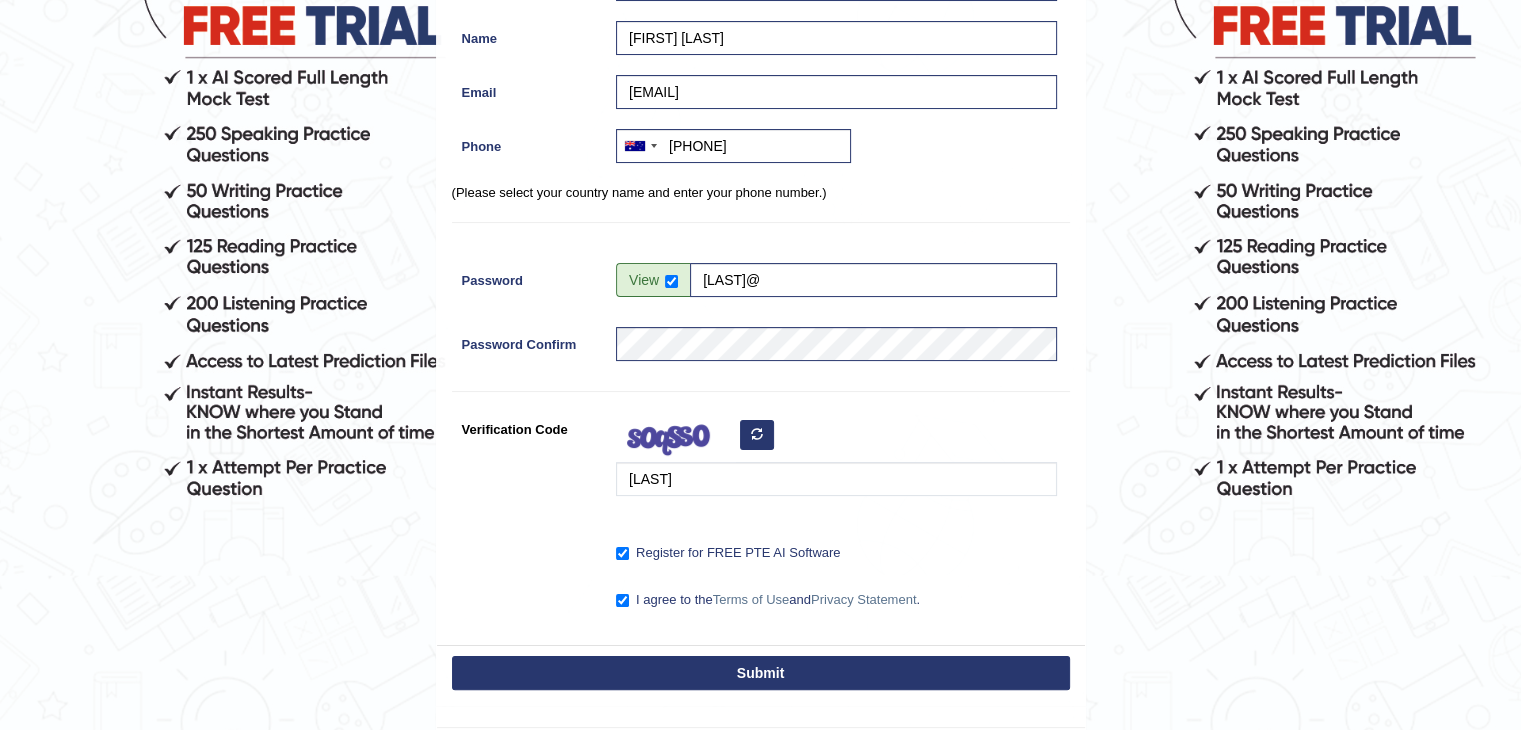 click on "Submit" at bounding box center [761, 673] 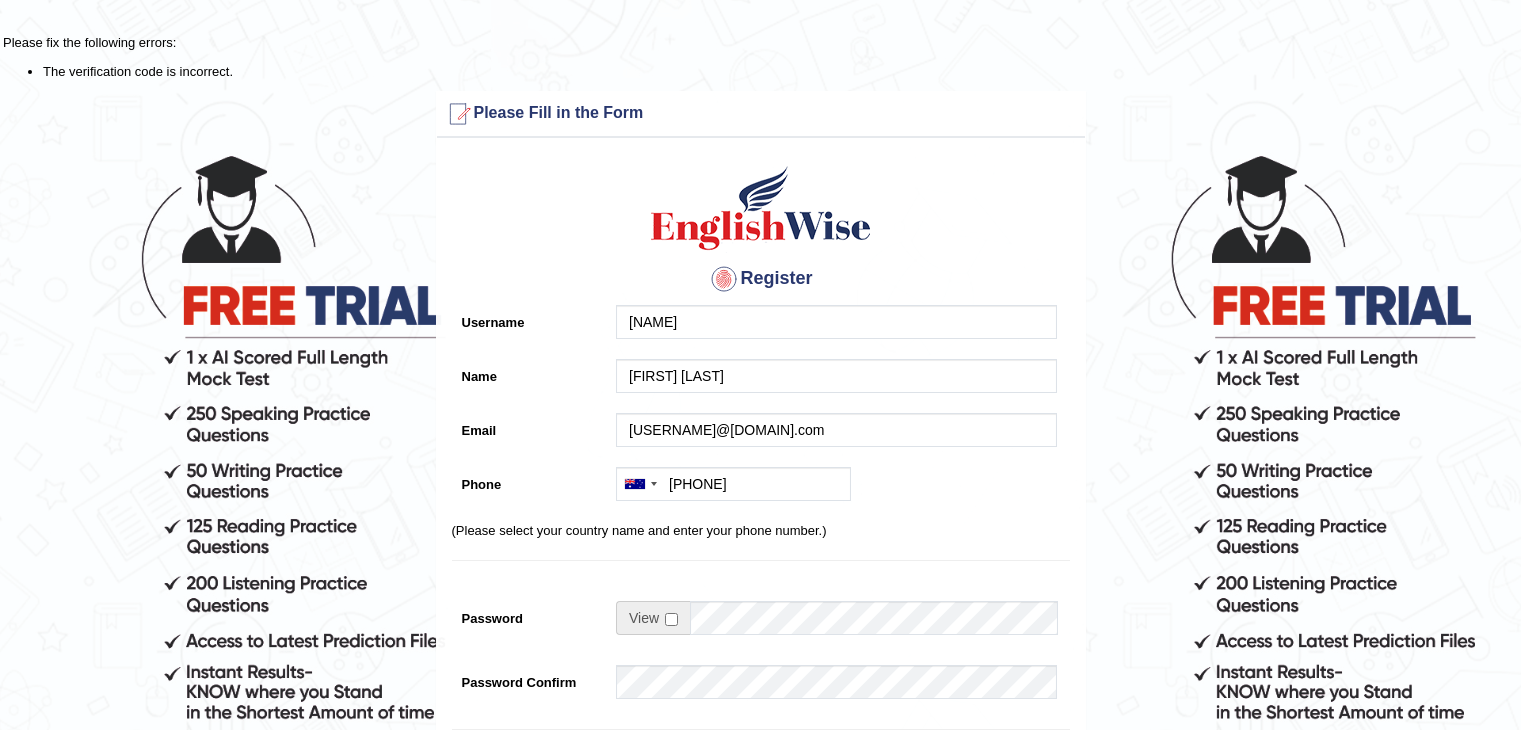 scroll, scrollTop: 0, scrollLeft: 0, axis: both 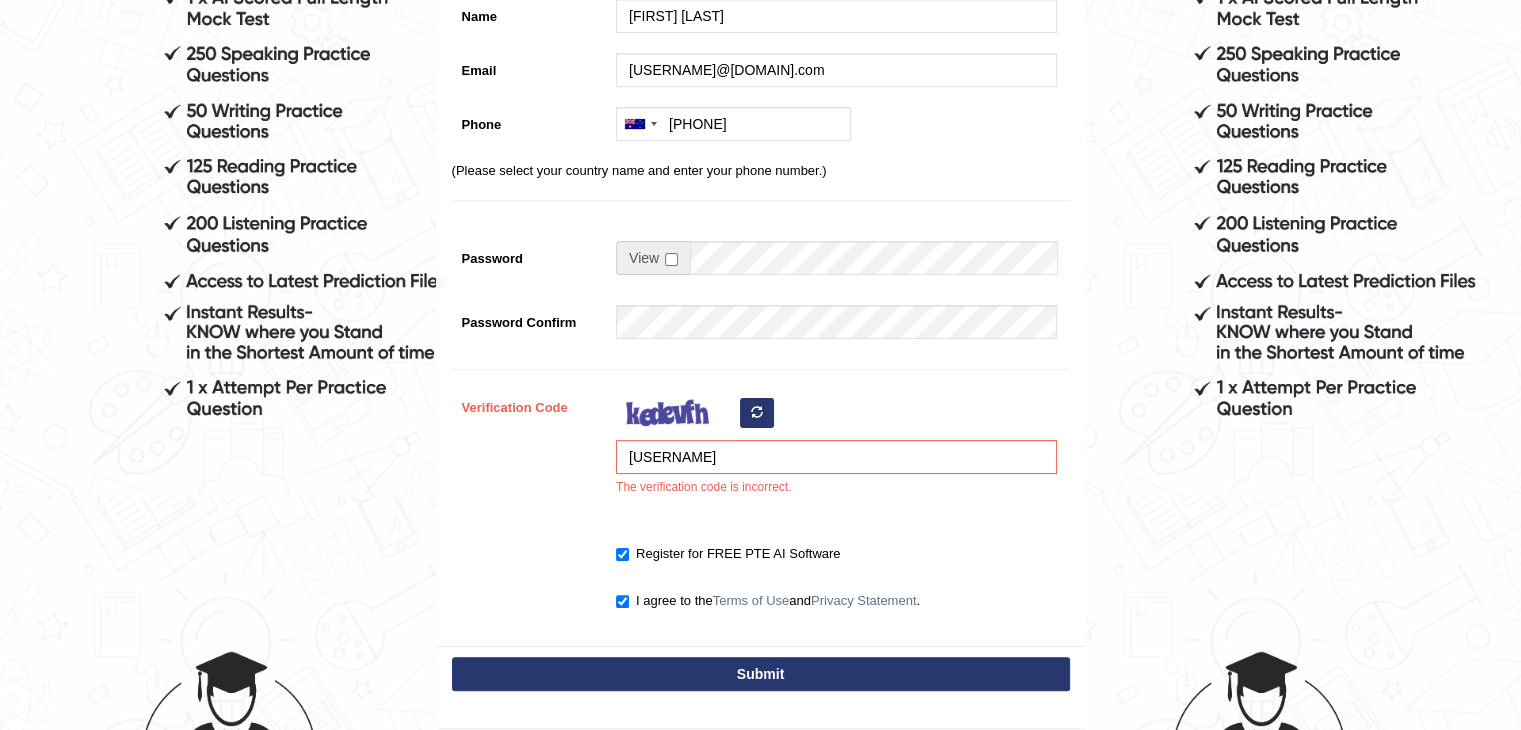 click at bounding box center [757, 413] 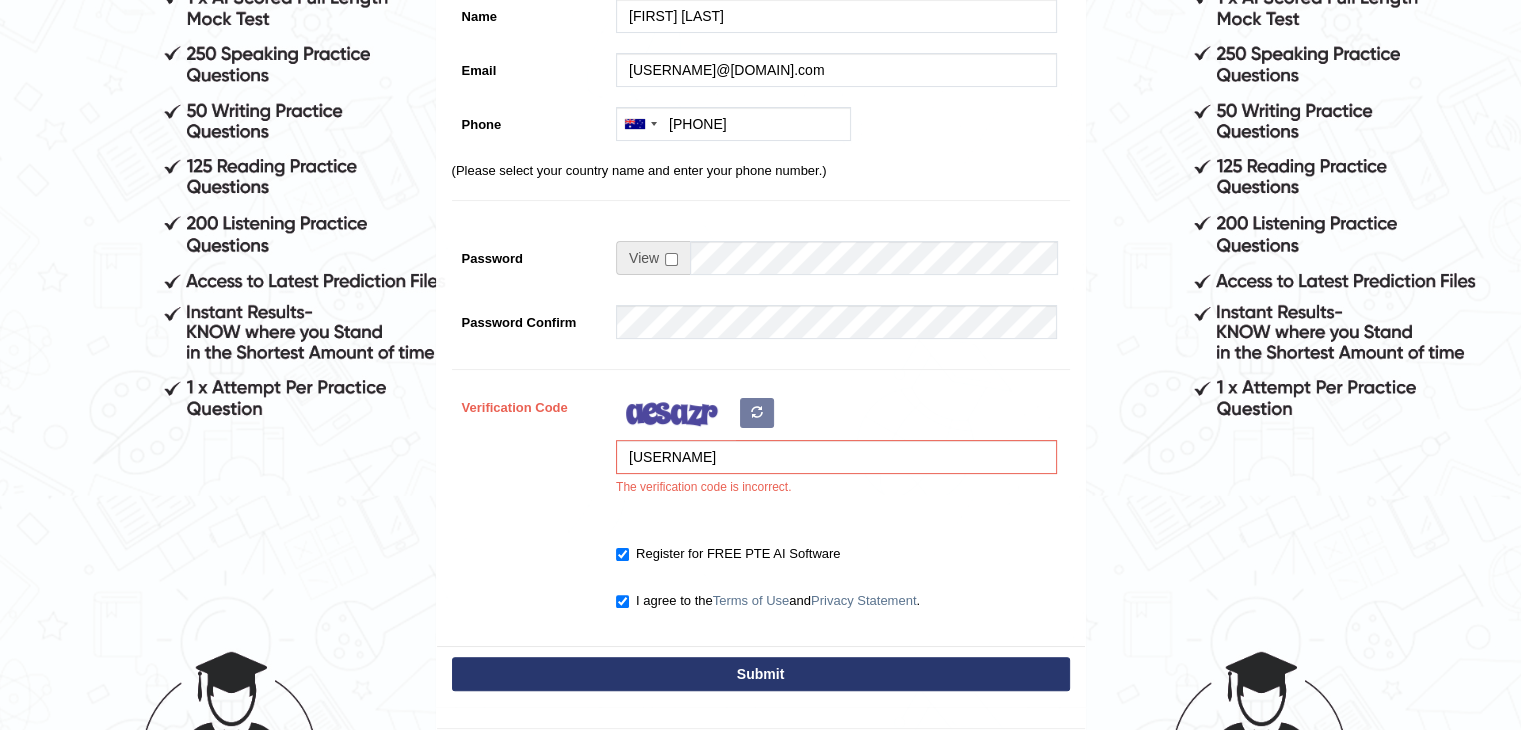 click on "hdWalam
The verification code is incorrect." at bounding box center [831, 448] 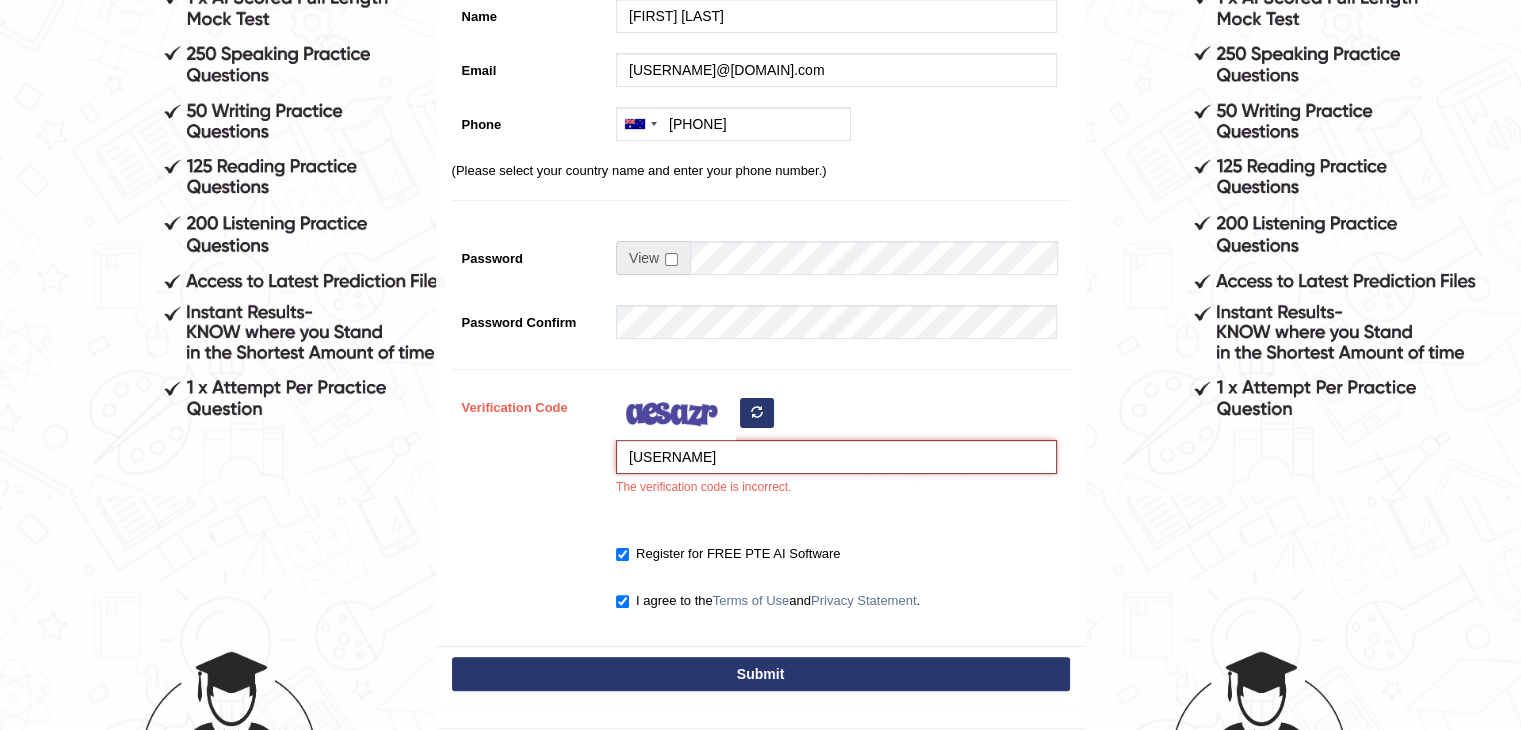 click on "hdWalam" at bounding box center [836, 457] 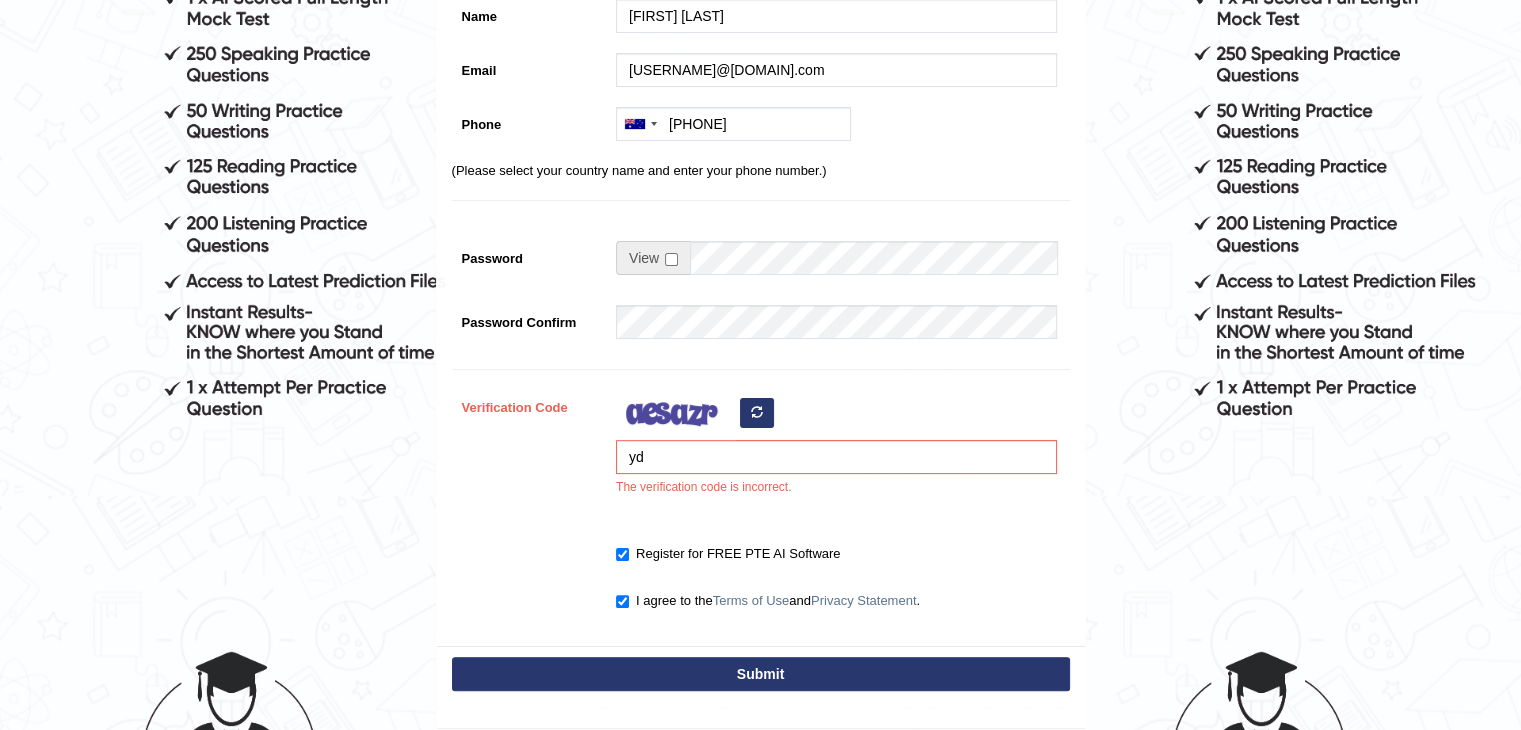 click at bounding box center [757, 412] 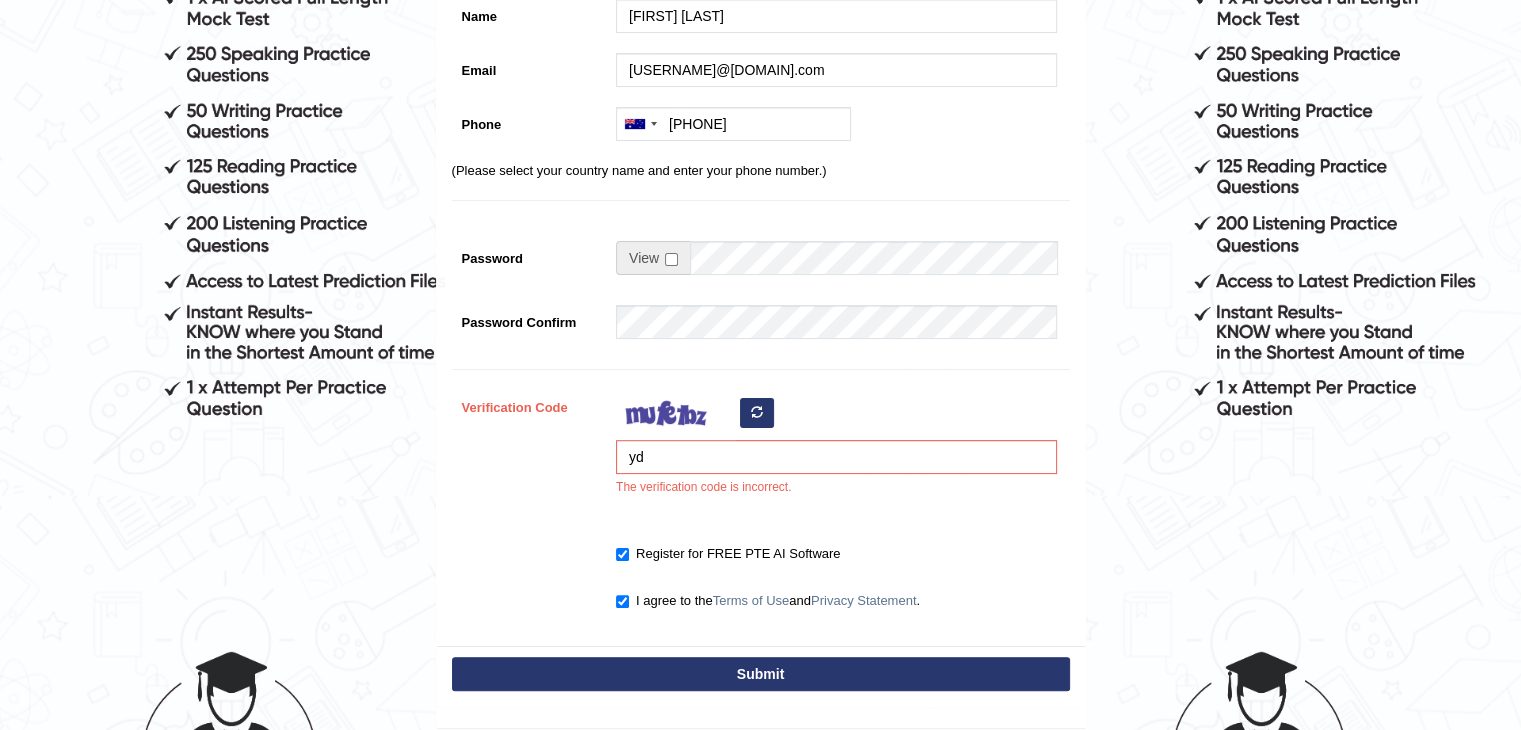 click at bounding box center [757, 412] 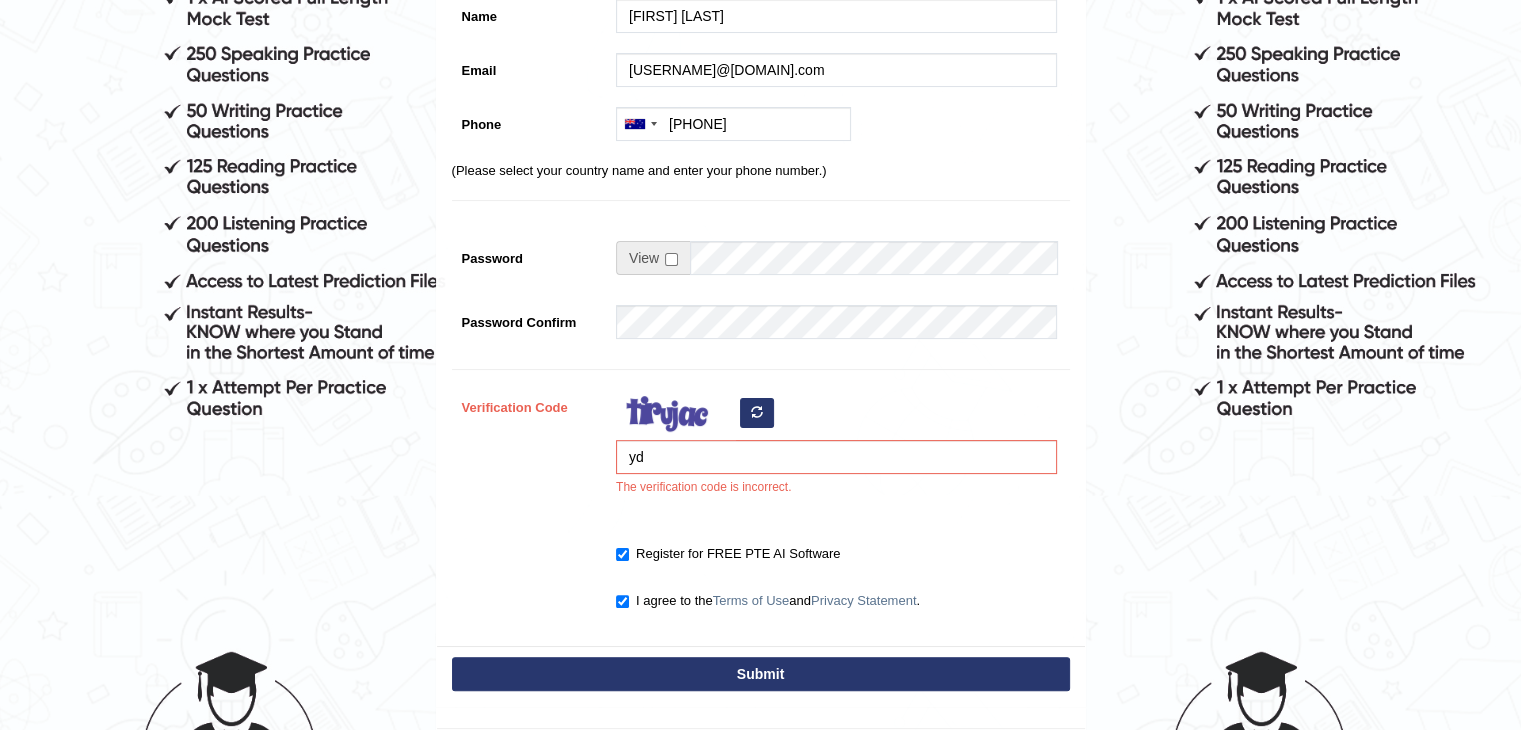 click at bounding box center [757, 412] 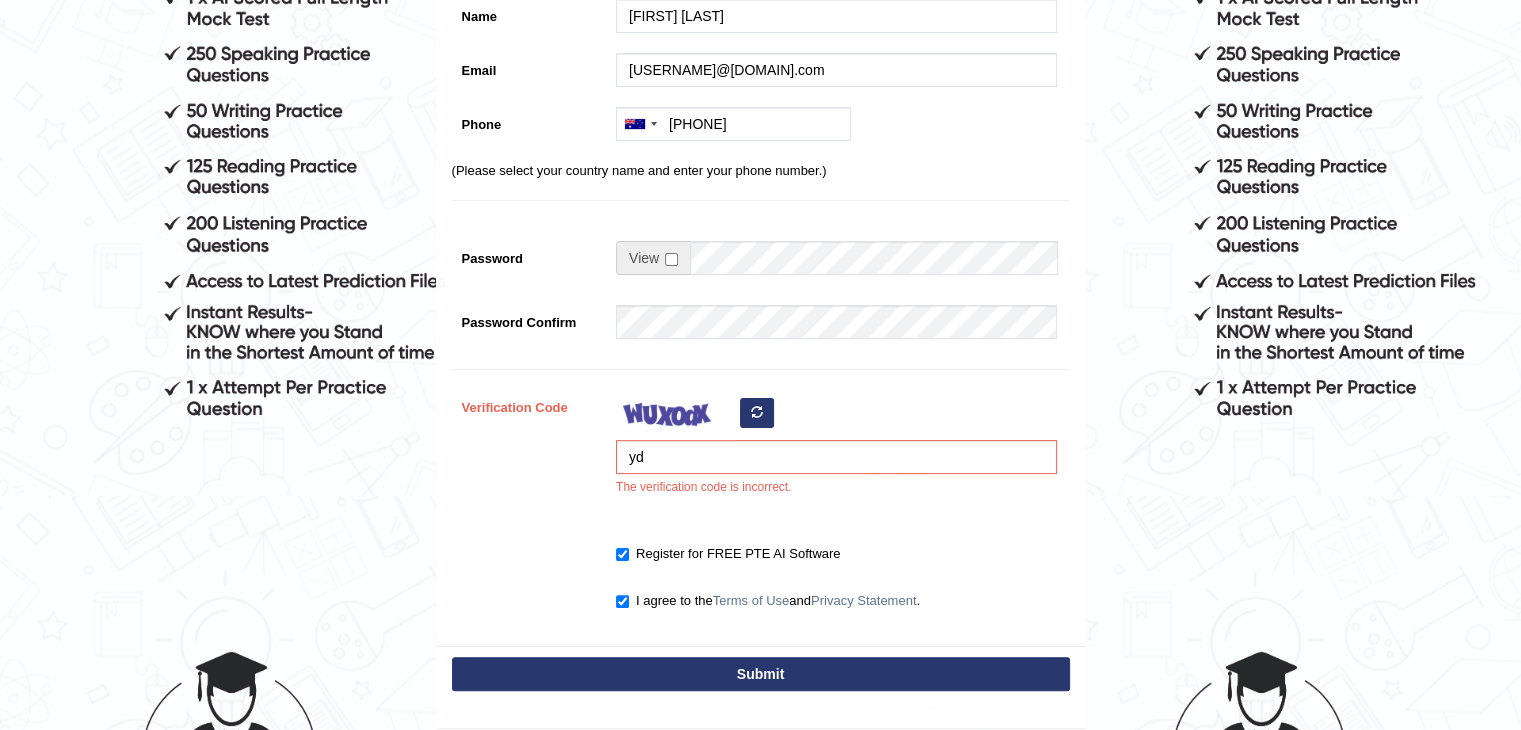 click at bounding box center (757, 413) 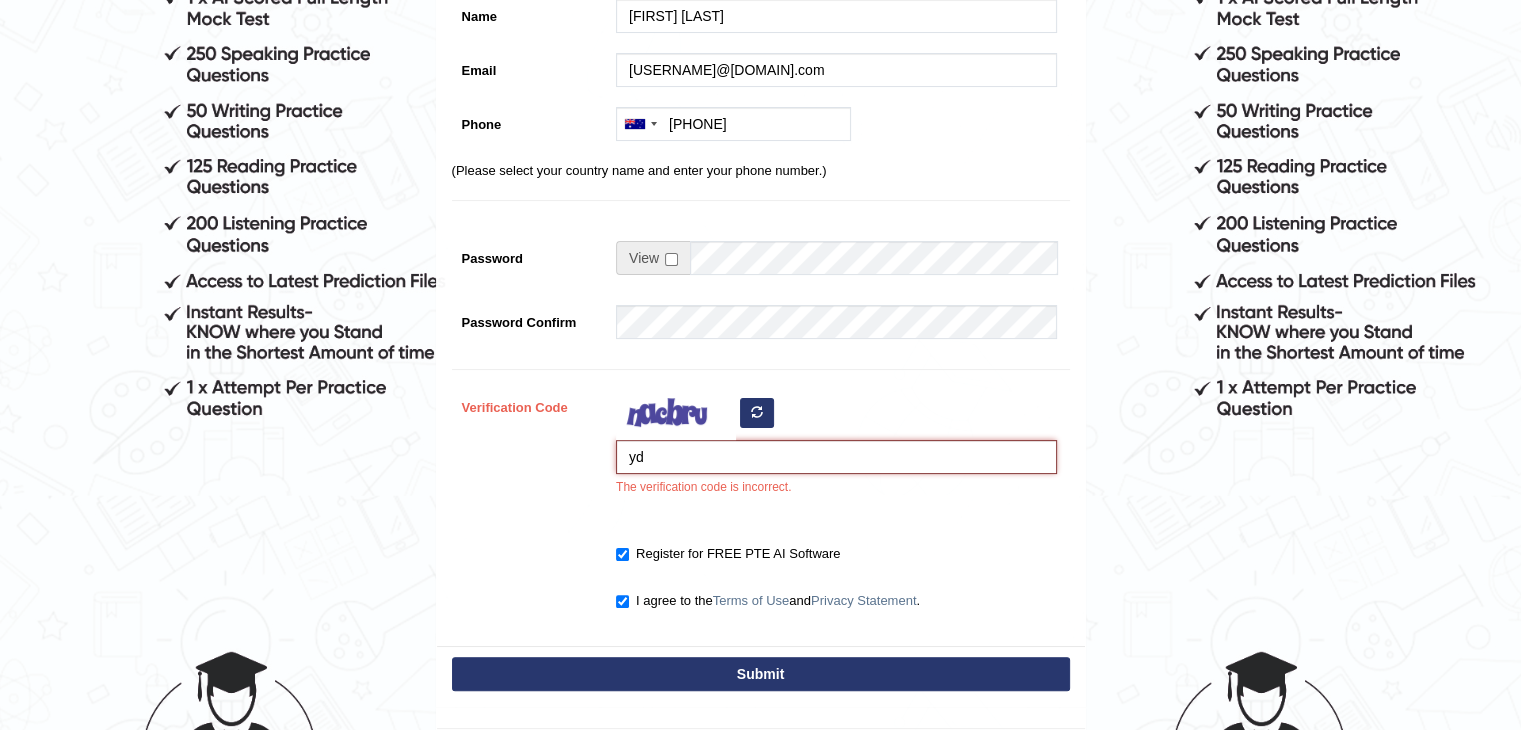 click on "yd" at bounding box center (836, 457) 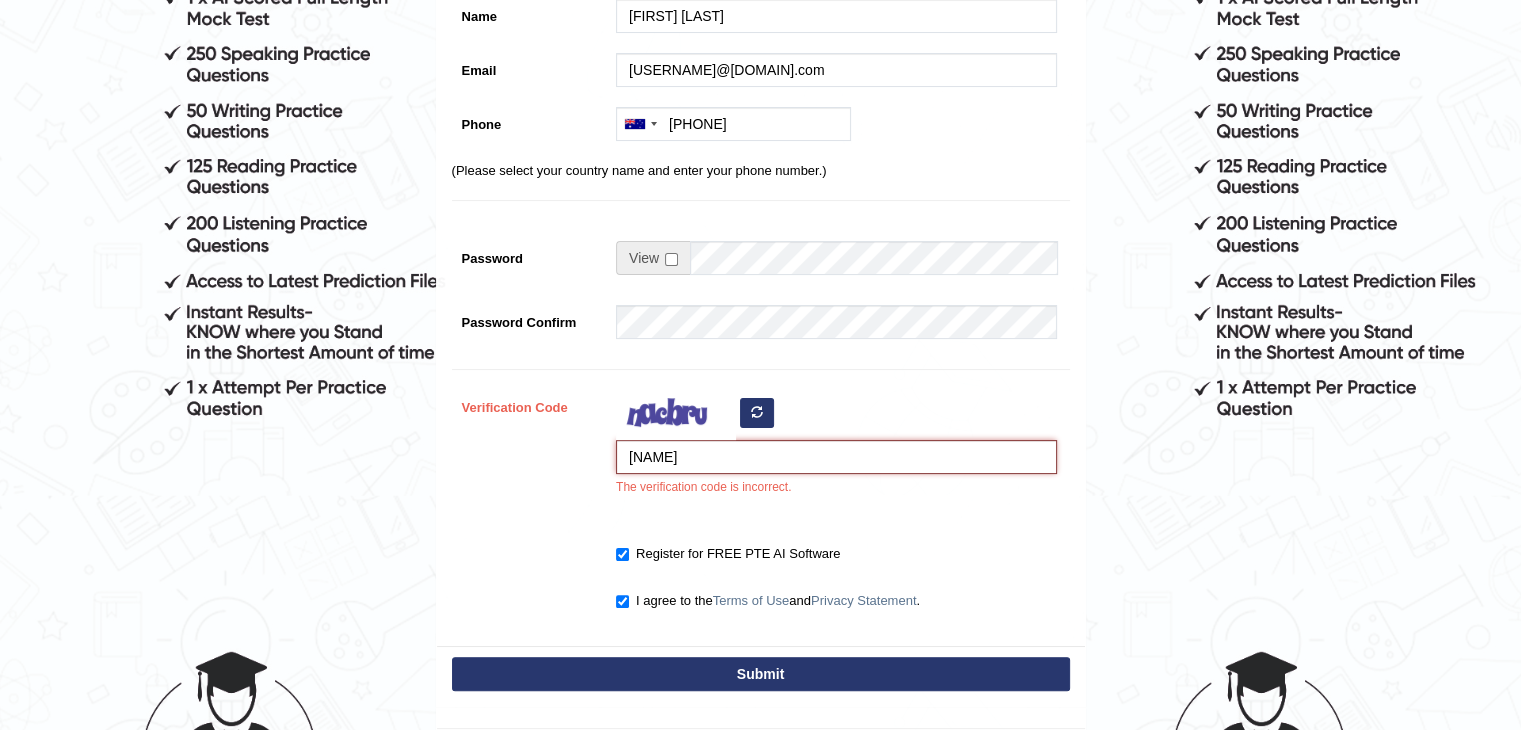 type on "vatugi" 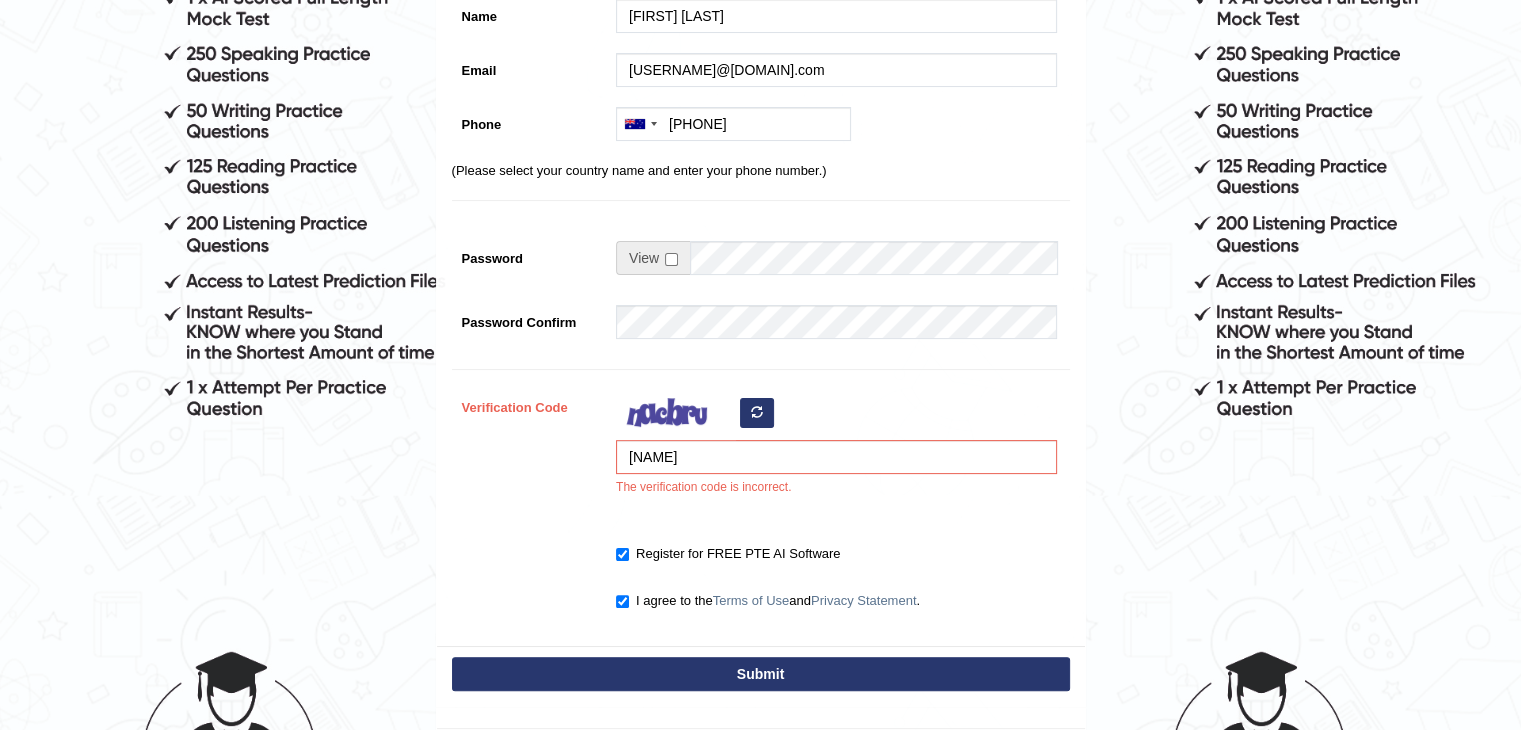 click on "Submit" at bounding box center (761, 674) 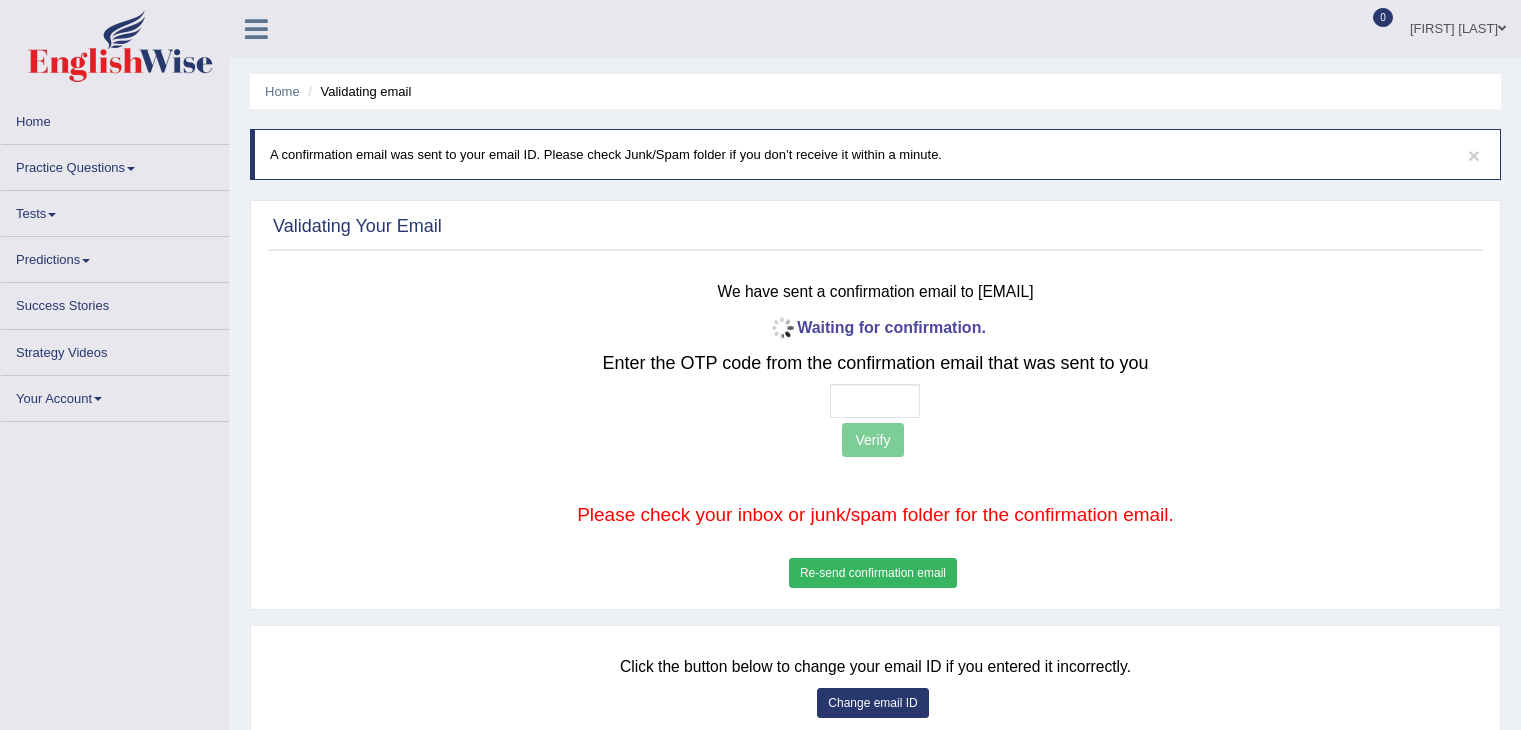 scroll, scrollTop: 0, scrollLeft: 0, axis: both 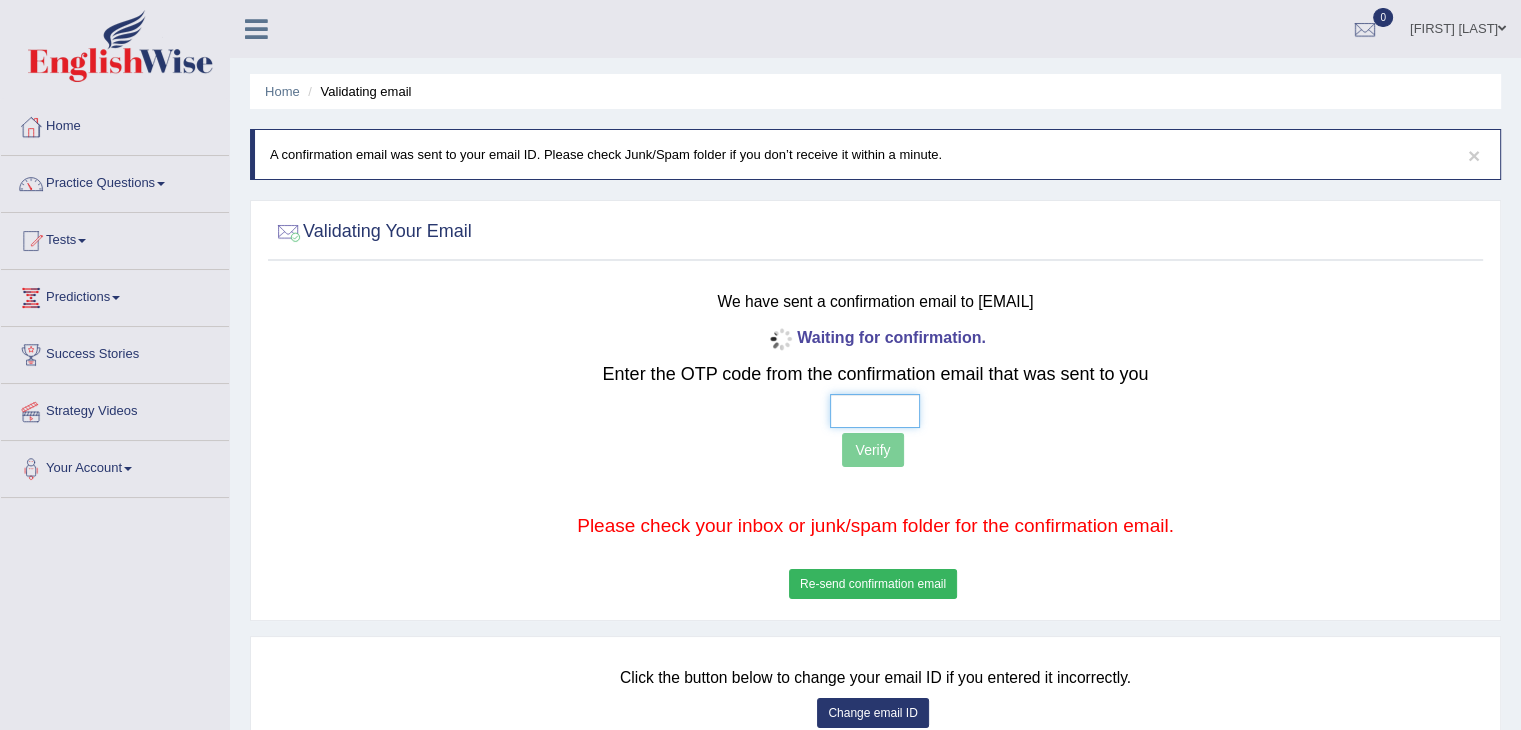 click at bounding box center [875, 411] 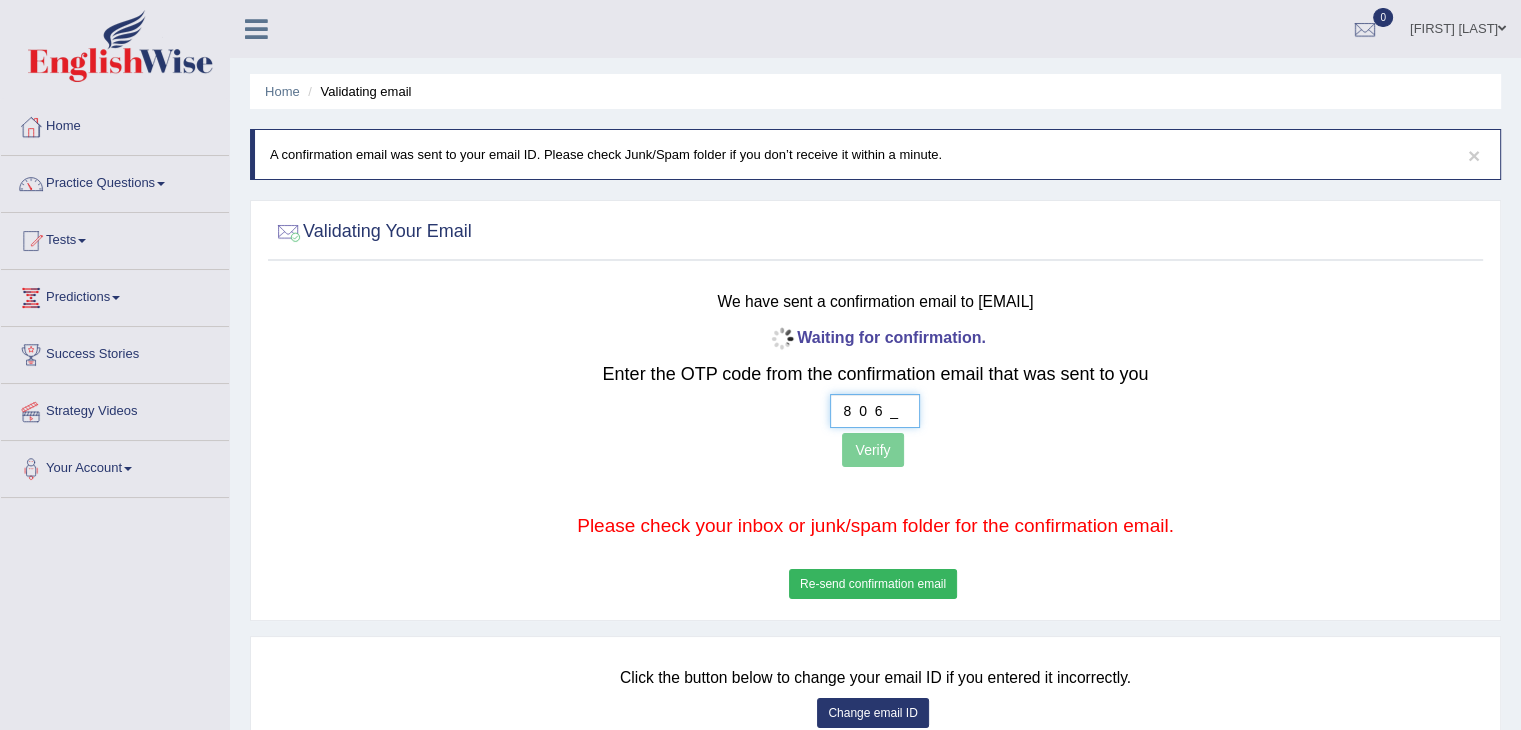 type on "8  0  6  1" 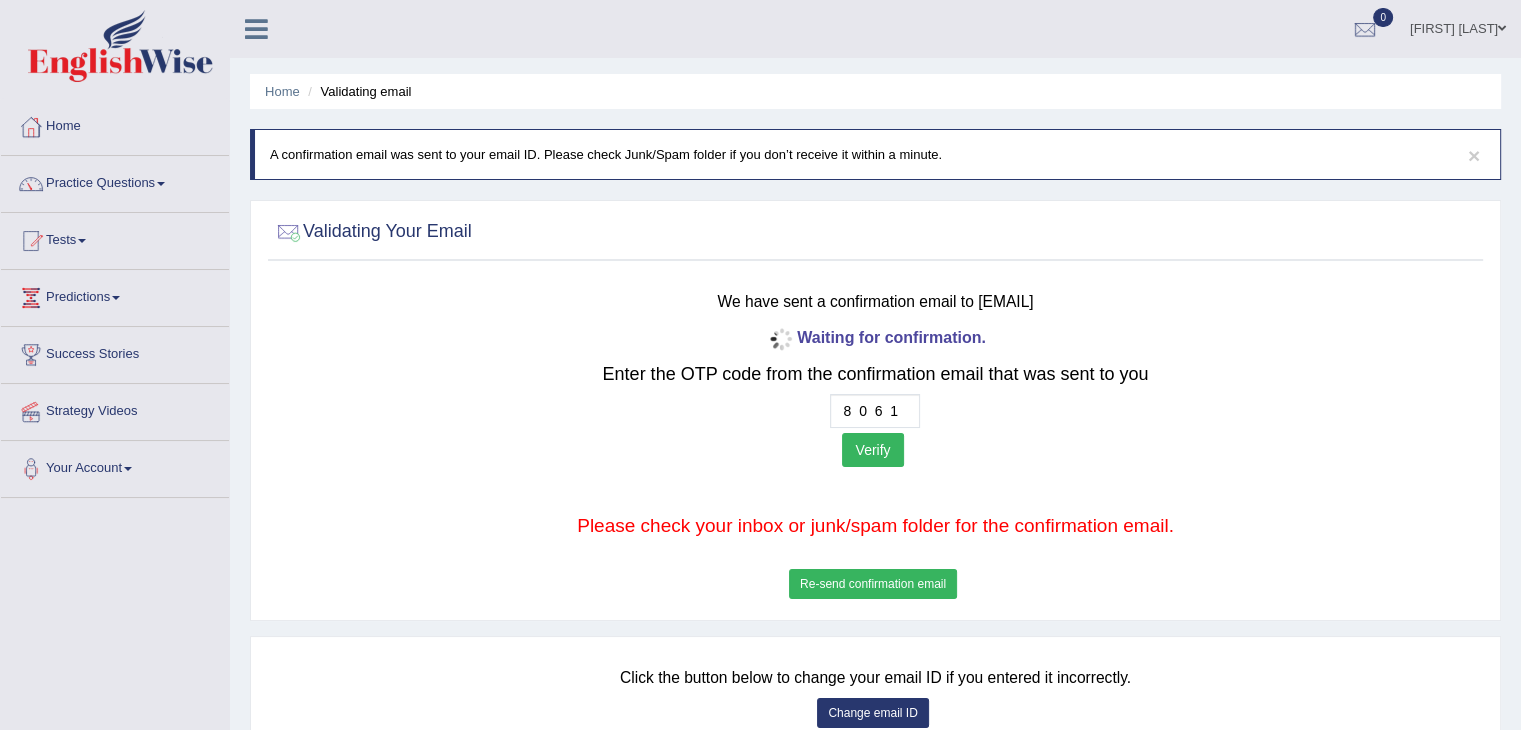 click on "Verify" at bounding box center [872, 450] 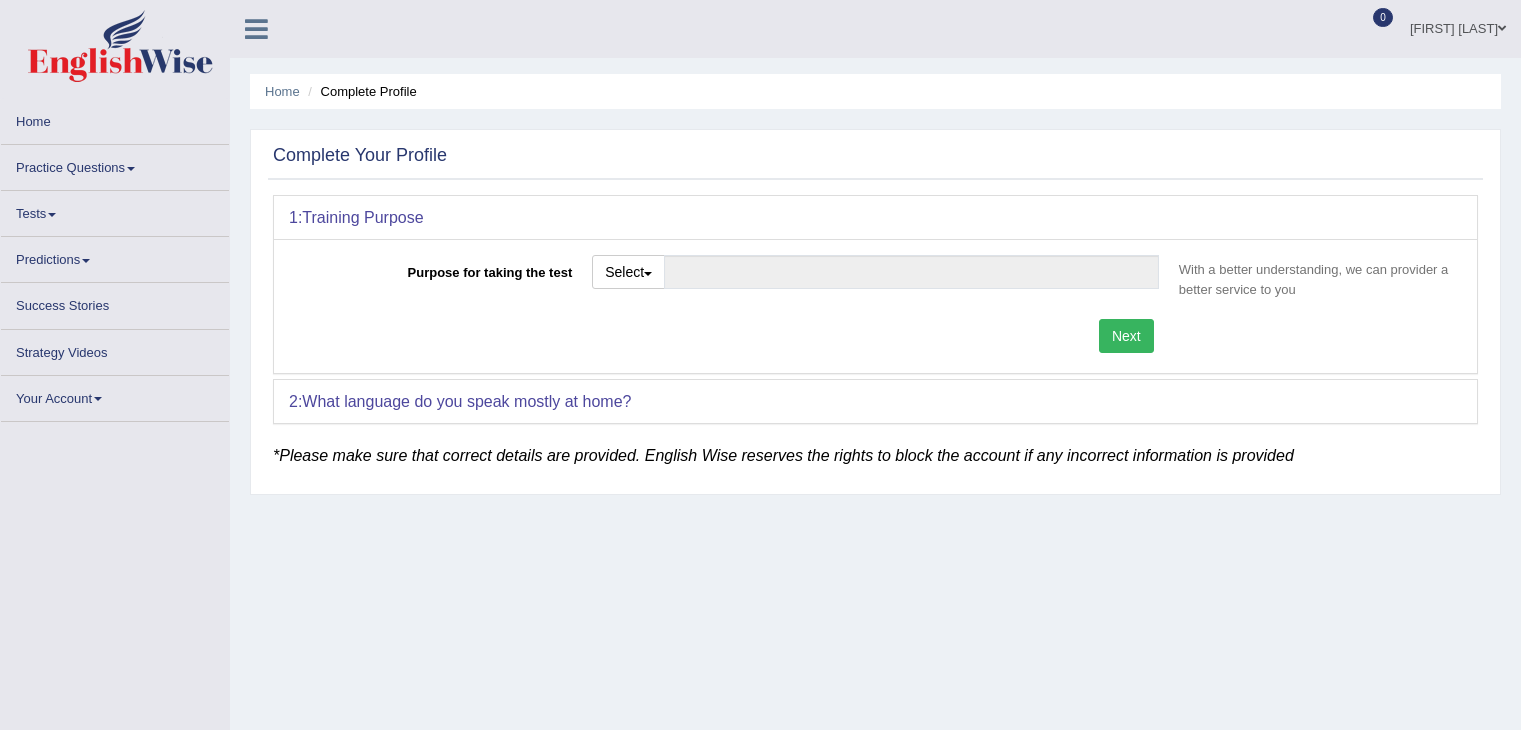 scroll, scrollTop: 0, scrollLeft: 0, axis: both 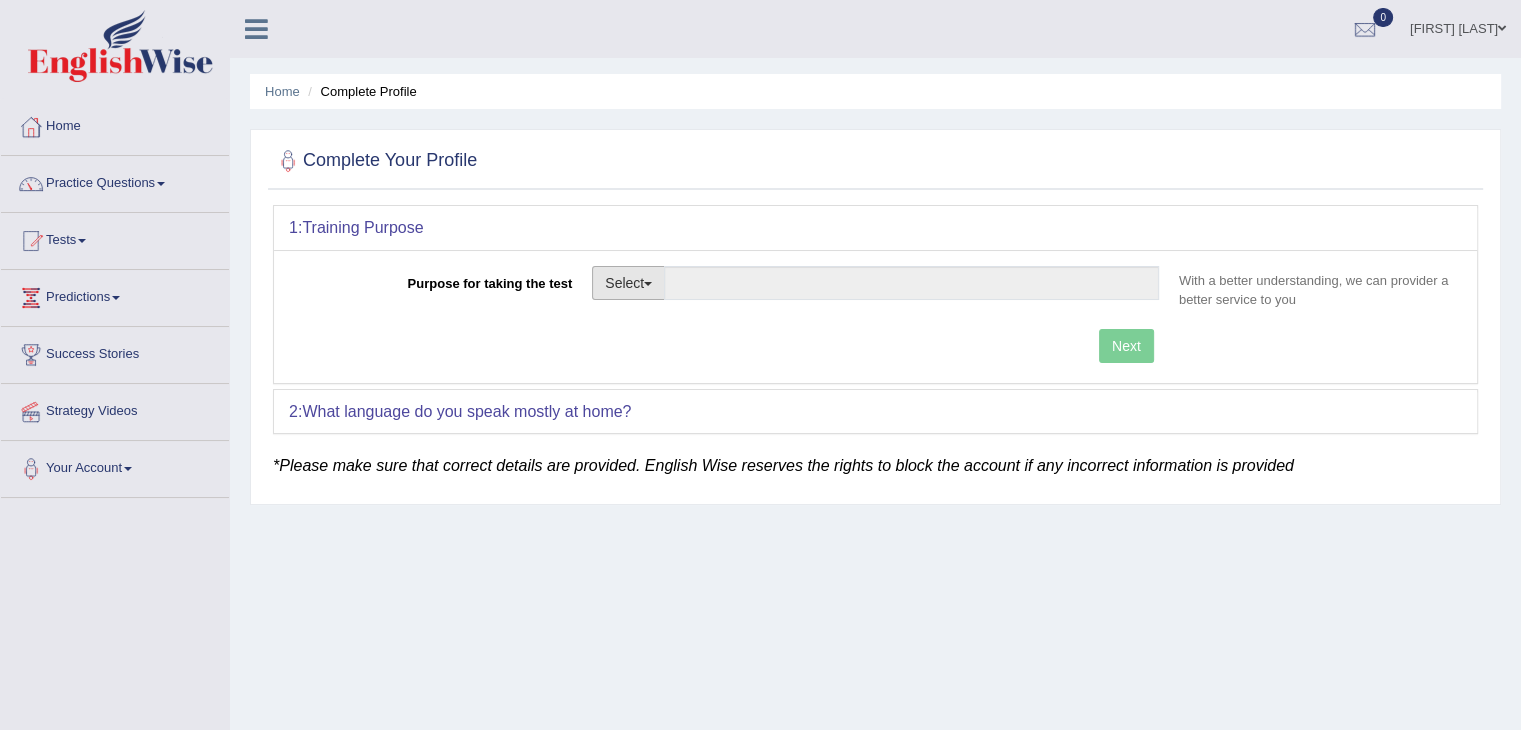 click on "Select" at bounding box center (628, 283) 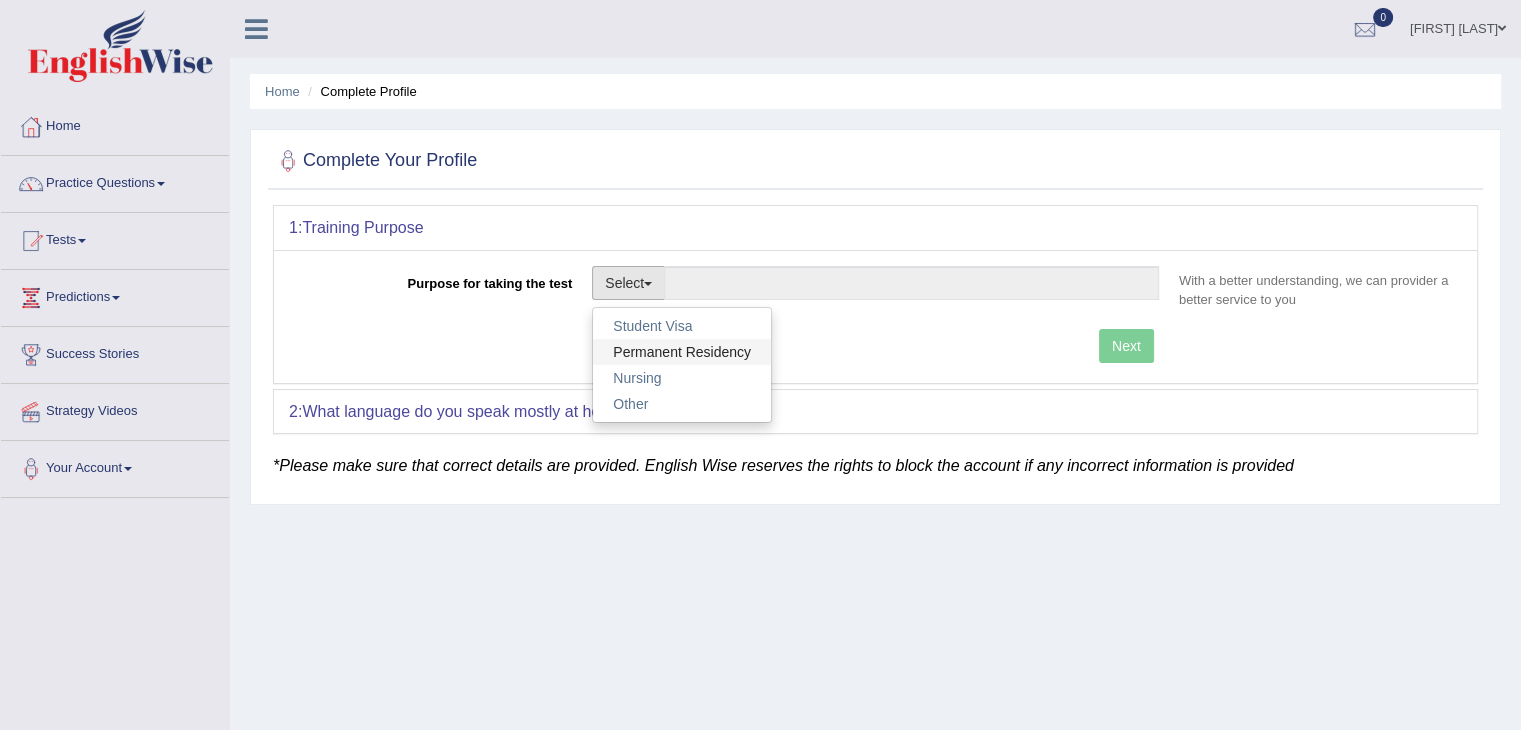 click on "Permanent Residency" at bounding box center (682, 352) 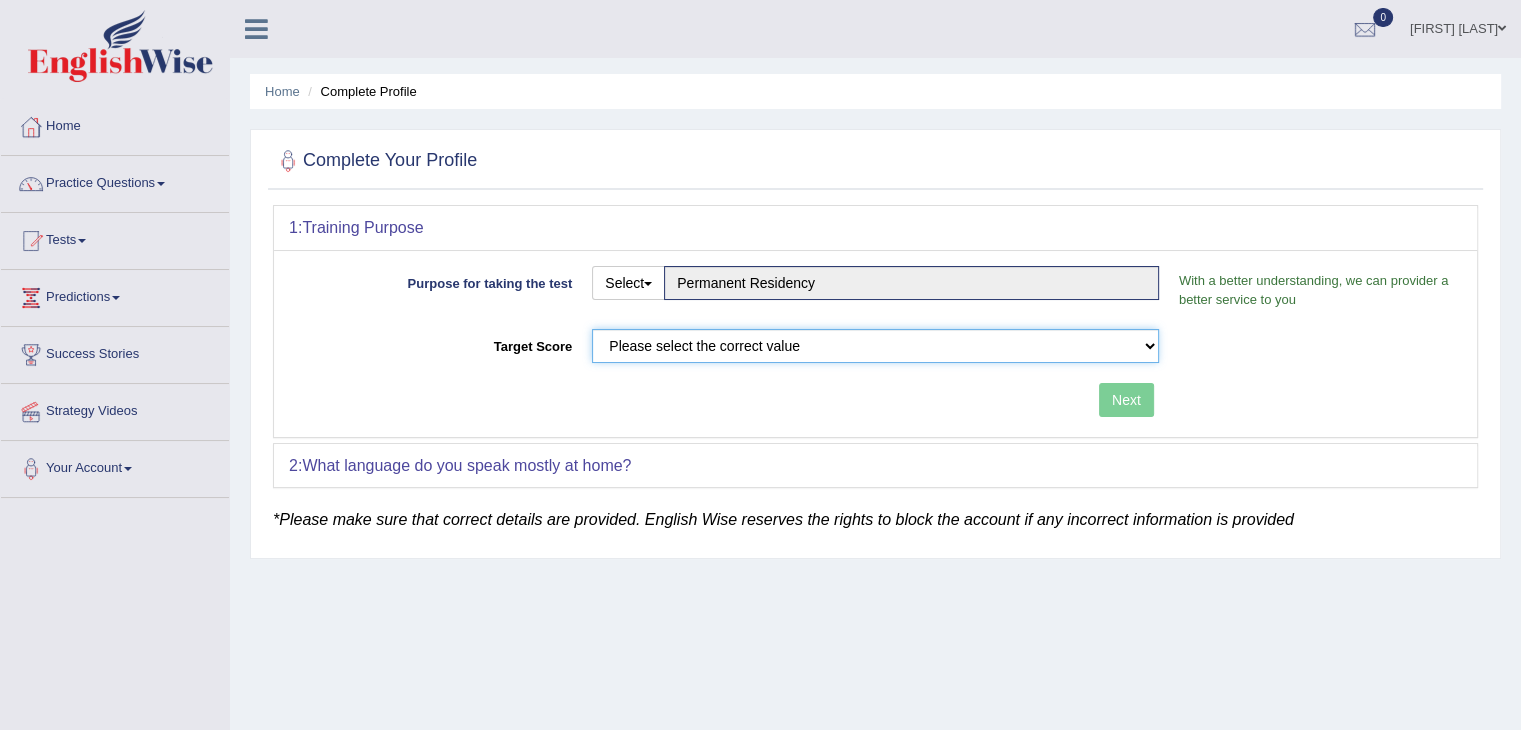 click on "Please select the correct value
50 (6 bands)
58 (6.5 bands)
65 (7 bands)
79 (8 bands)" at bounding box center [875, 346] 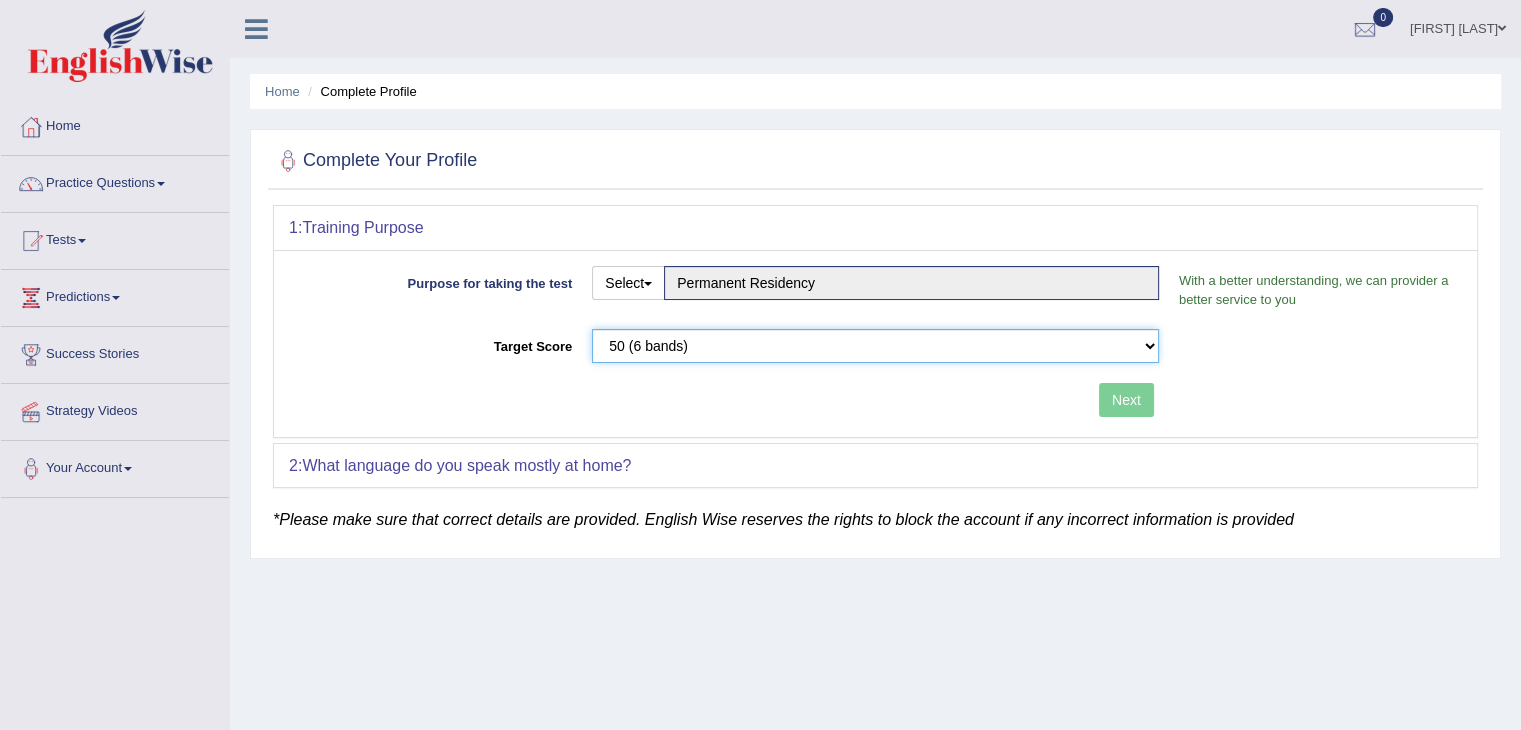 click on "Please select the correct value
50 (6 bands)
58 (6.5 bands)
65 (7 bands)
79 (8 bands)" at bounding box center (875, 346) 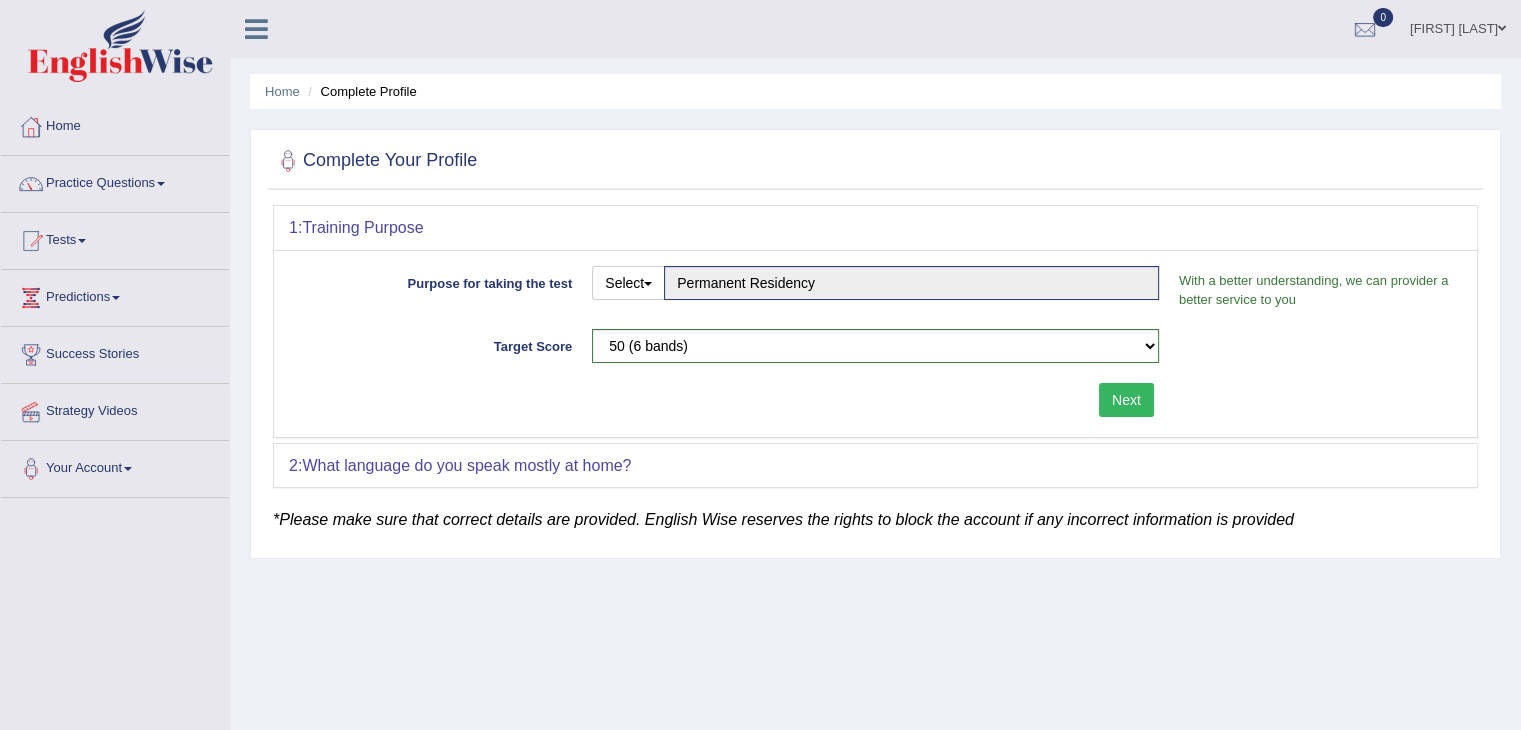 click on "Next" at bounding box center [1126, 400] 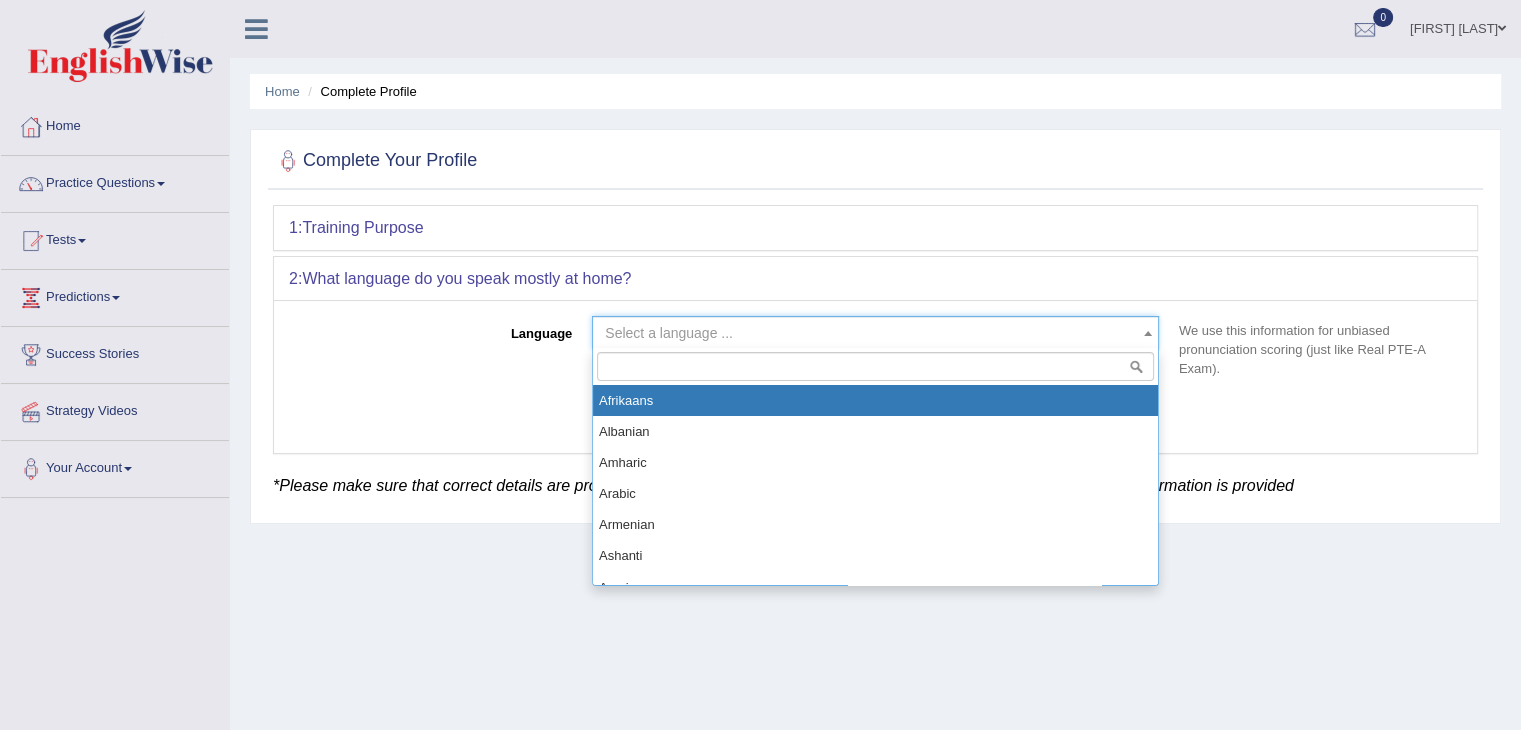 click on "Select a language ..." at bounding box center [875, 333] 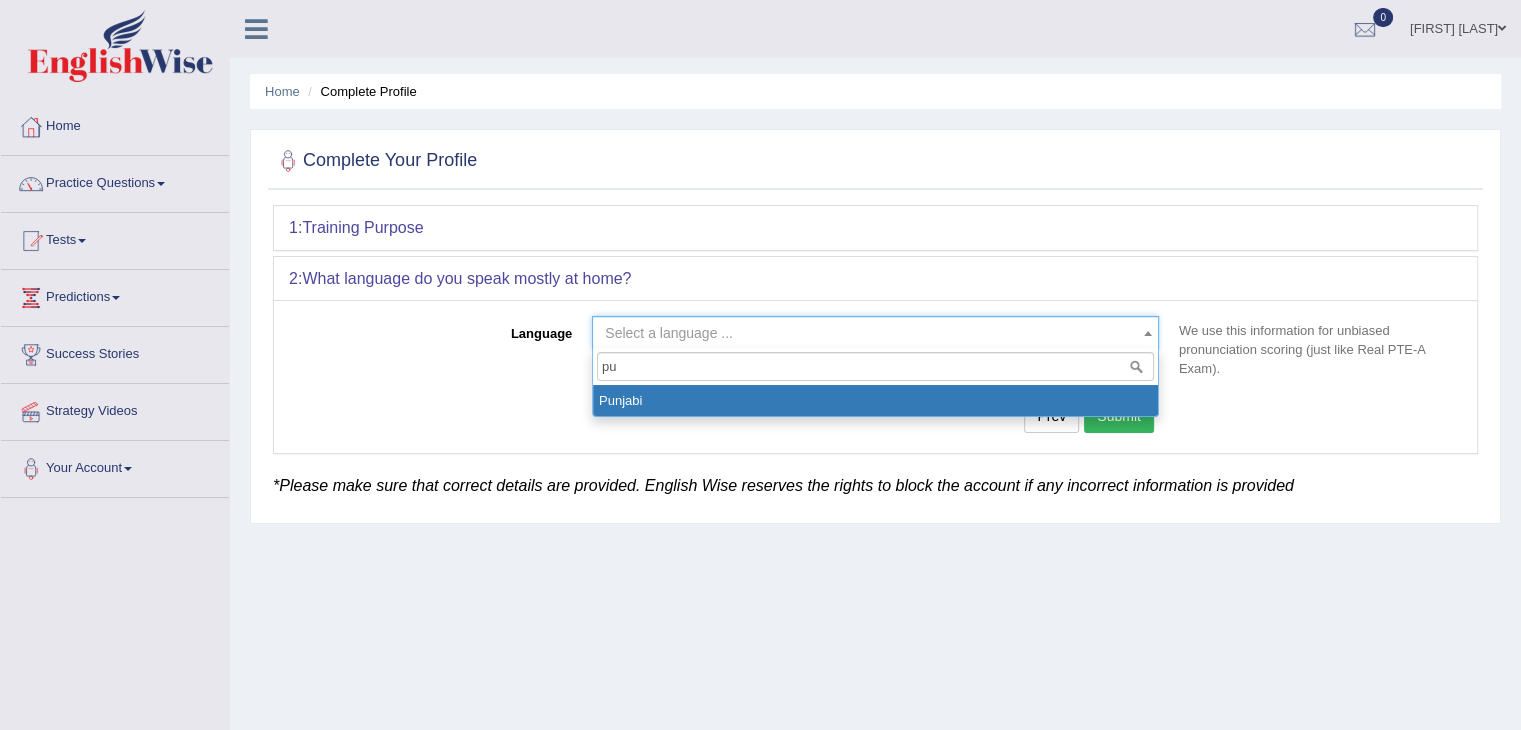 type on "pu" 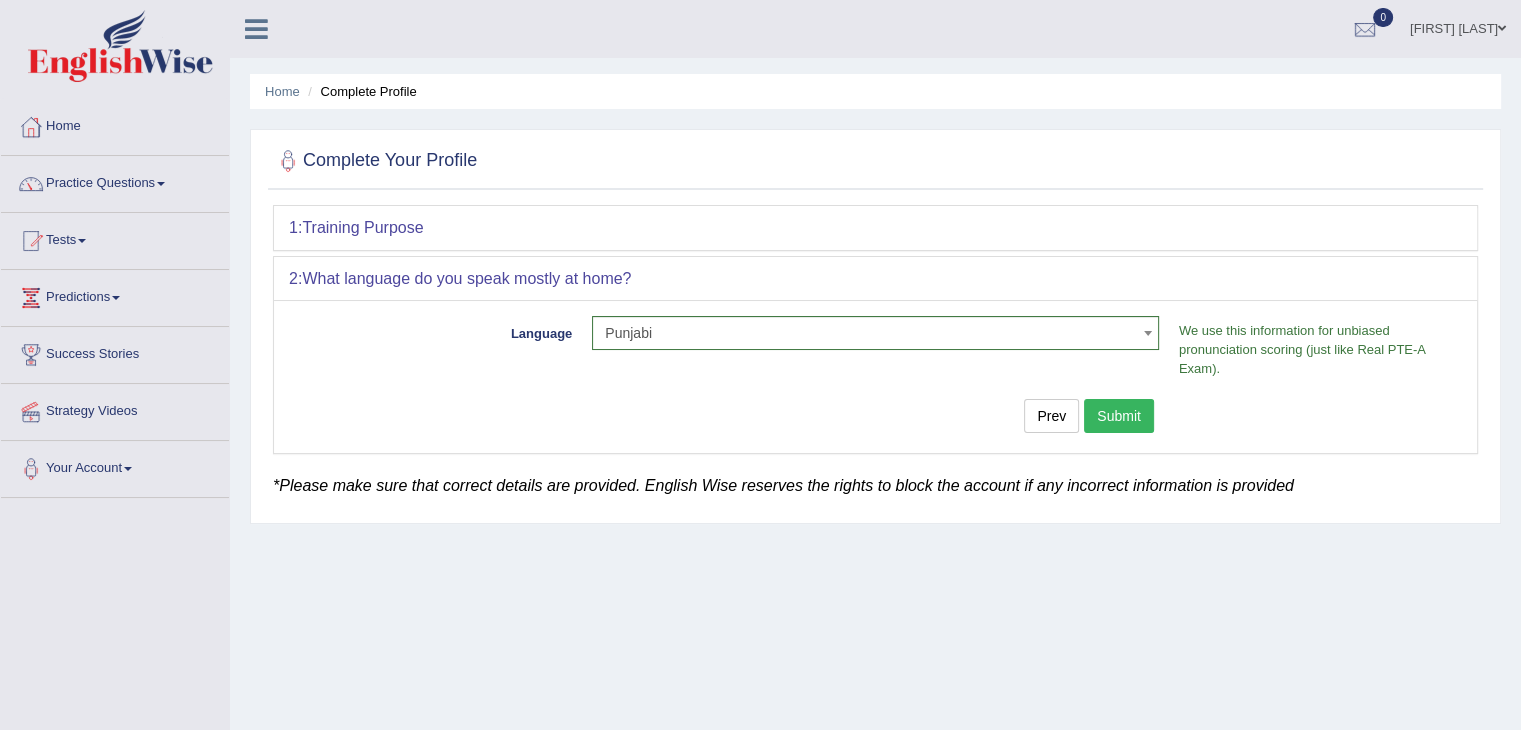 click on "Submit" at bounding box center (1119, 416) 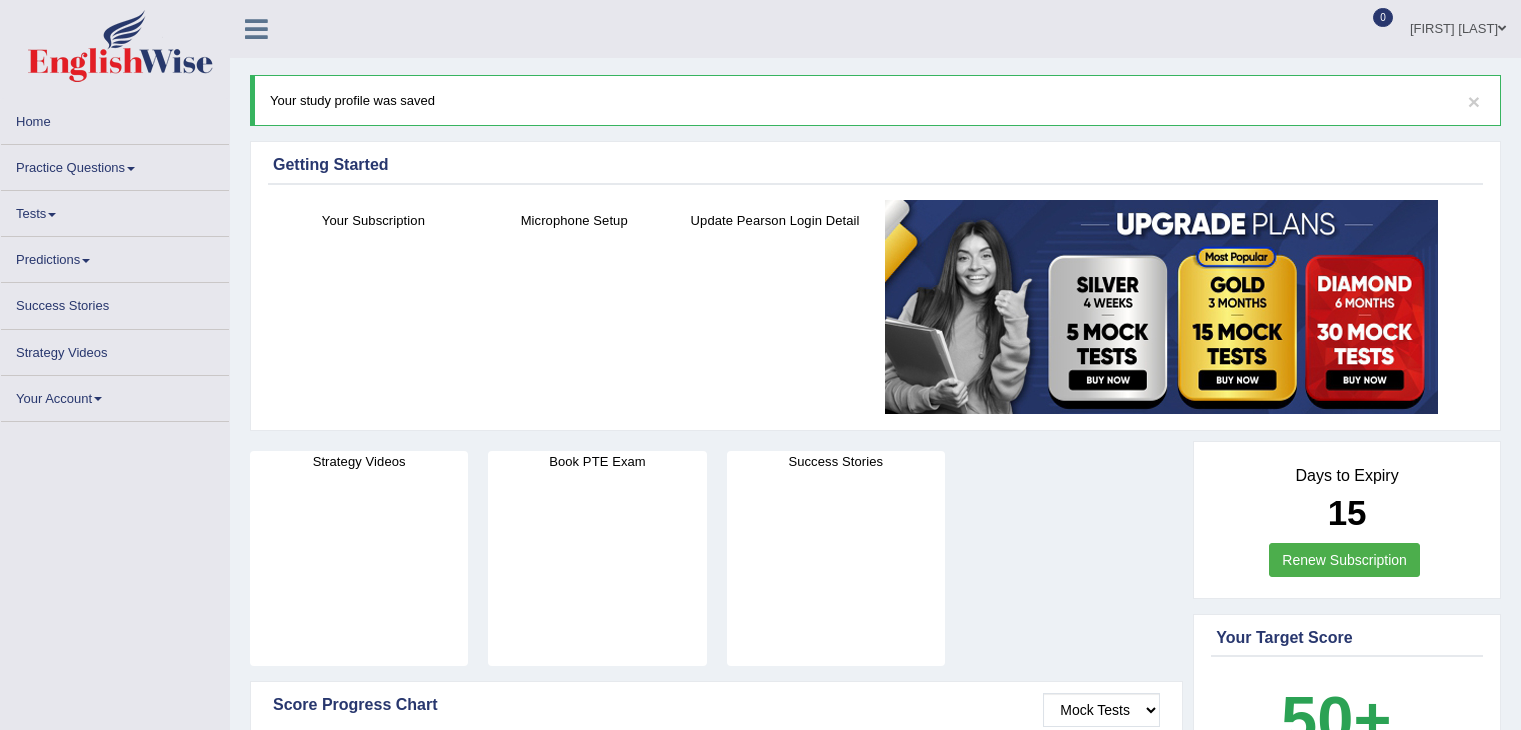 scroll, scrollTop: 0, scrollLeft: 0, axis: both 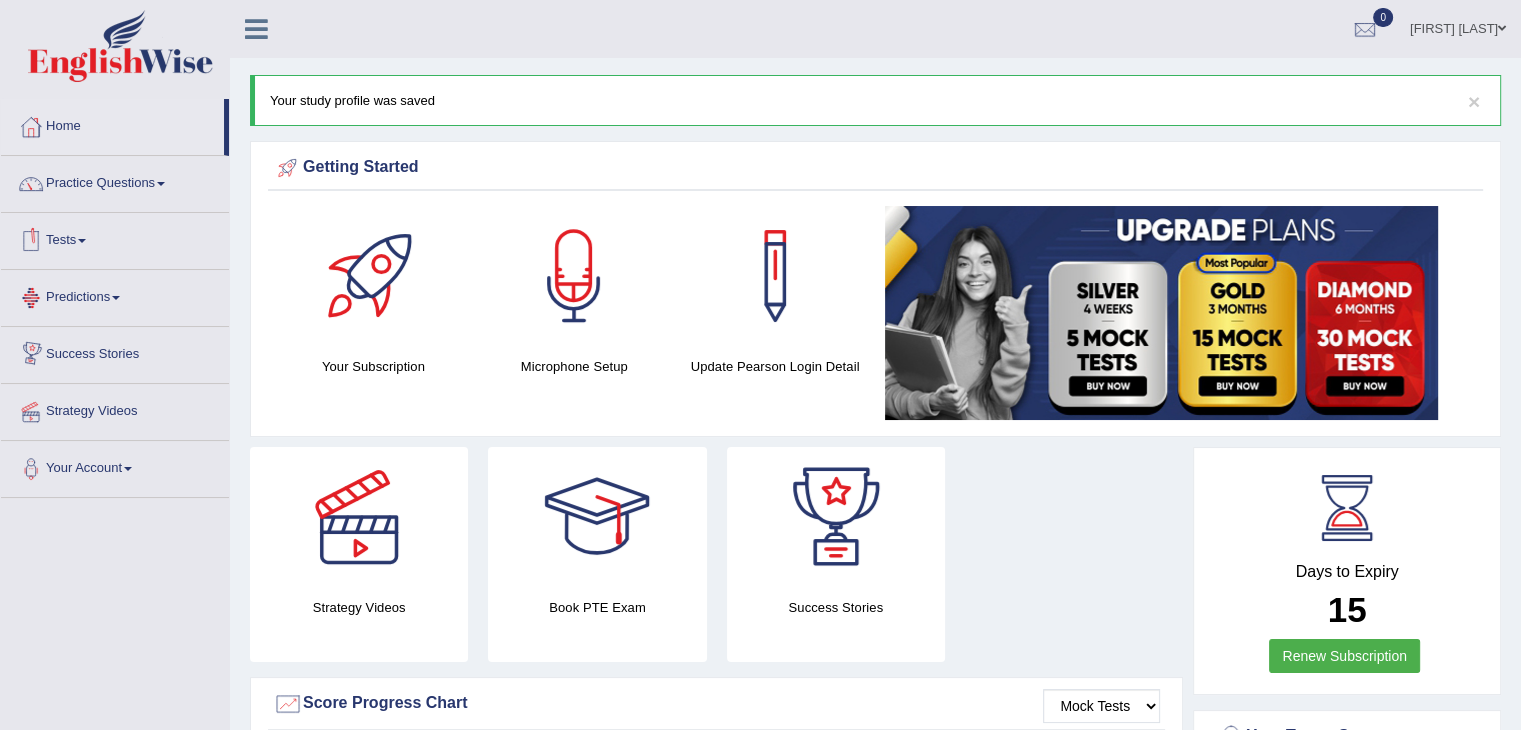 click at bounding box center [82, 241] 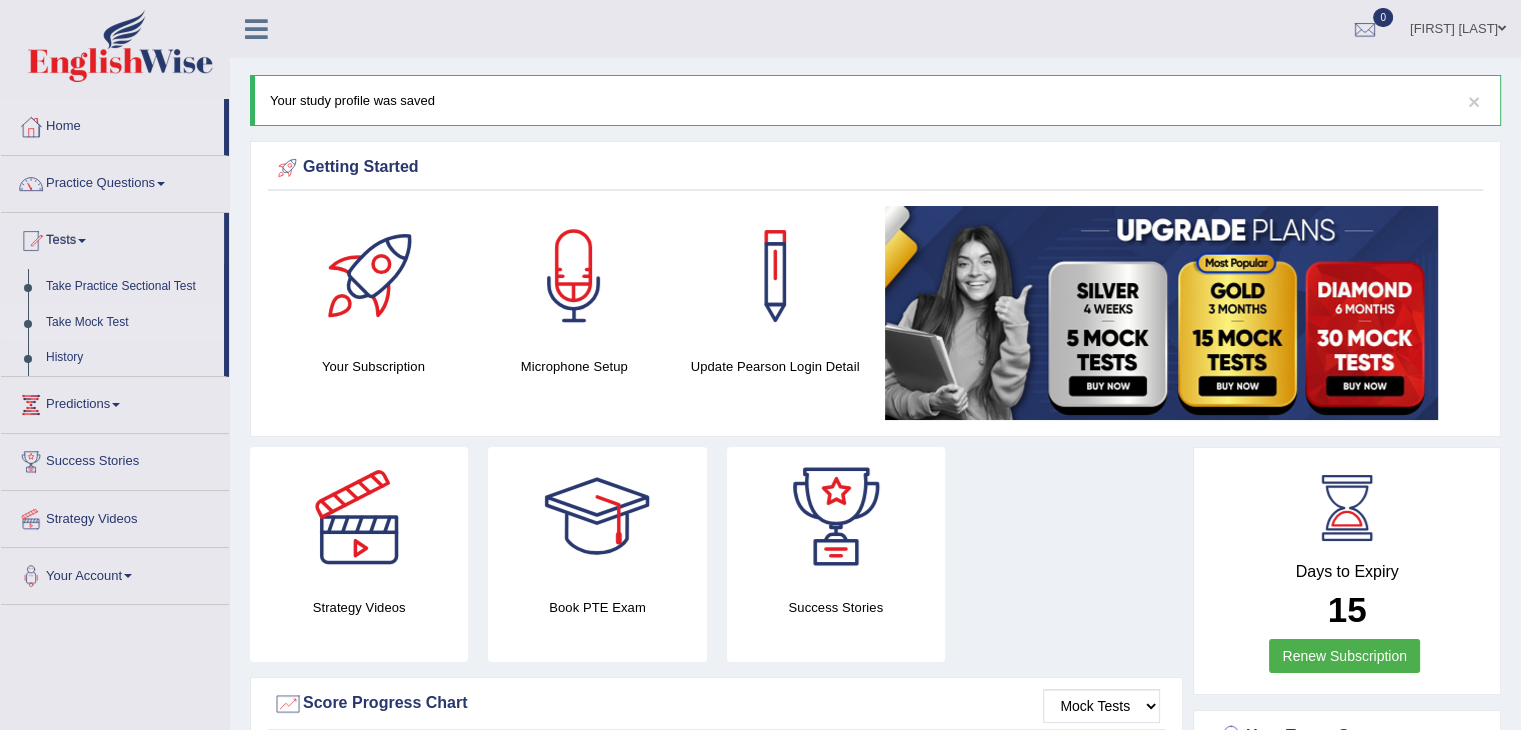 click on "Take Mock Test" at bounding box center (130, 323) 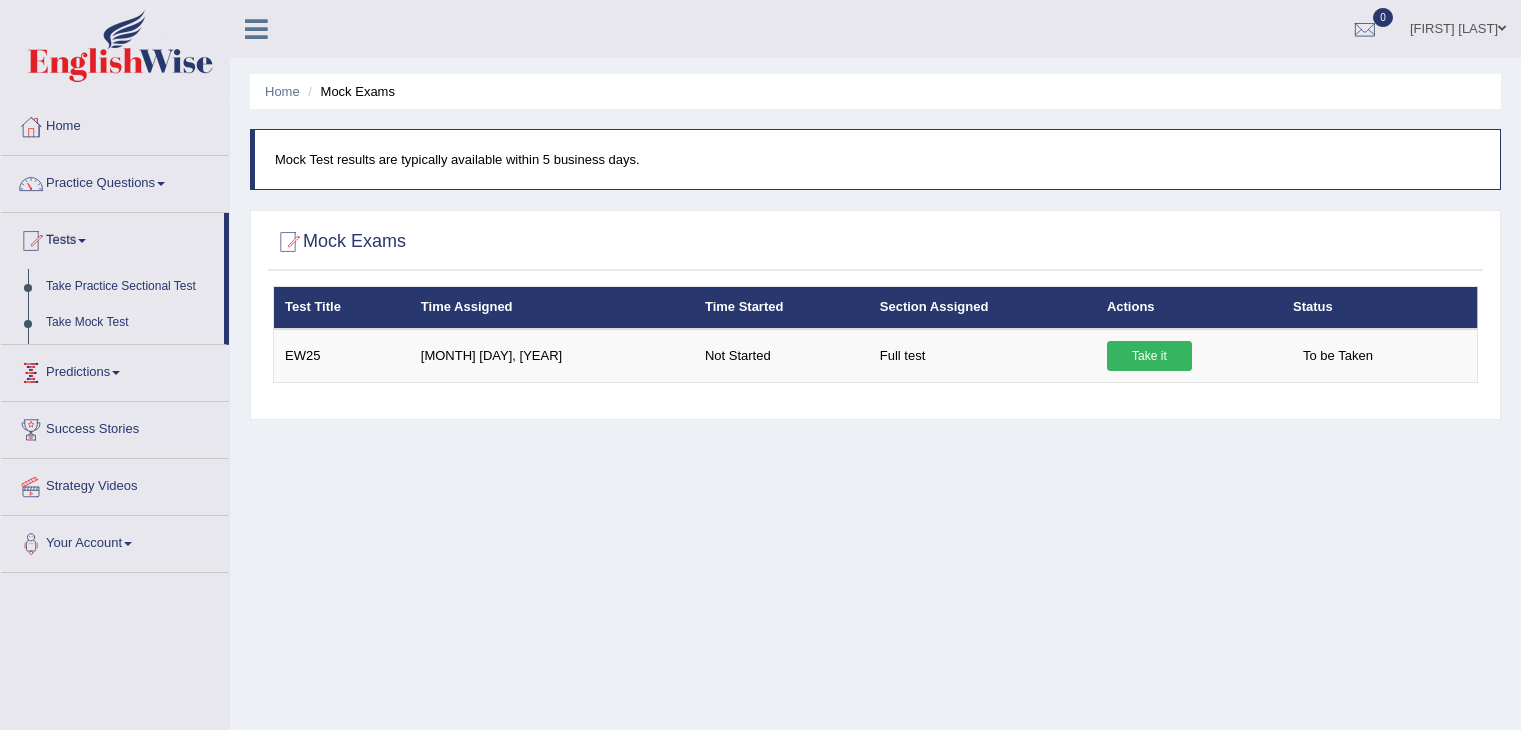 scroll, scrollTop: 0, scrollLeft: 0, axis: both 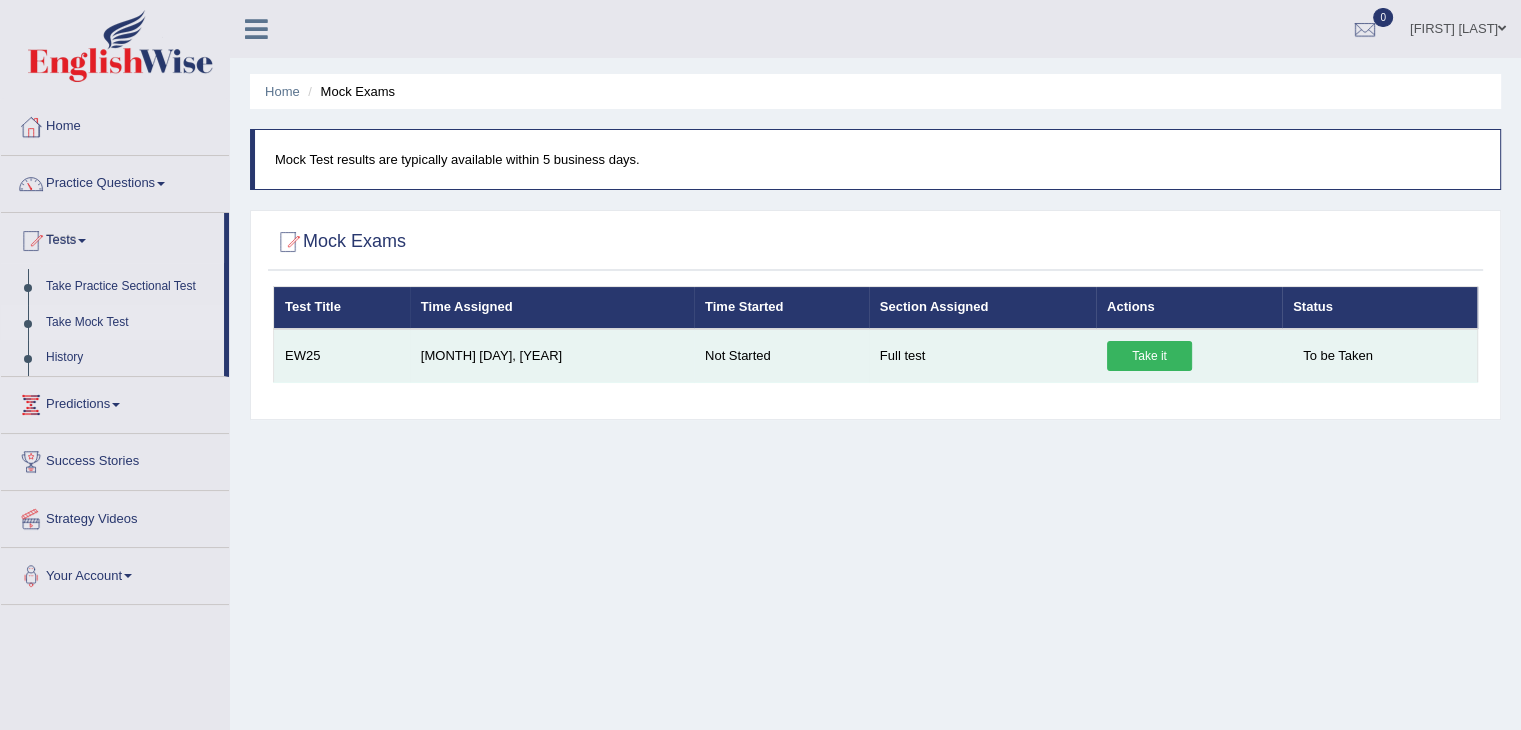 click on "Take it" at bounding box center (1149, 356) 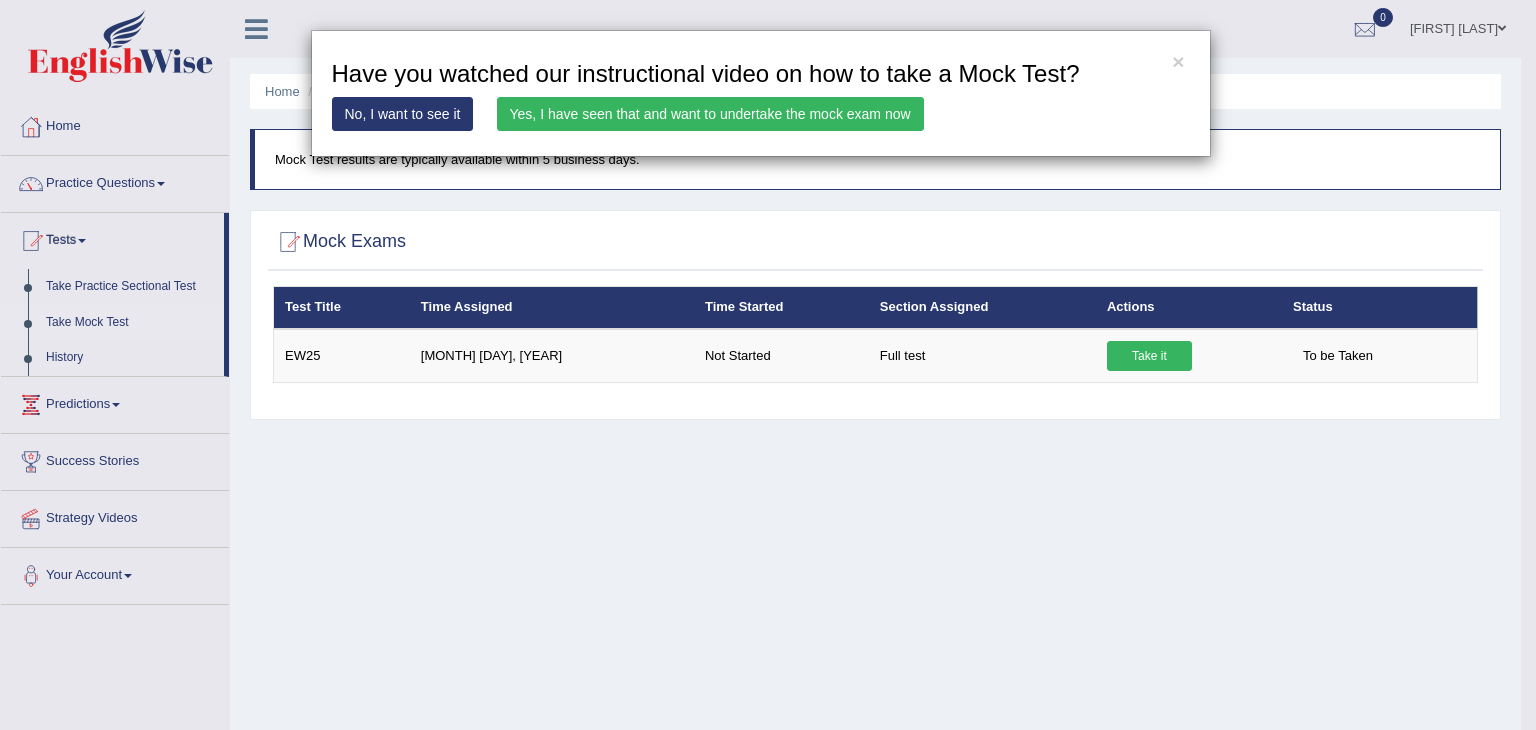click on "Yes, I have seen that and want to undertake the mock exam now" at bounding box center (710, 114) 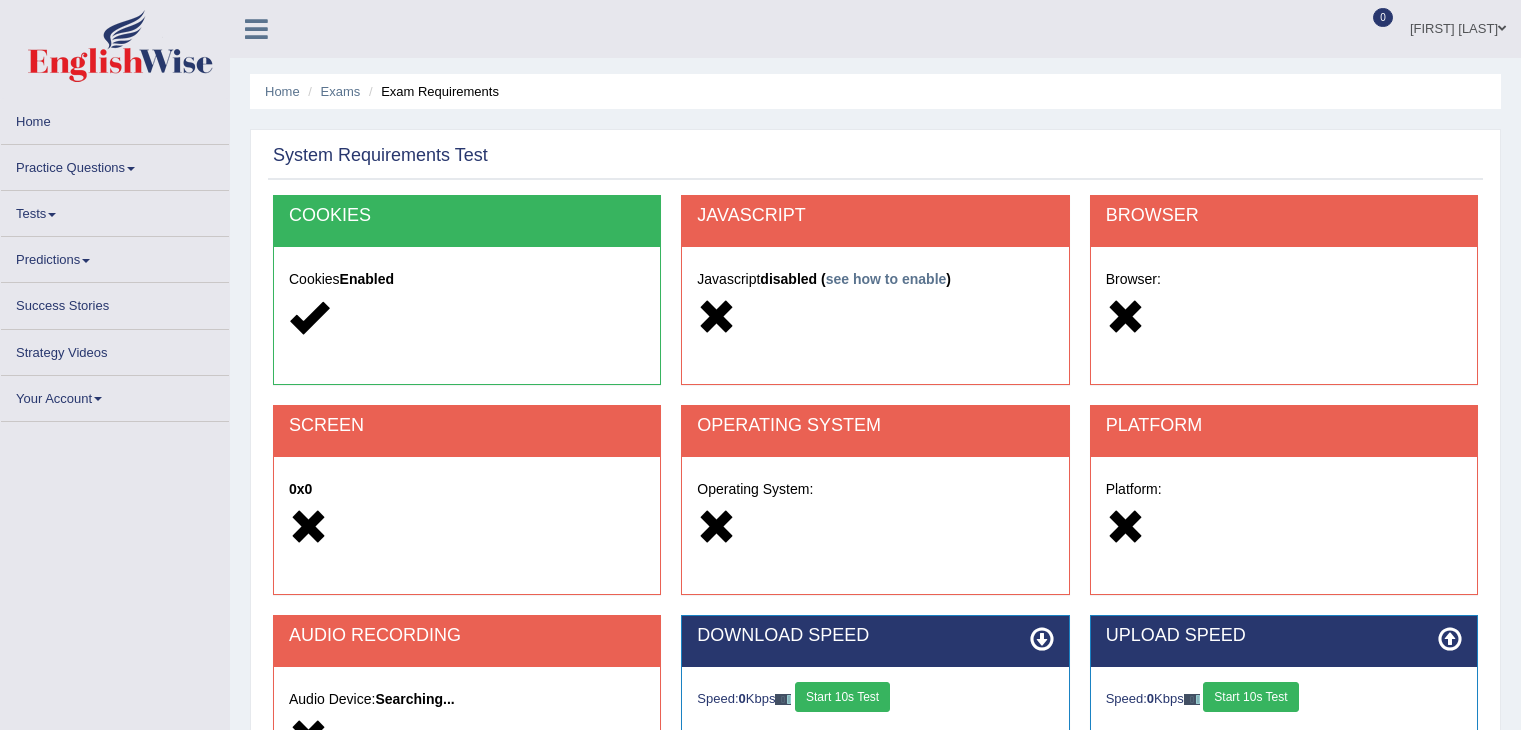 scroll, scrollTop: 0, scrollLeft: 0, axis: both 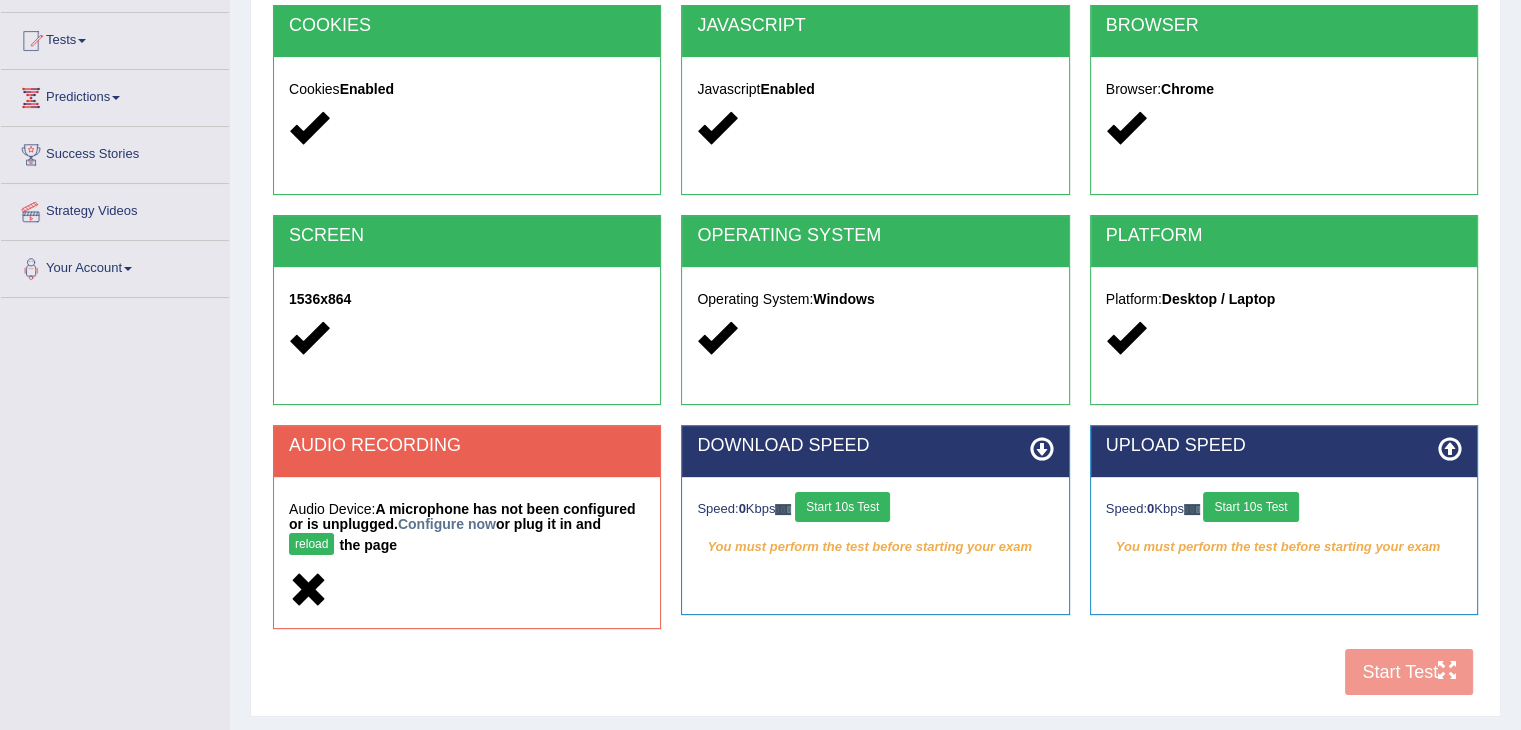 click on "COOKIES
Cookies  Enabled
JAVASCRIPT
Javascript  Enabled
BROWSER
Browser:  Chrome
SCREEN
1536x864
OPERATING SYSTEM
Operating System:  Windows
PLATFORM
Platform:  Desktop / Laptop
AUDIO RECORDING
Audio Device:  A microphone has not been configured or is unplugged.  Configure now  or plug it in and  reload  the page
DOWNLOAD SPEED
Speed:  0  Kbps    Start 10s Test
You must perform the test before starting your exam
Select Audio Quality
UPLOAD SPEED
Speed:  0  Kbps    Start 10s Test" at bounding box center [875, 355] 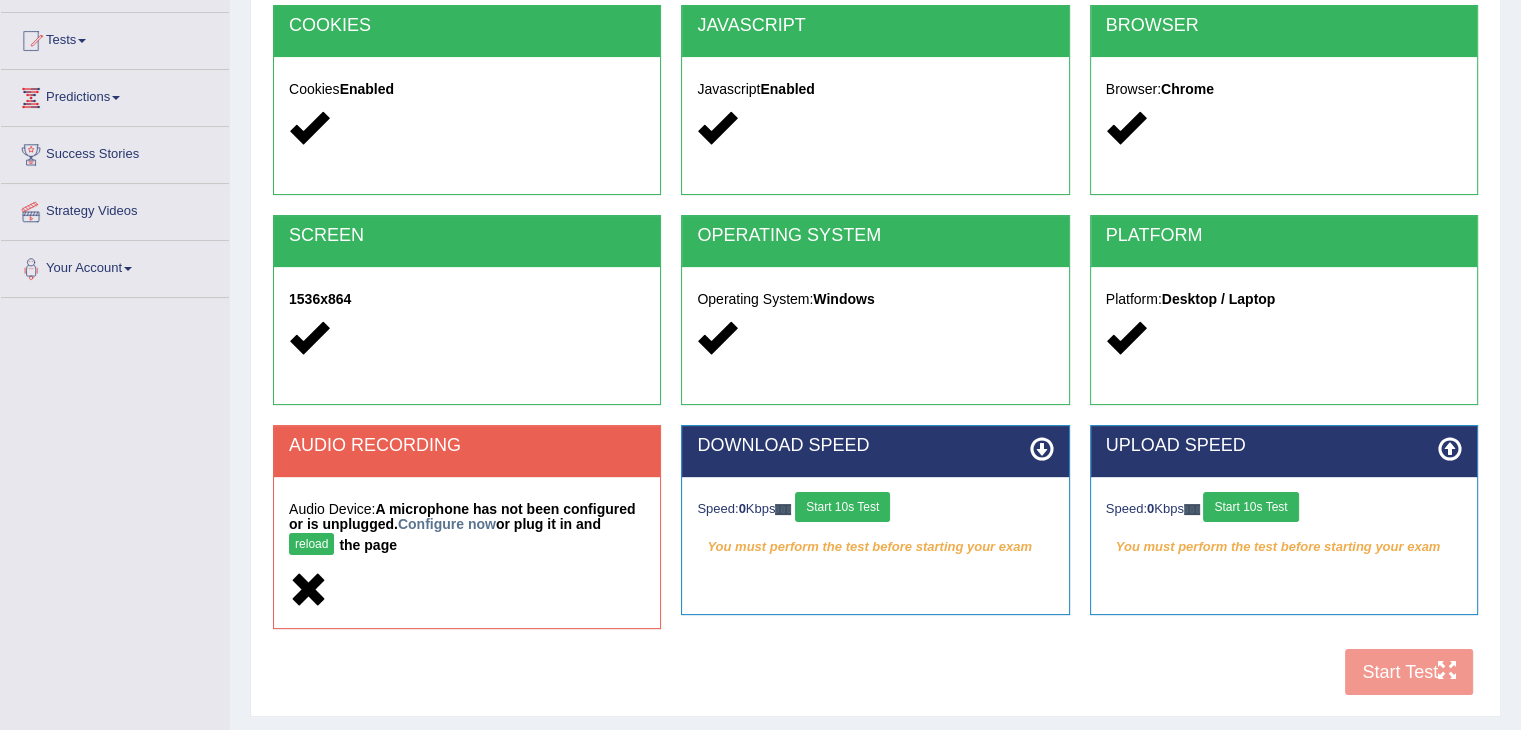 click on "COOKIES
Cookies  Enabled
JAVASCRIPT
Javascript  Enabled
BROWSER
Browser:  Chrome
SCREEN
1536x864
OPERATING SYSTEM
Operating System:  Windows
PLATFORM
Platform:  Desktop / Laptop
AUDIO RECORDING
Audio Device:  A microphone has not been configured or is unplugged.  Configure now  or plug it in and  reload  the page
DOWNLOAD SPEED
Speed:  0  Kbps    Start 10s Test
You must perform the test before starting your exam
Select Audio Quality
UPLOAD SPEED
Speed:  0  Kbps    Start 10s Test" at bounding box center [875, 355] 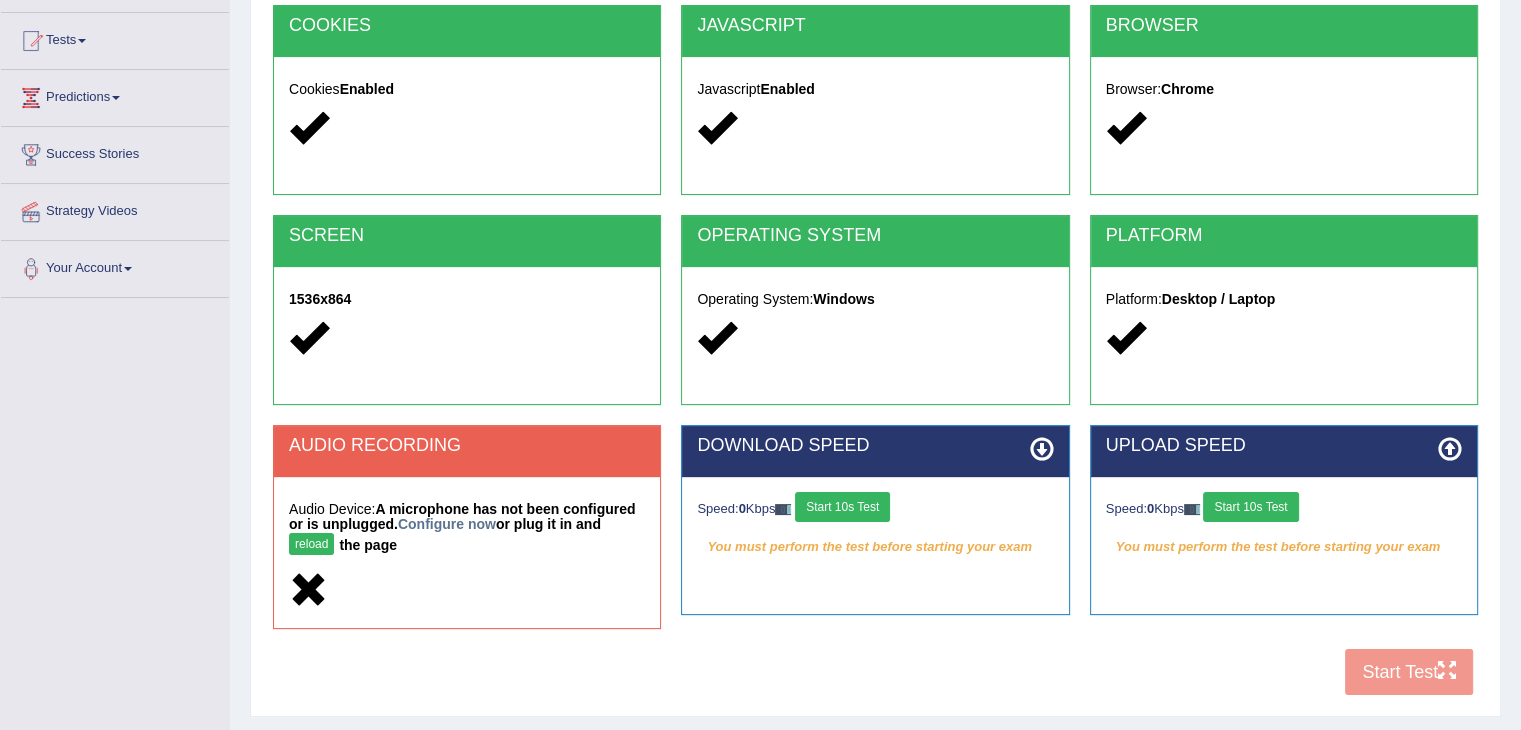 click on "Start 10s Test" at bounding box center (842, 507) 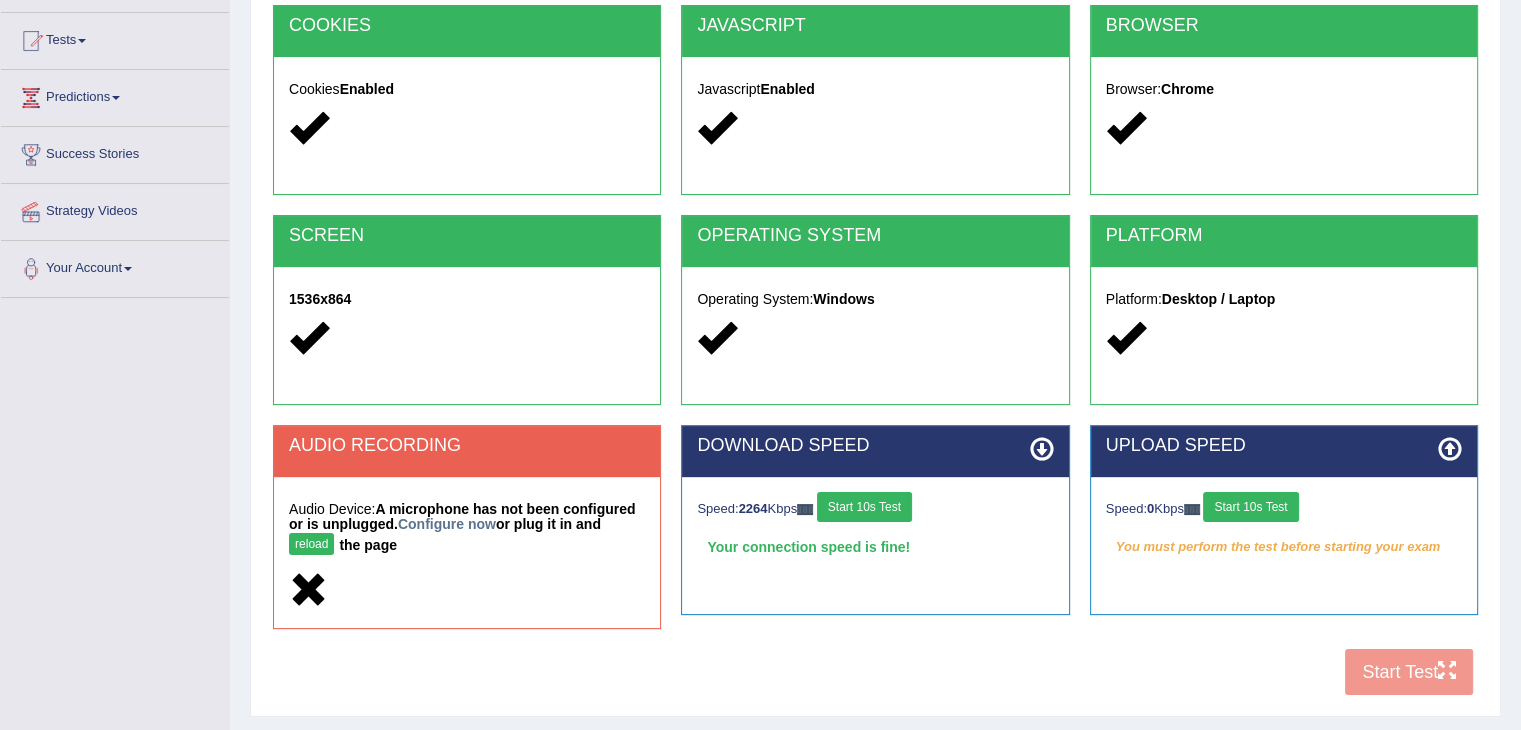 click on "Start 10s Test" at bounding box center (1250, 507) 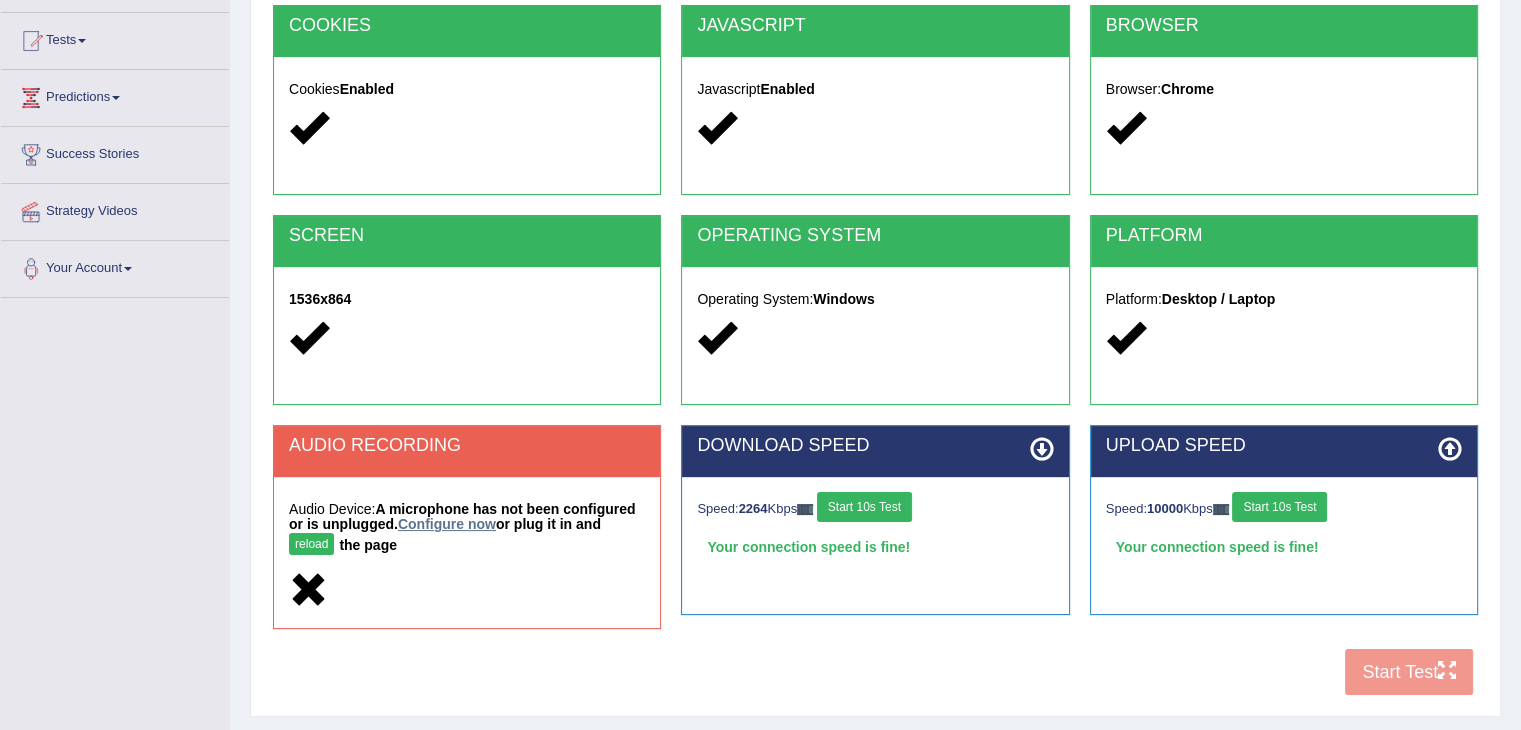 click on "Configure now" at bounding box center [447, 524] 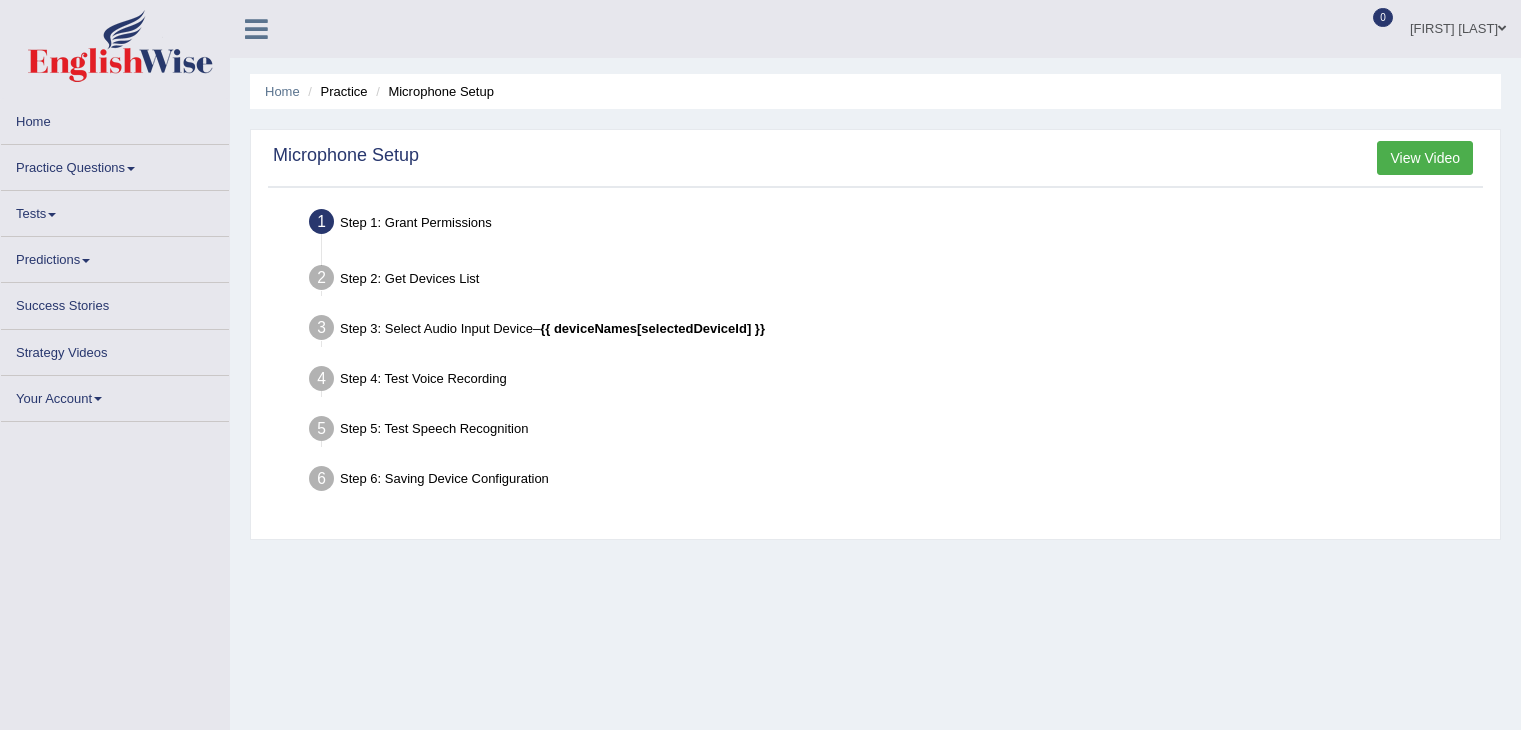 scroll, scrollTop: 0, scrollLeft: 0, axis: both 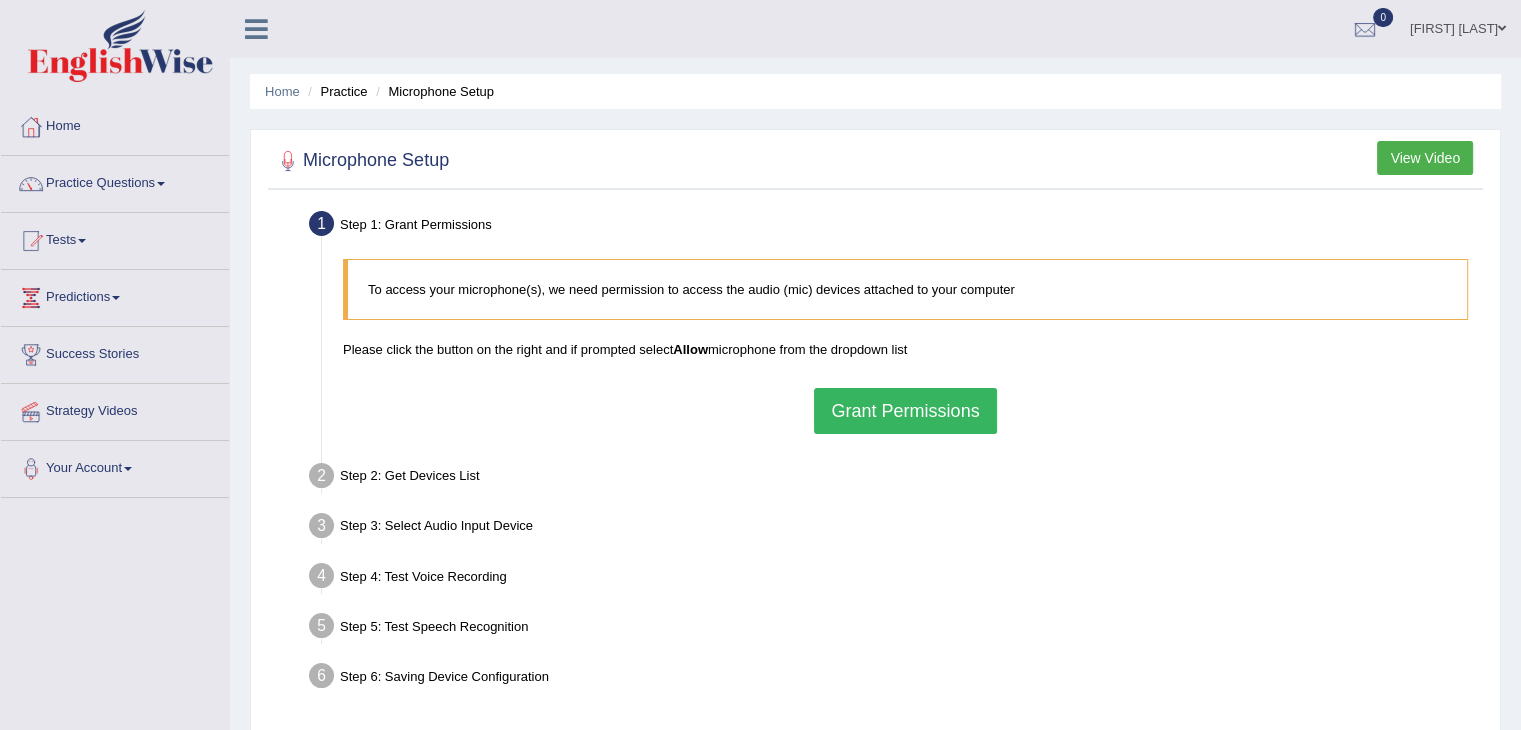 click on "Grant Permissions" at bounding box center [905, 411] 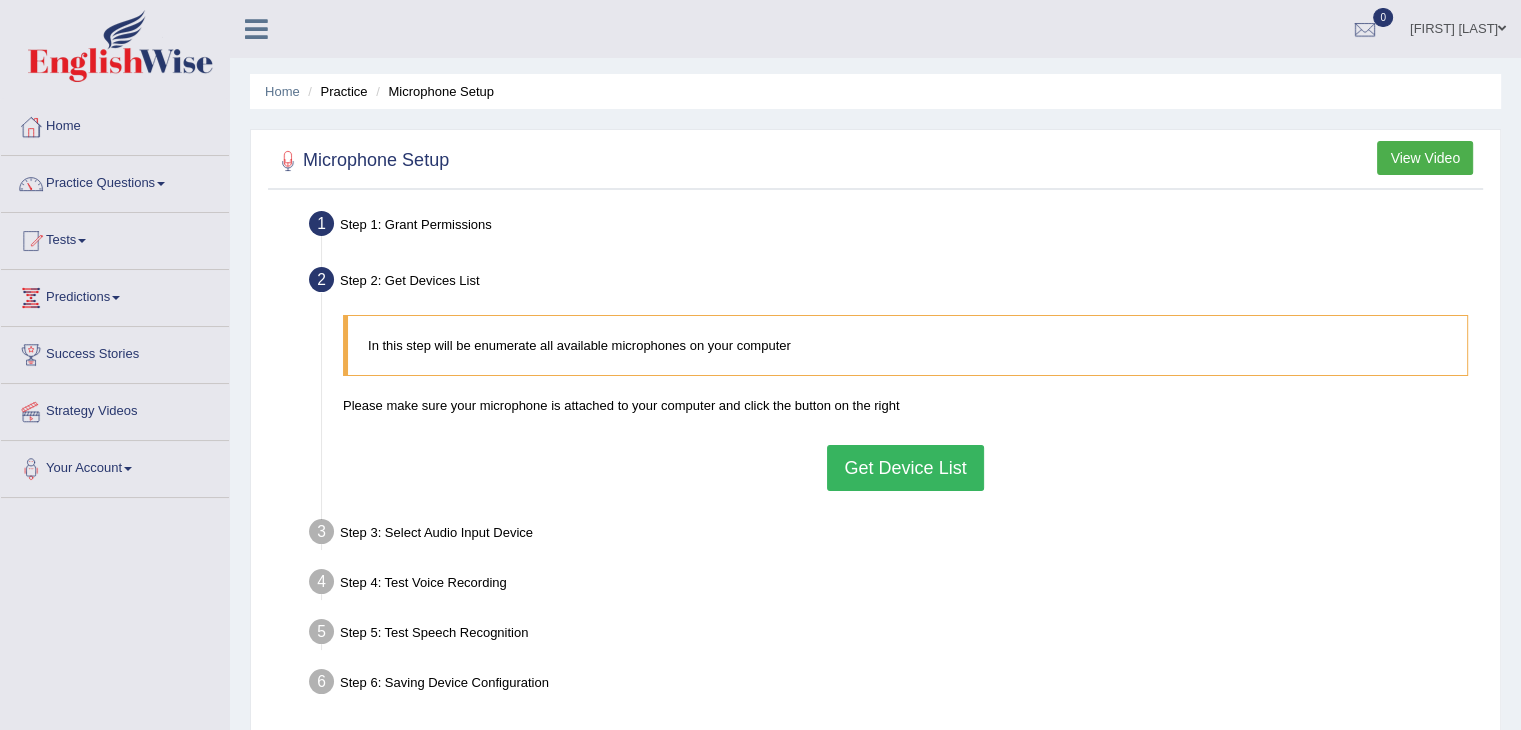 click on "Get Device List" at bounding box center [905, 468] 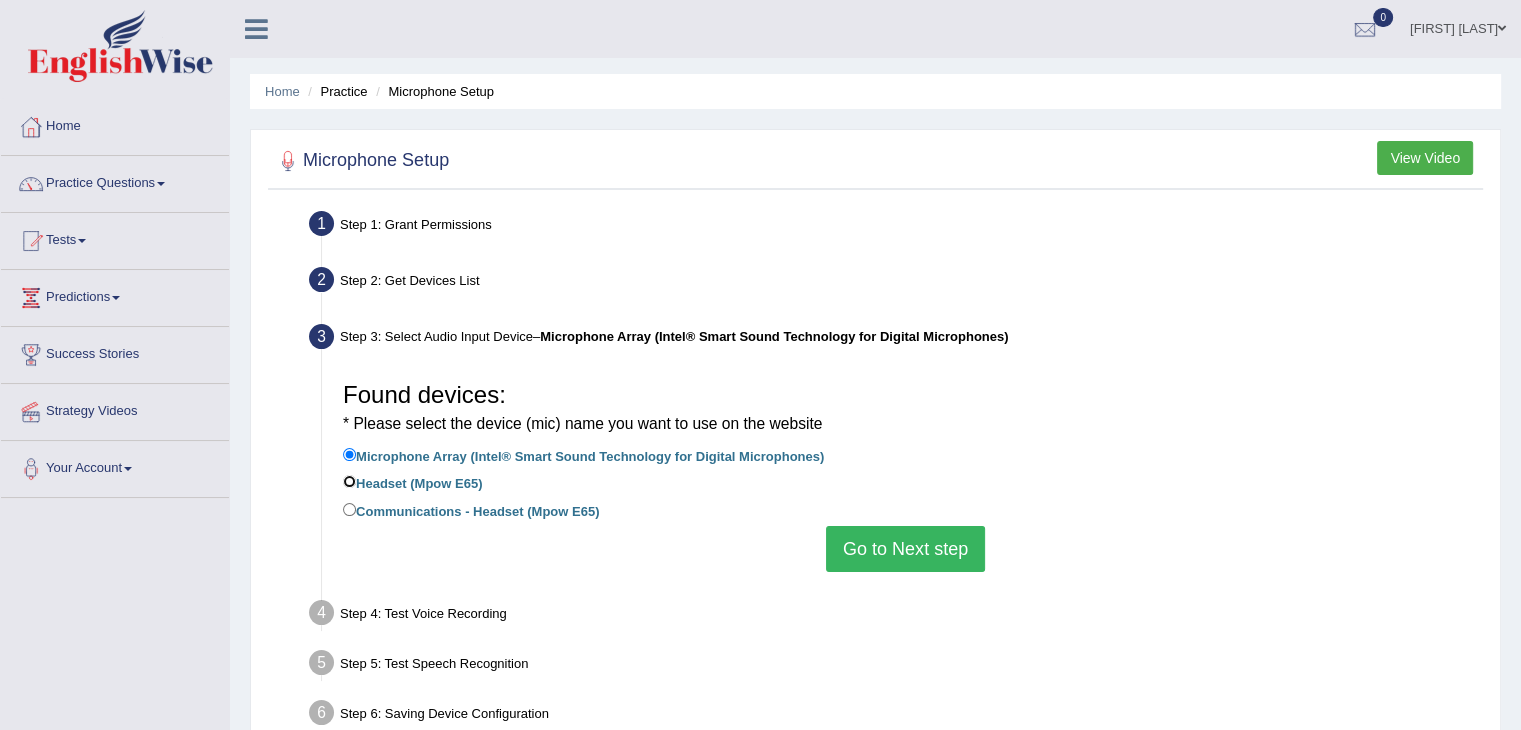 click on "Headset (Mpow E65)" at bounding box center [349, 481] 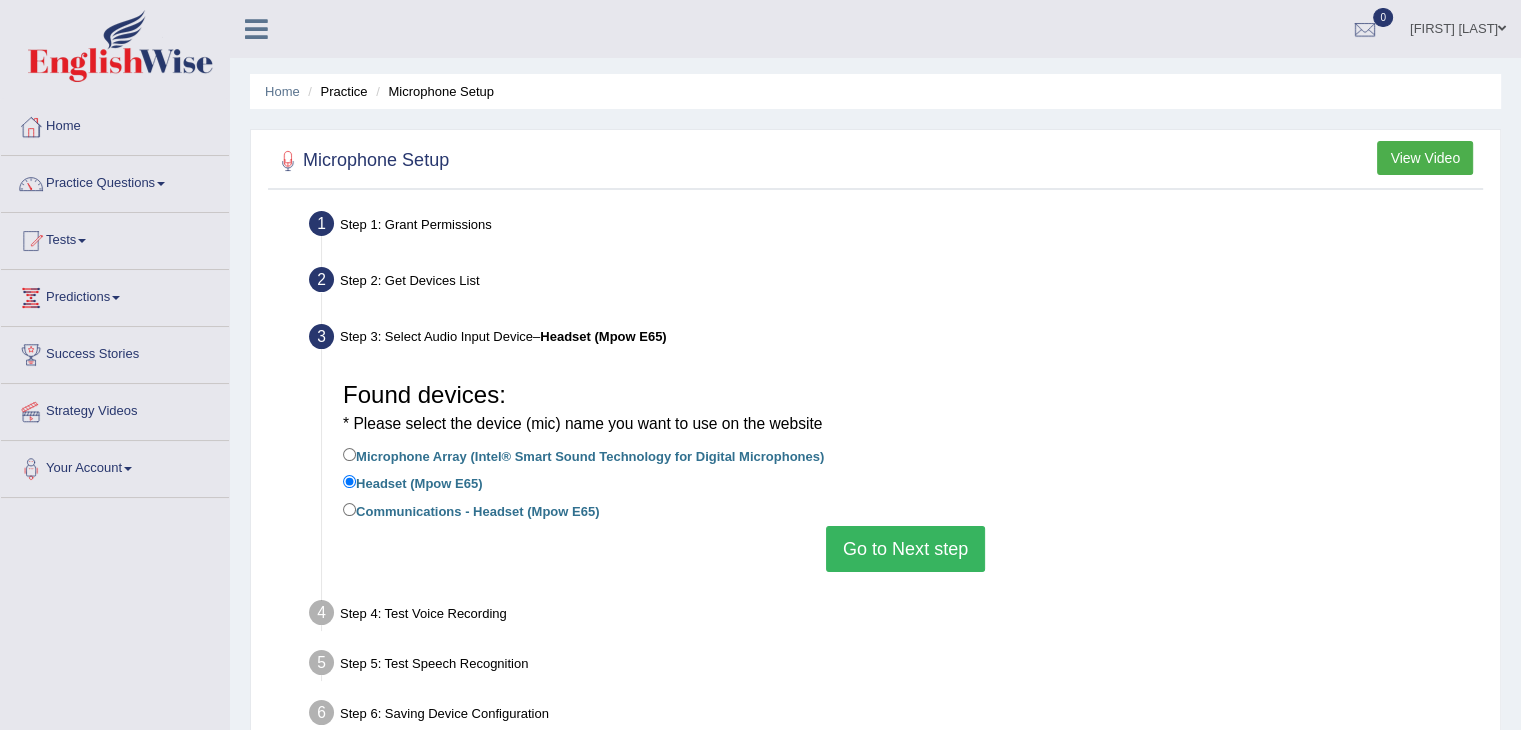 click on "Go to Next step" at bounding box center [905, 549] 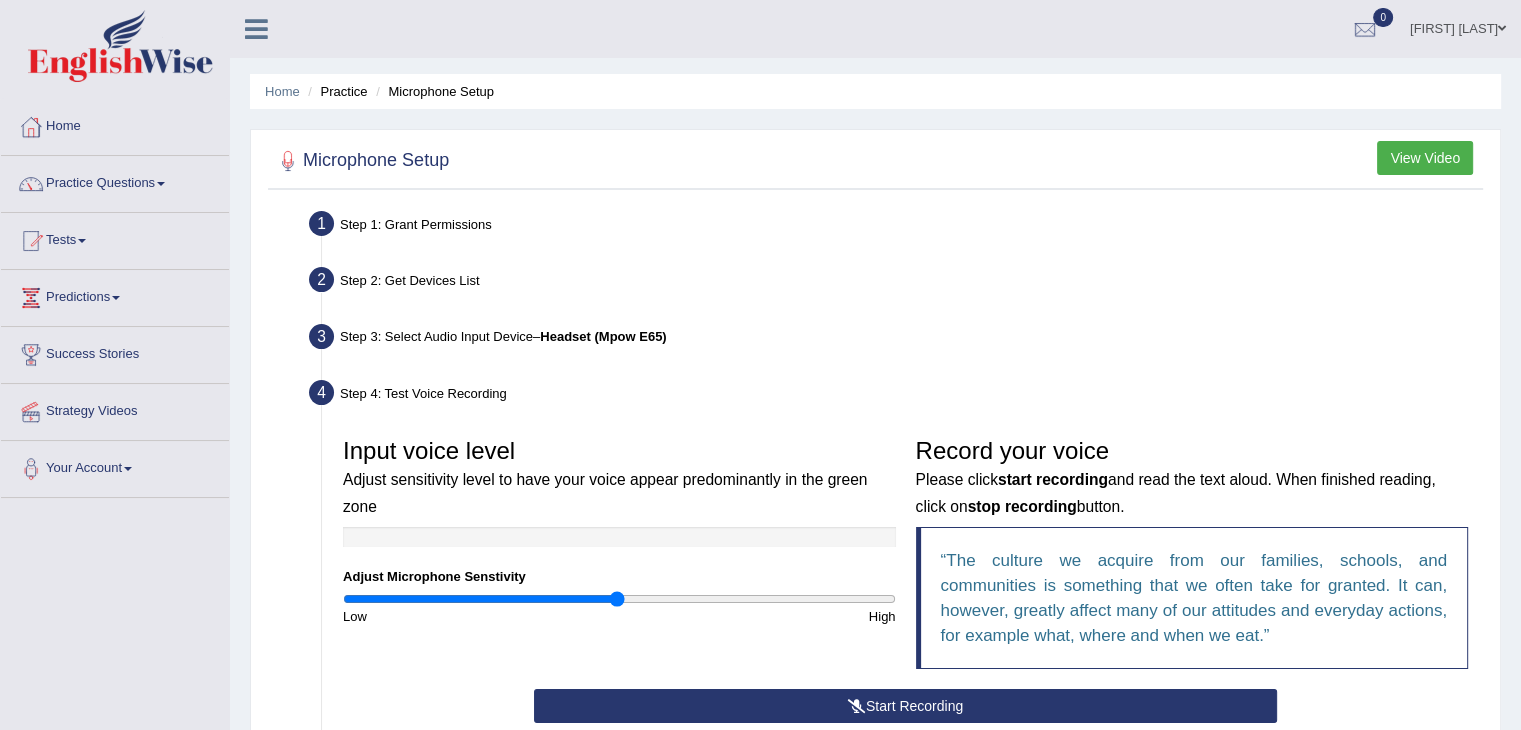 click on "Start Recording" at bounding box center [905, 706] 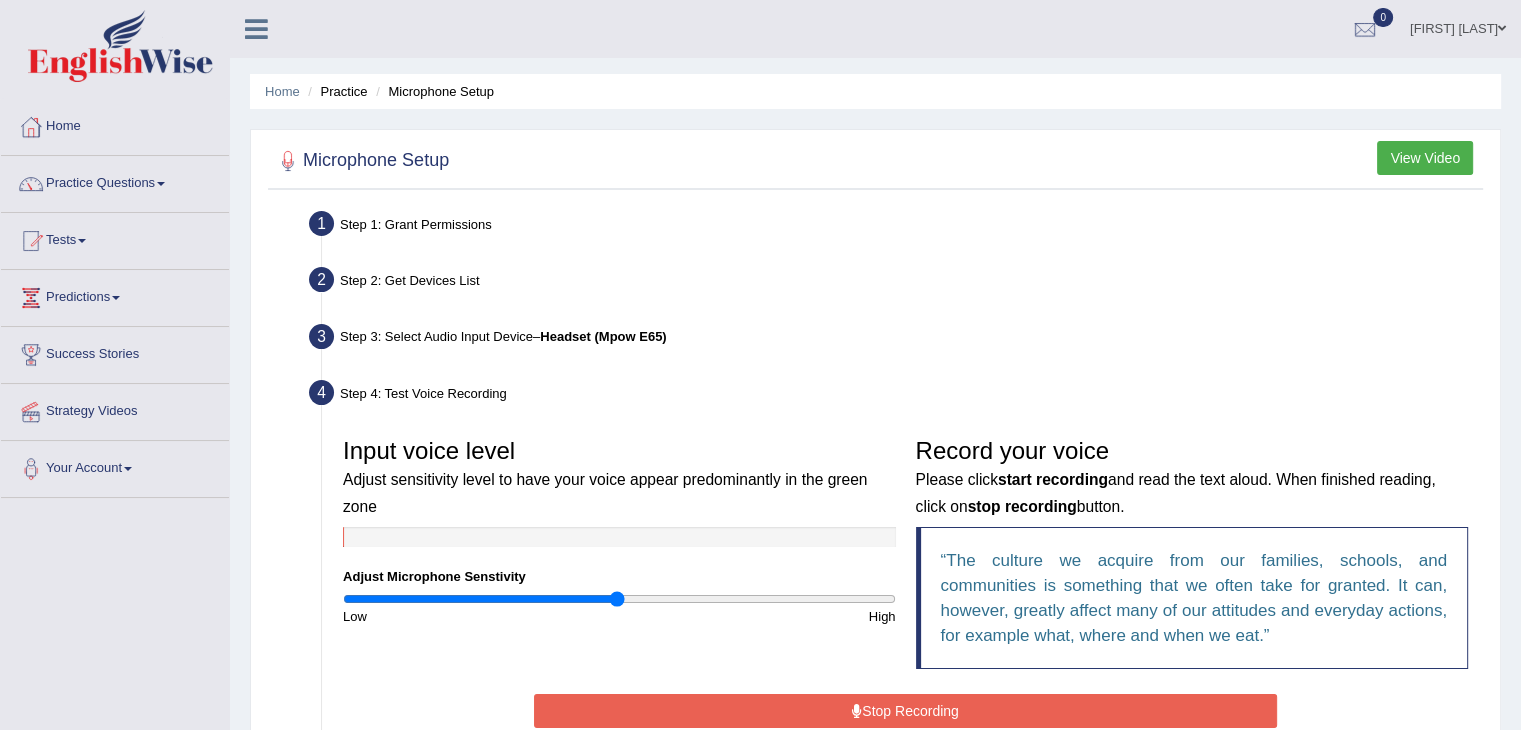 click on "Stop Recording" at bounding box center [905, 711] 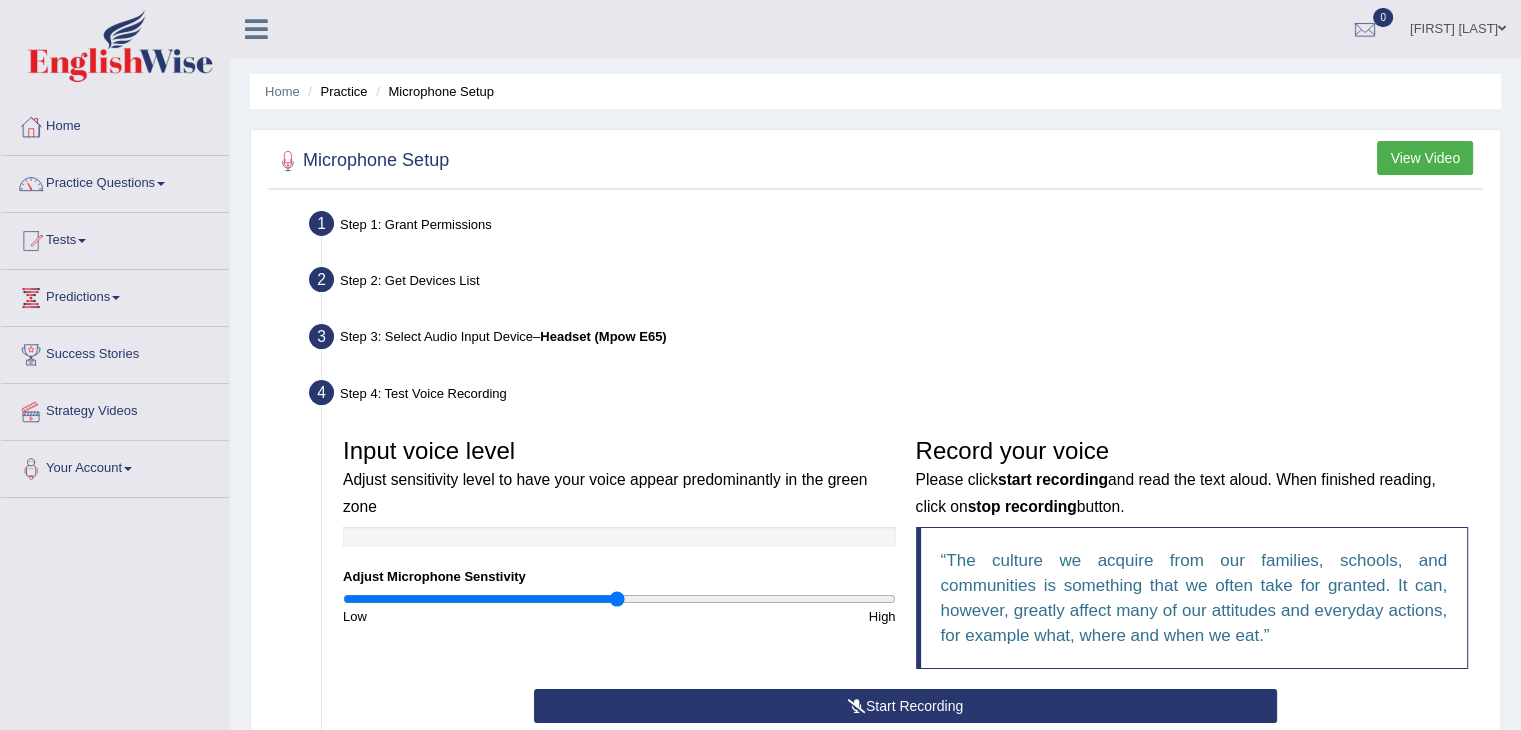 click on "Start Recording" at bounding box center (905, 706) 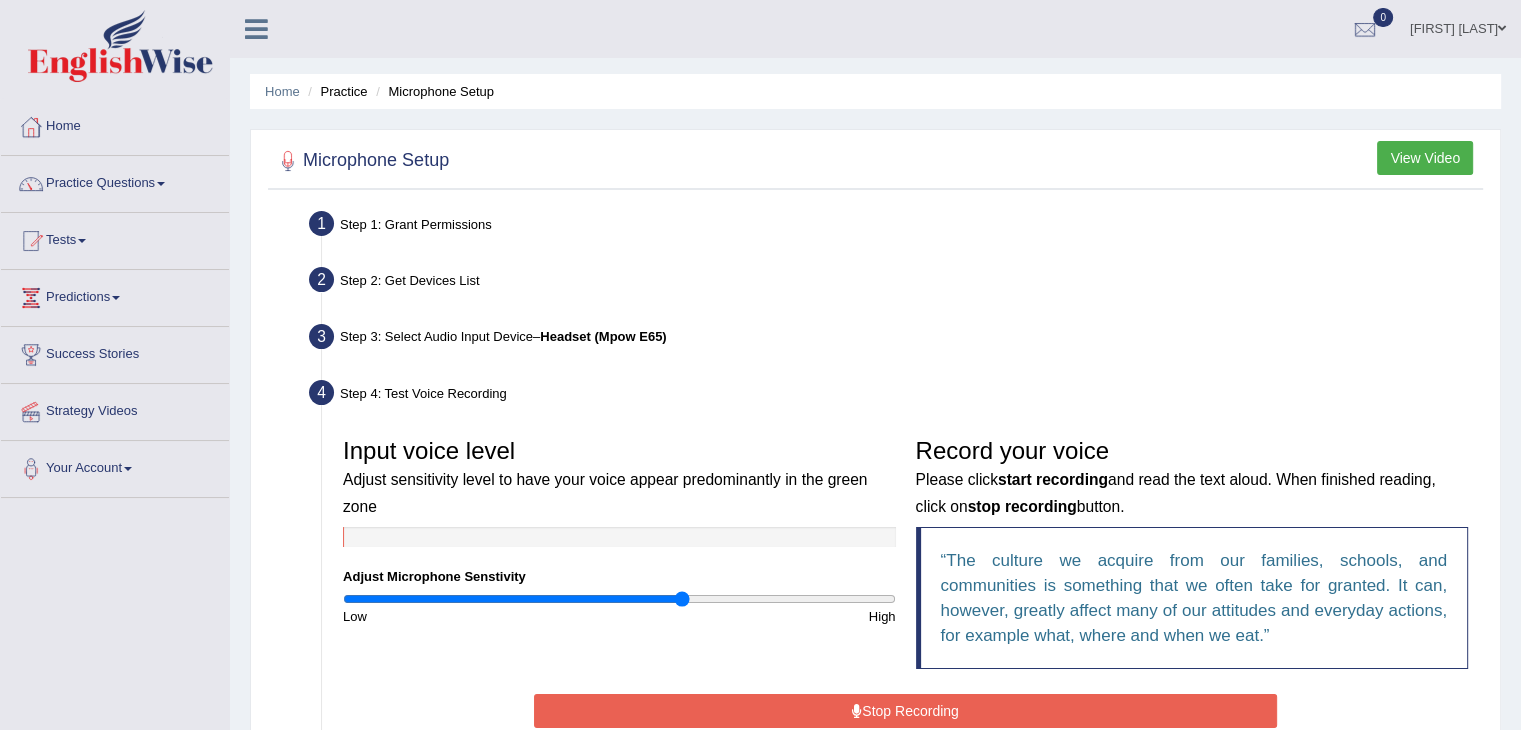 click at bounding box center [619, 599] 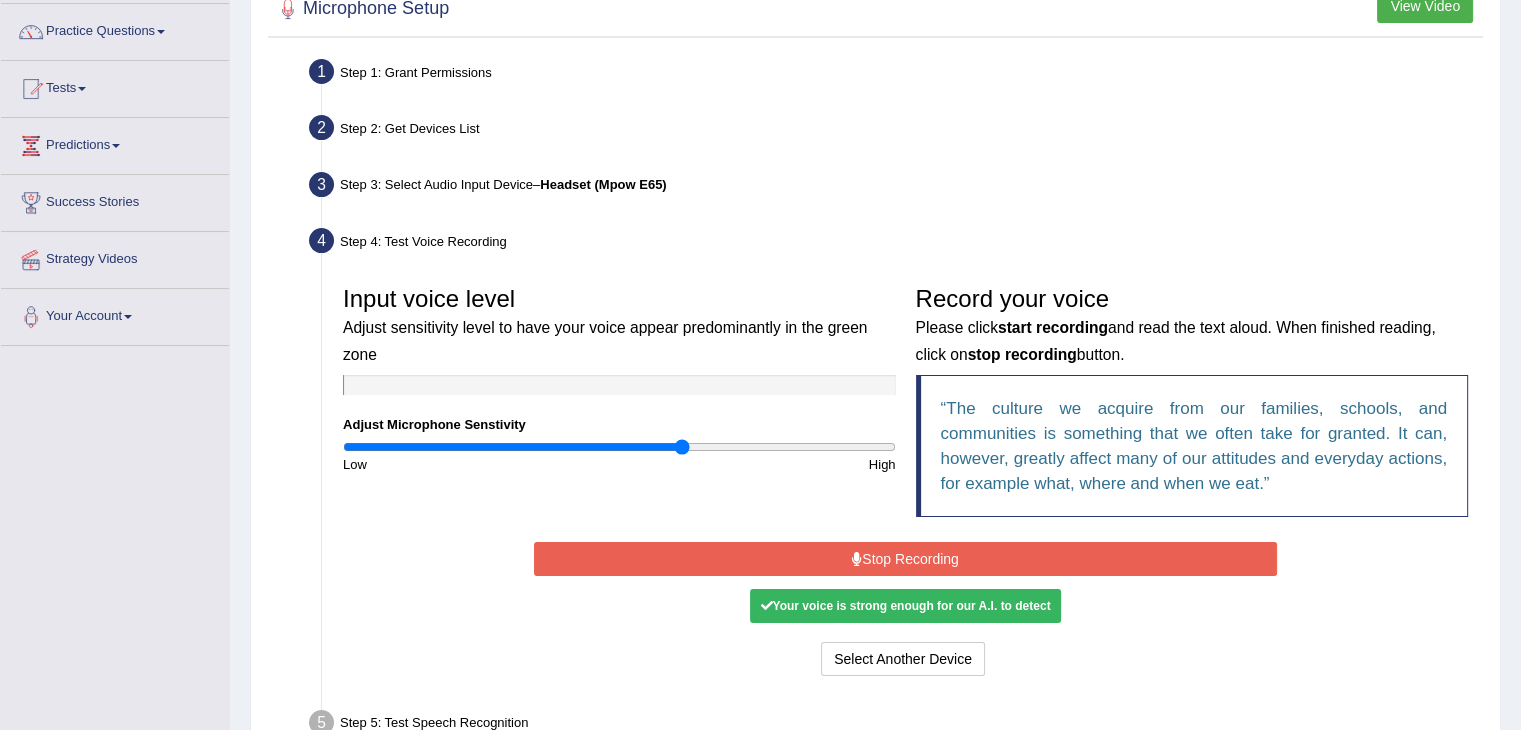 scroll, scrollTop: 160, scrollLeft: 0, axis: vertical 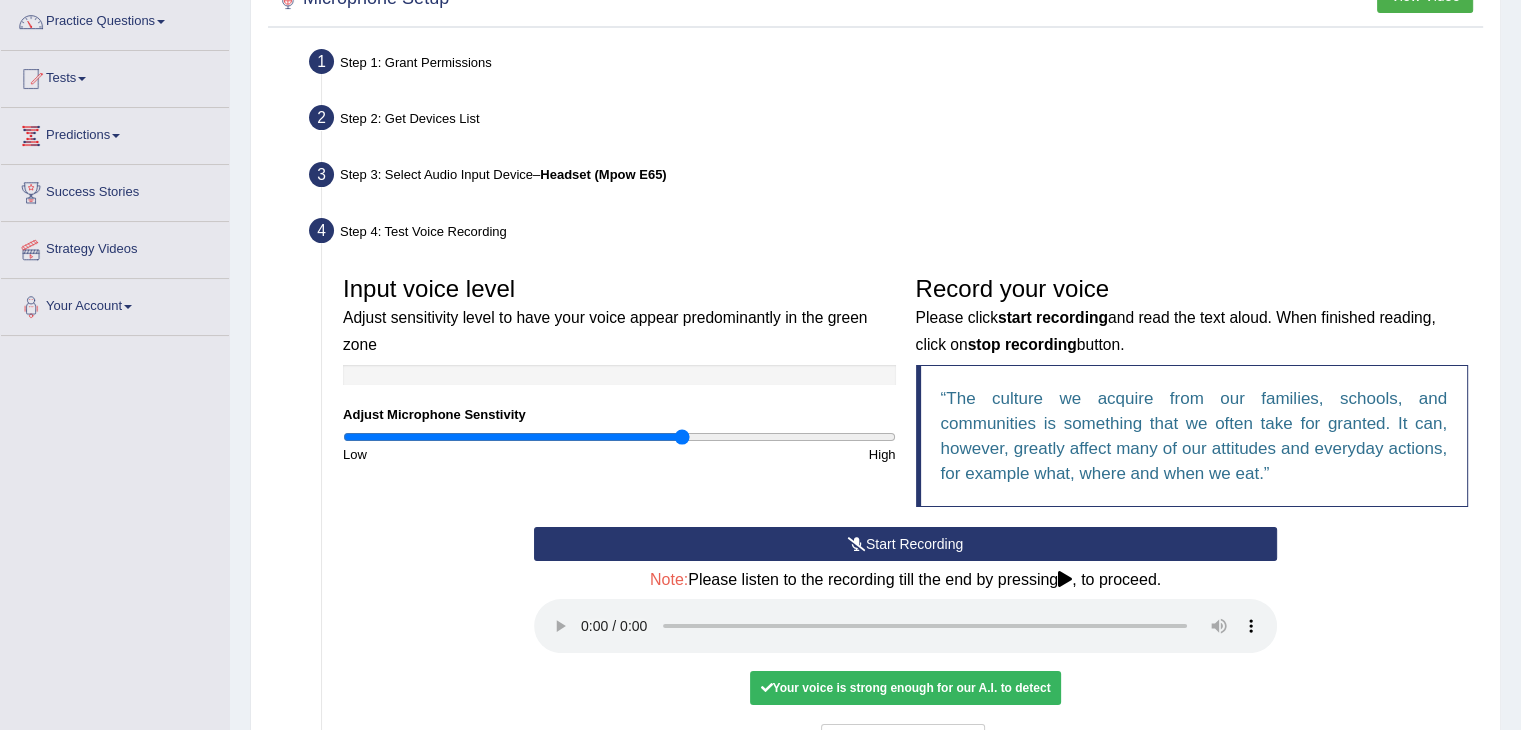 click on "Start Recording" at bounding box center [905, 544] 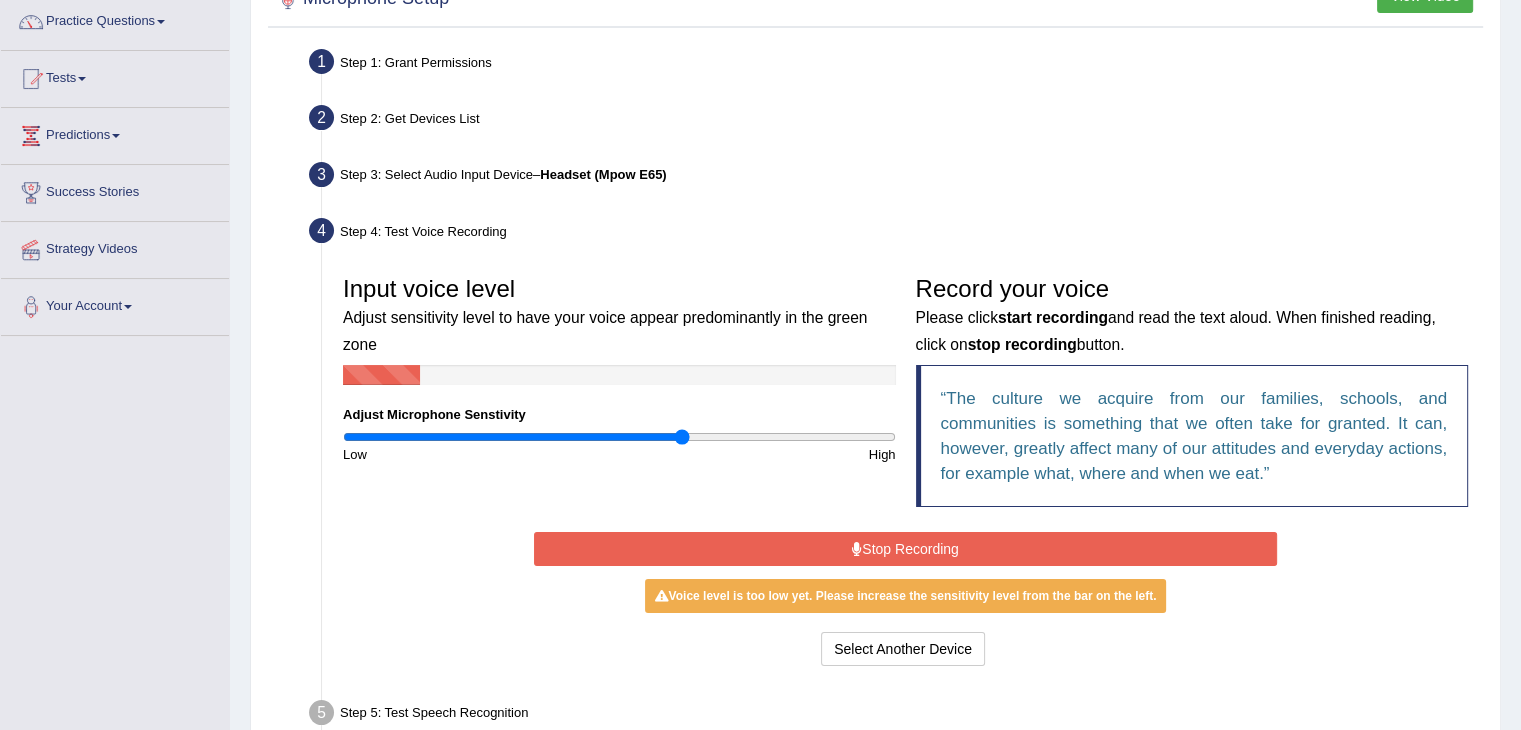 click on "Stop Recording" at bounding box center (905, 549) 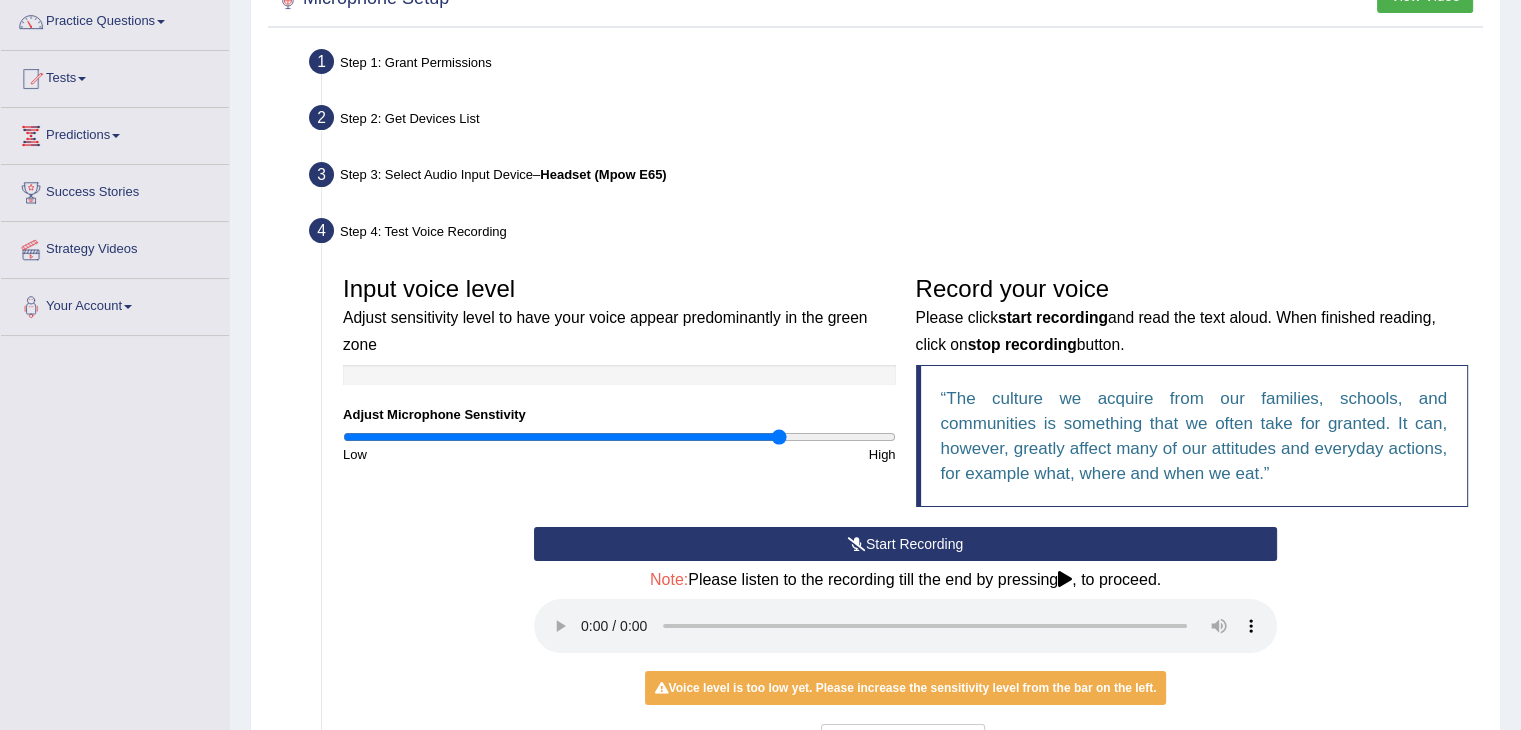 click at bounding box center [619, 437] 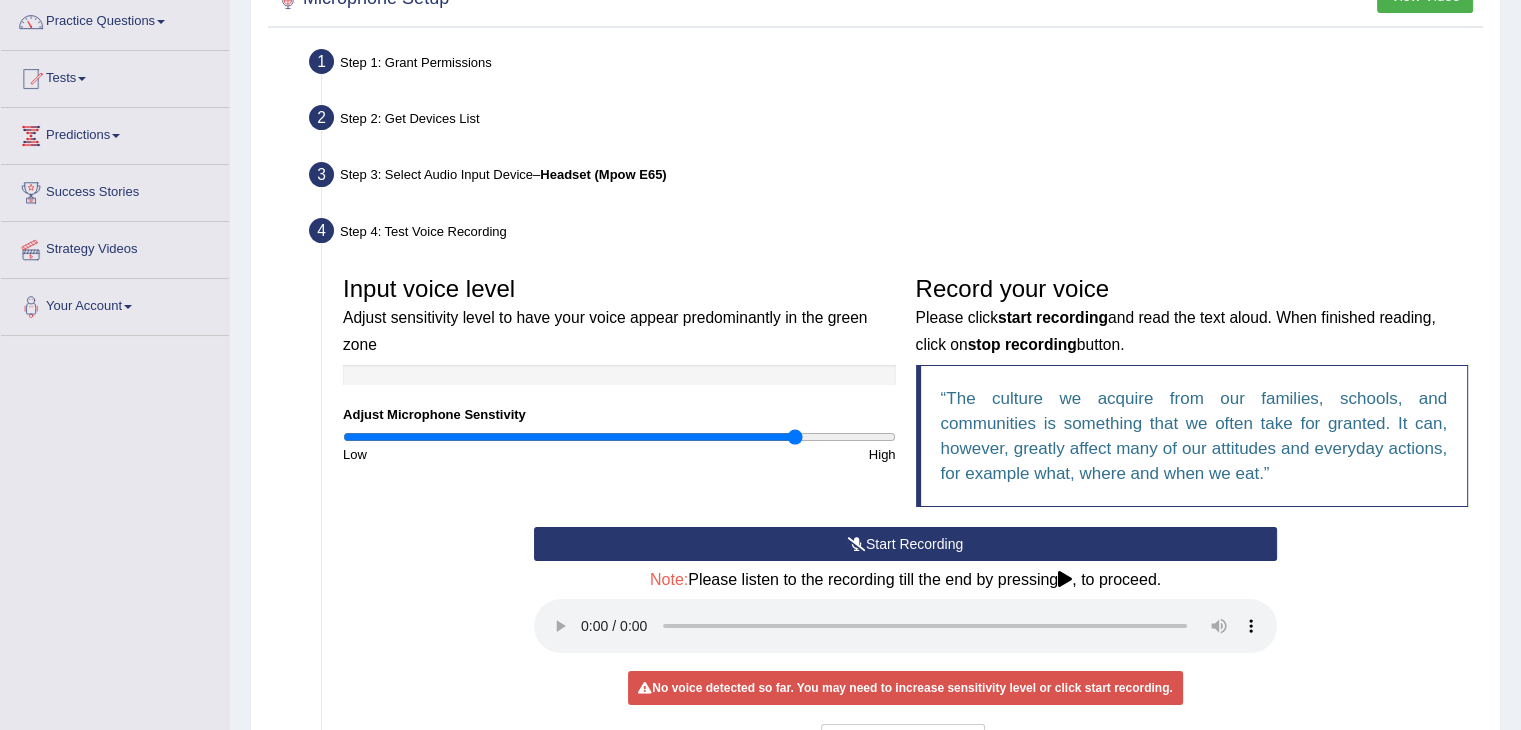 type on "1.66" 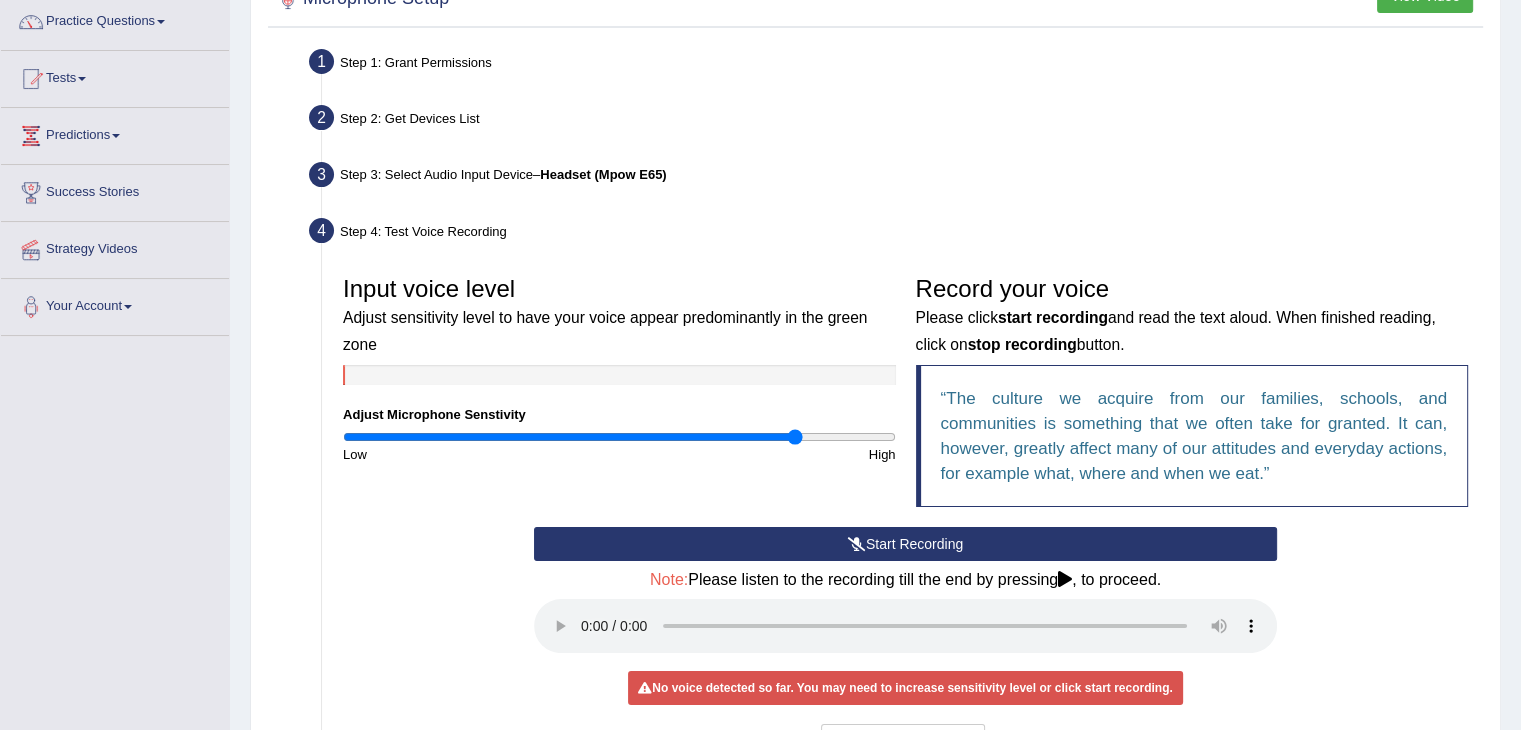 click on "Start Recording" at bounding box center (905, 544) 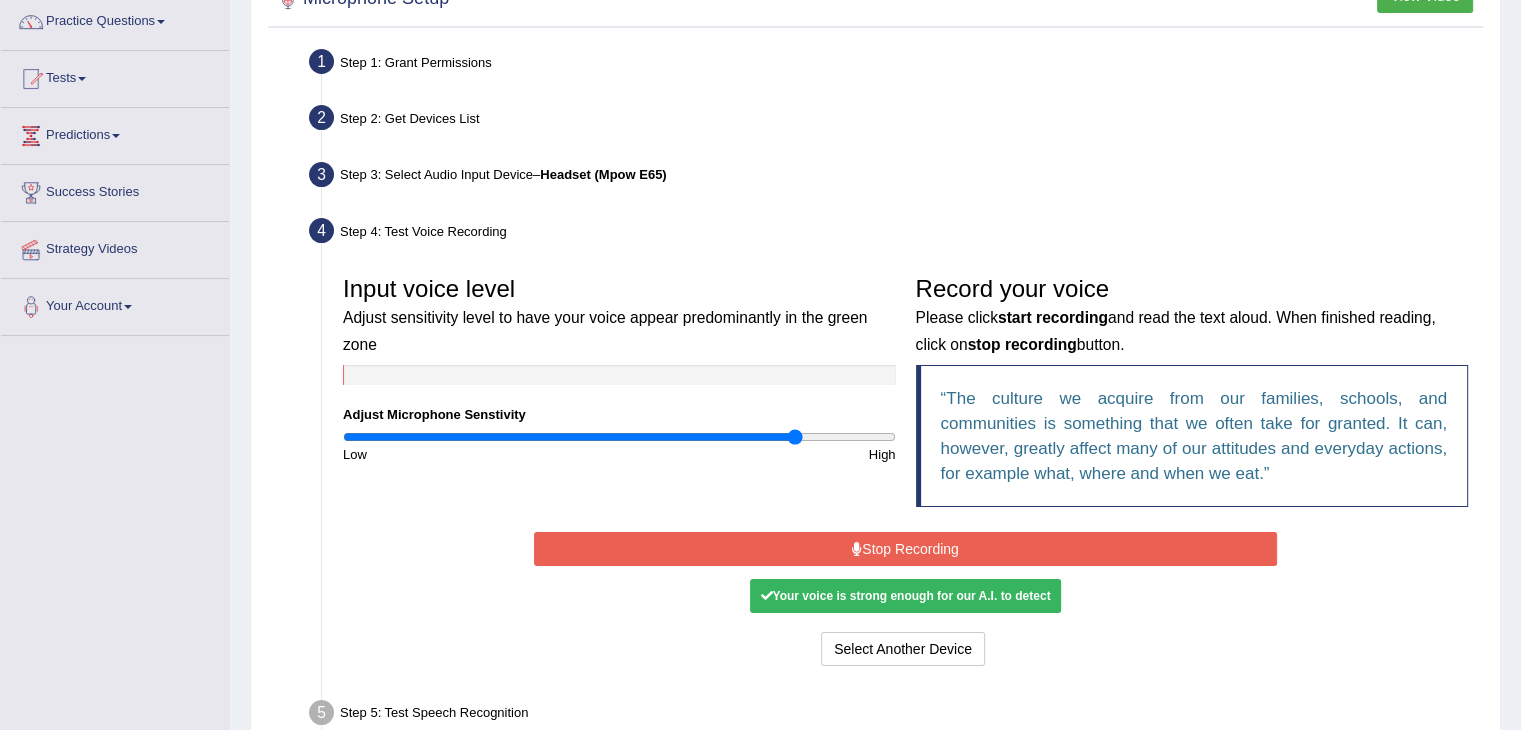 click on "Stop Recording" at bounding box center (905, 549) 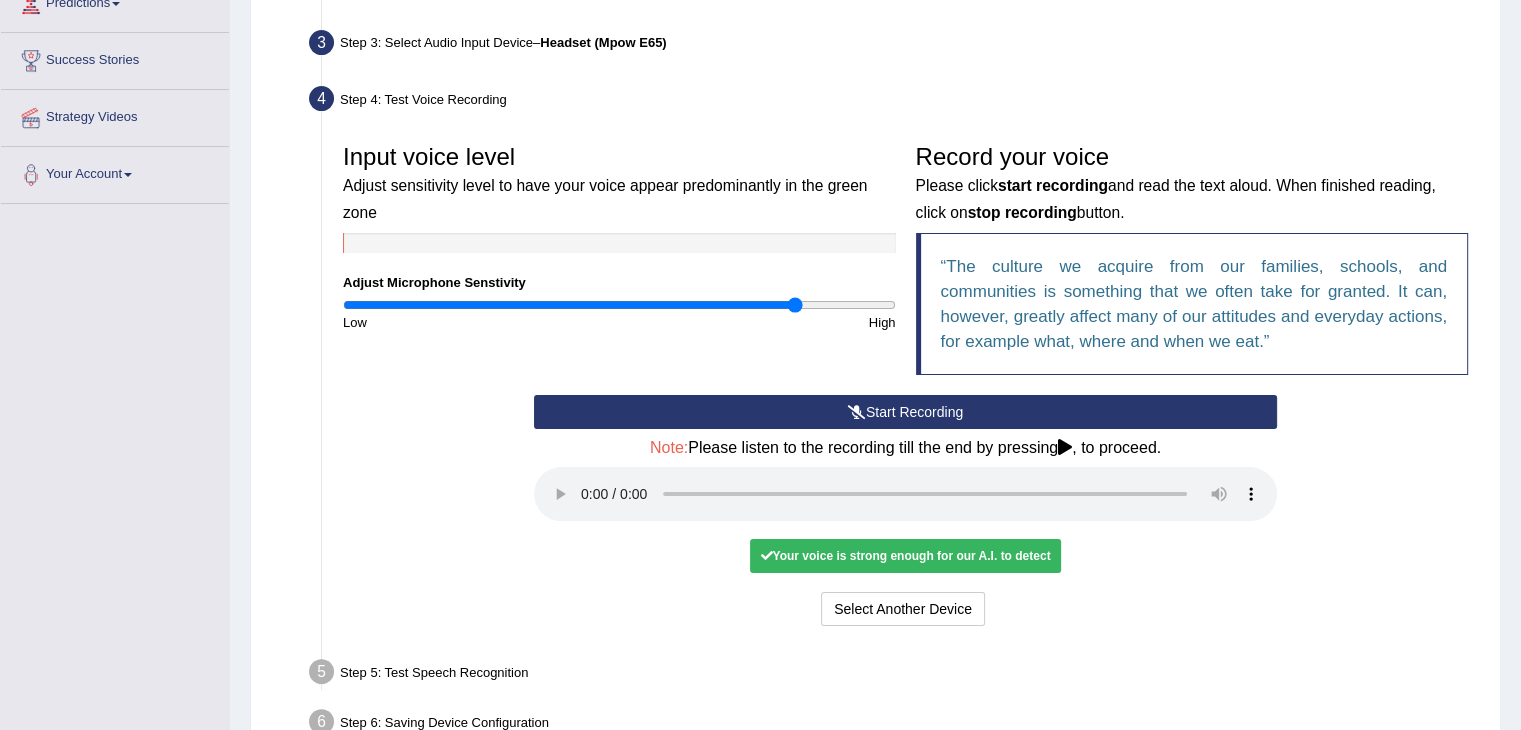 scroll, scrollTop: 322, scrollLeft: 0, axis: vertical 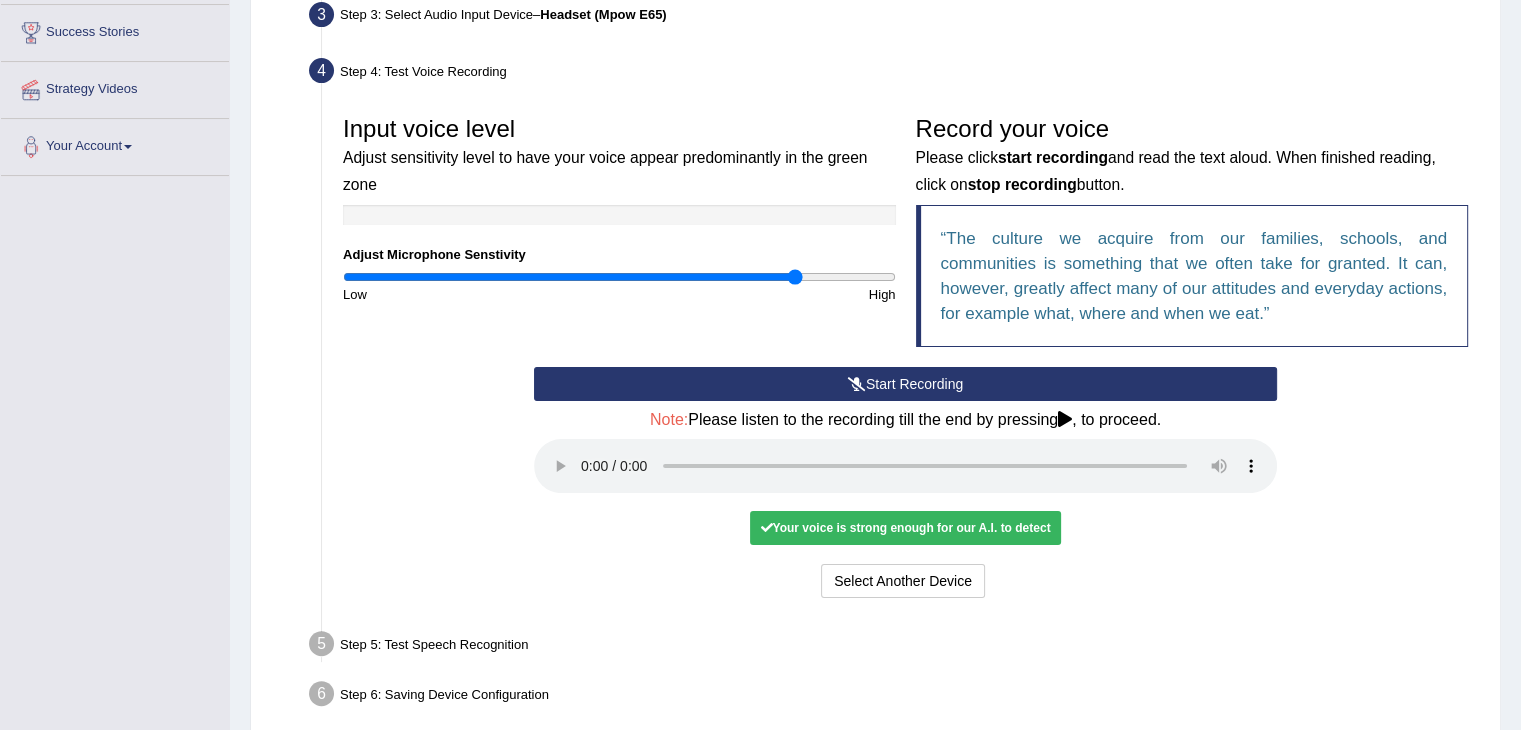 click on "Your voice is strong enough for our A.I. to detect" at bounding box center (905, 528) 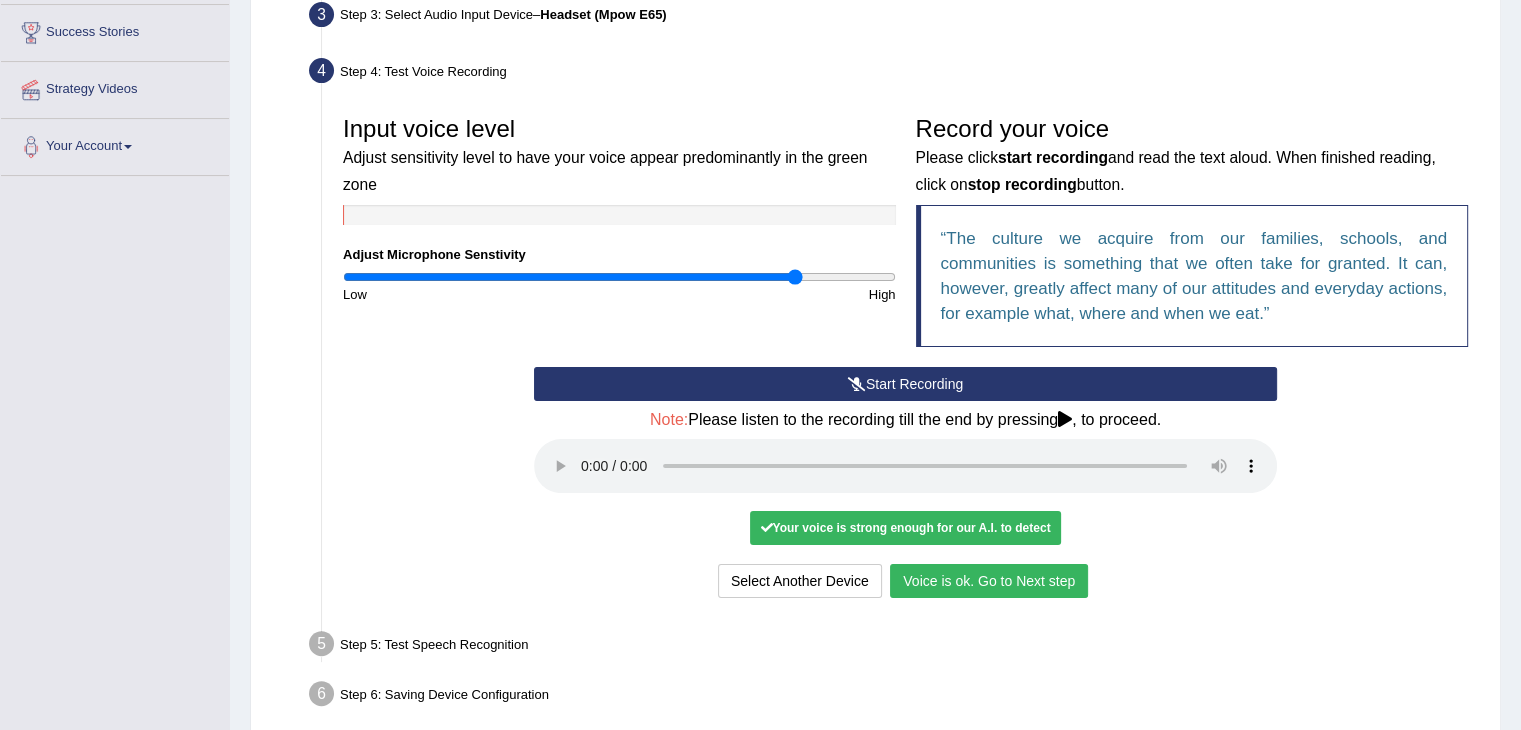 click on "Voice is ok. Go to Next step" at bounding box center (989, 581) 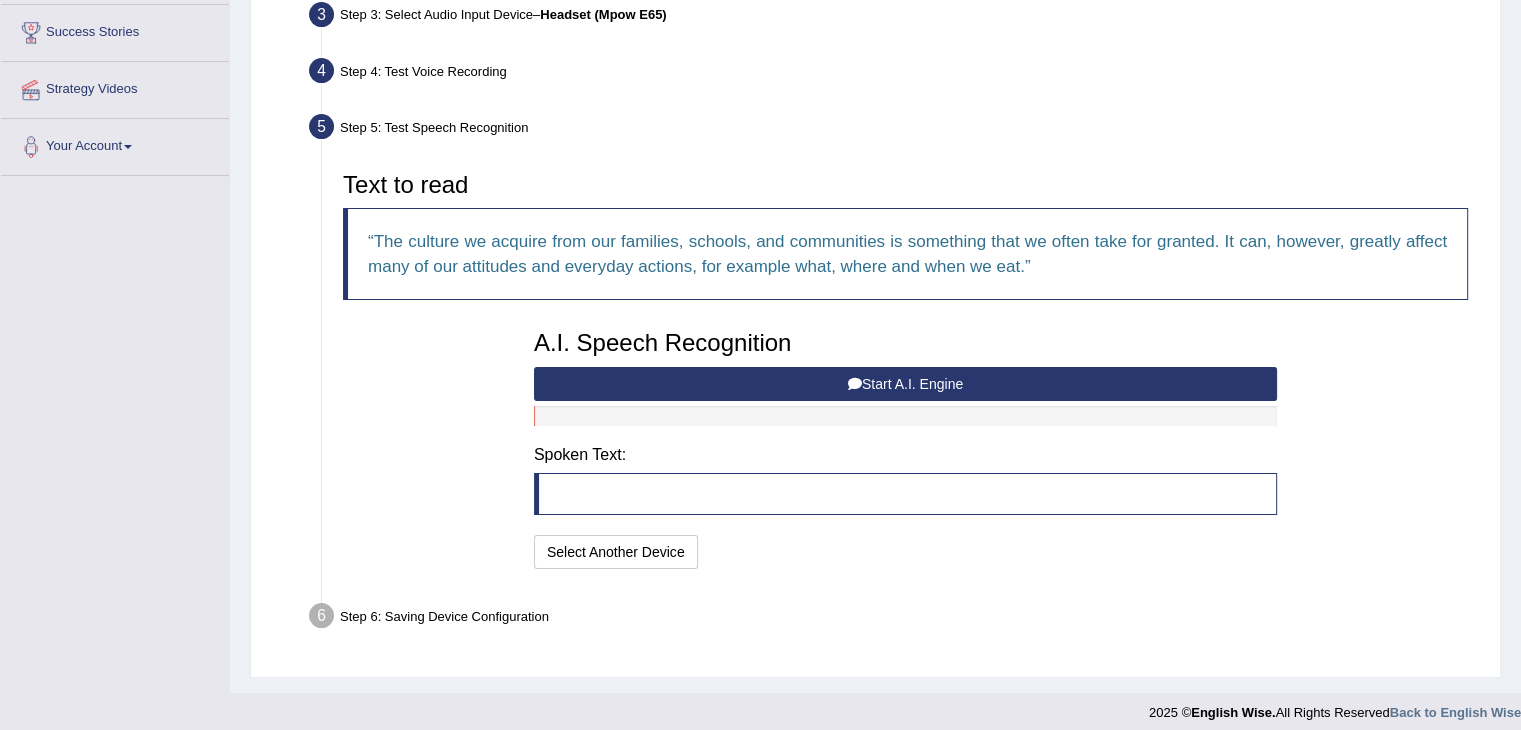 click on "Start A.I. Engine" at bounding box center [905, 384] 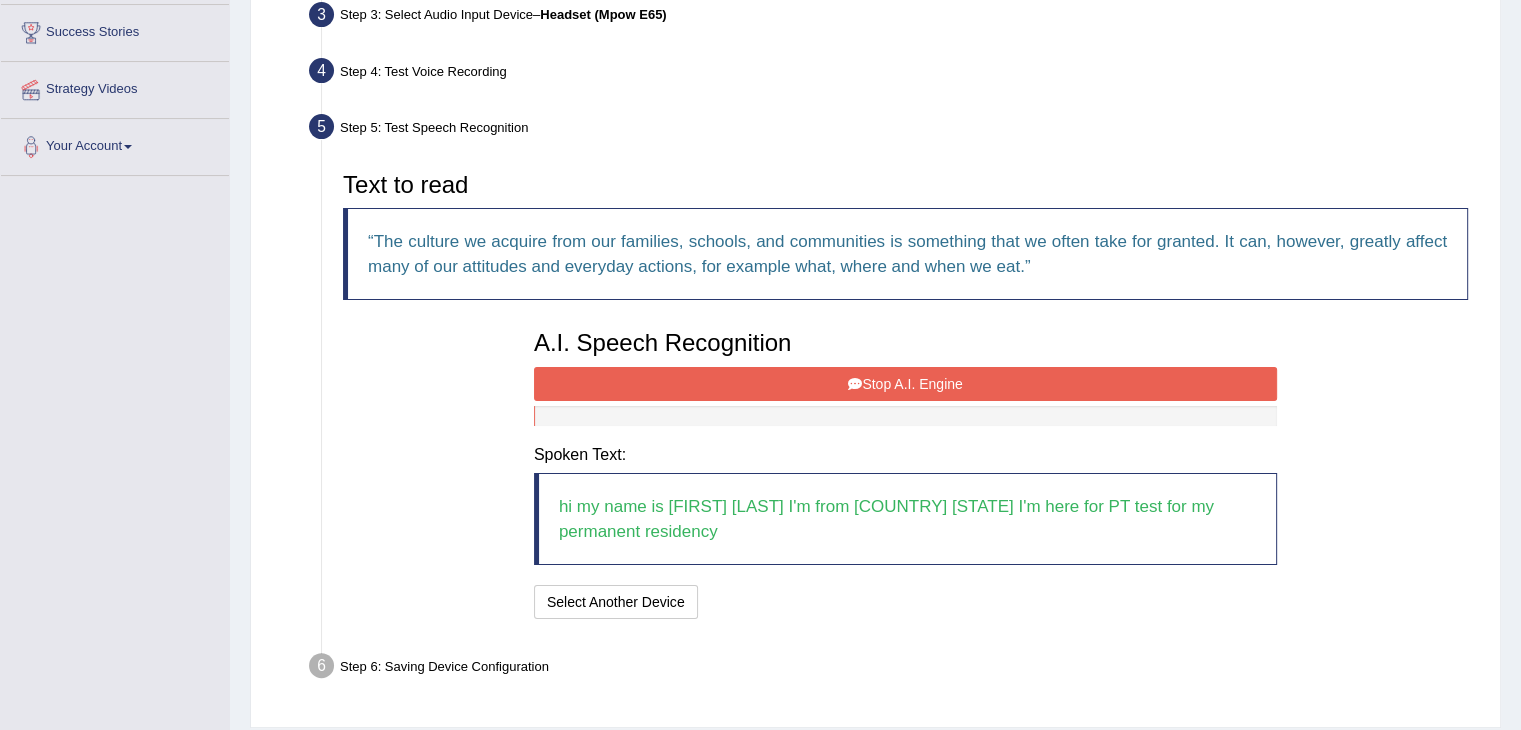 click on "Stop A.I. Engine" at bounding box center (905, 384) 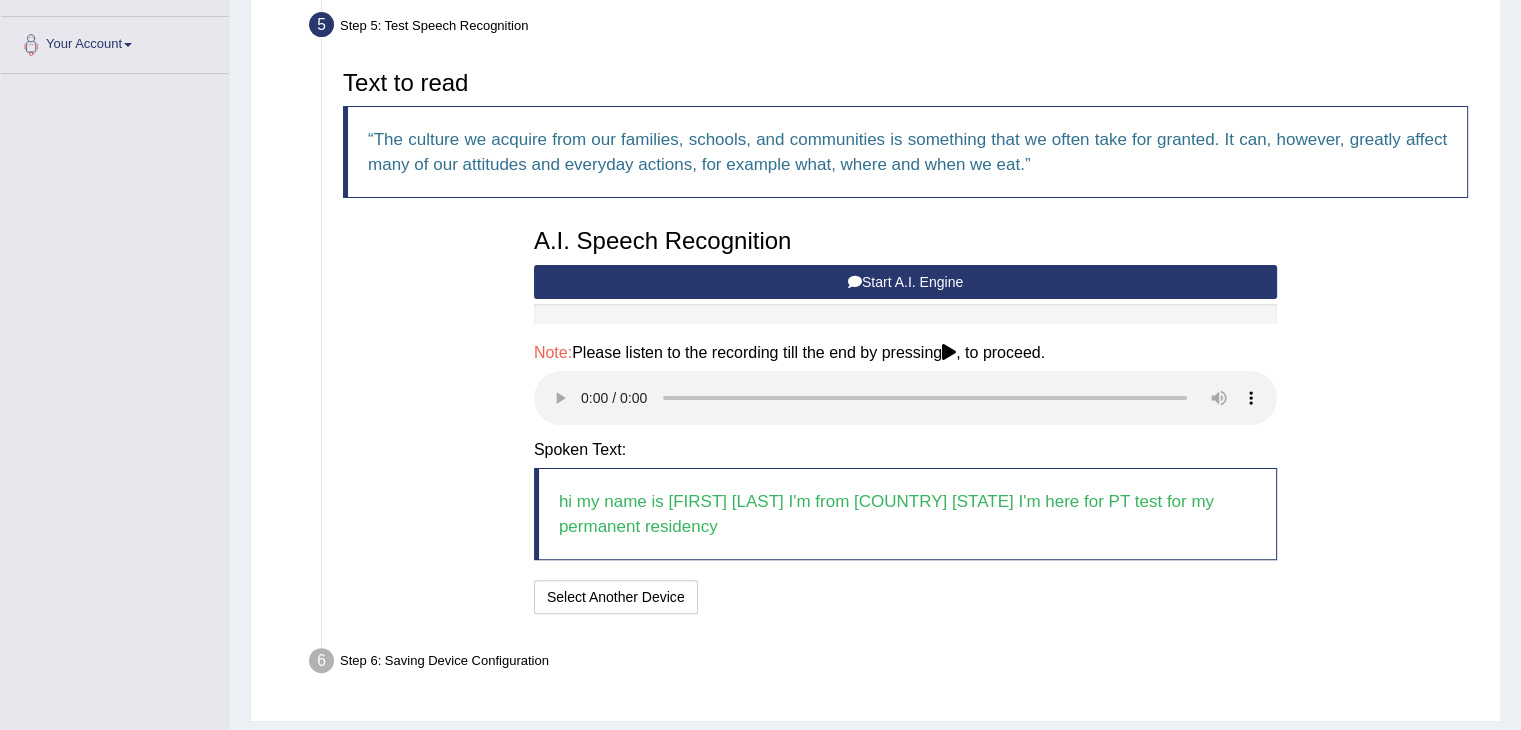 scroll, scrollTop: 442, scrollLeft: 0, axis: vertical 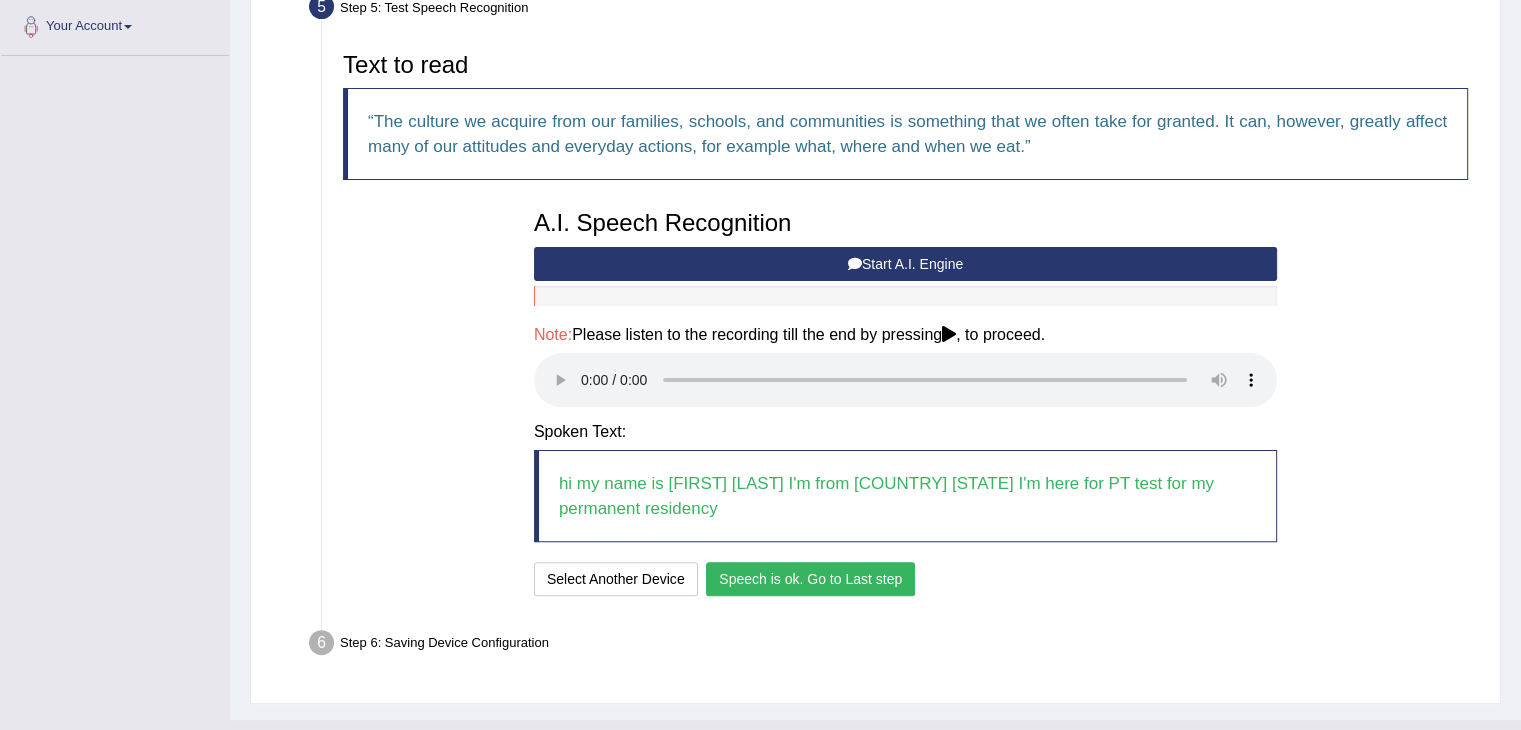 click on "Speech is ok. Go to Last step" at bounding box center (810, 579) 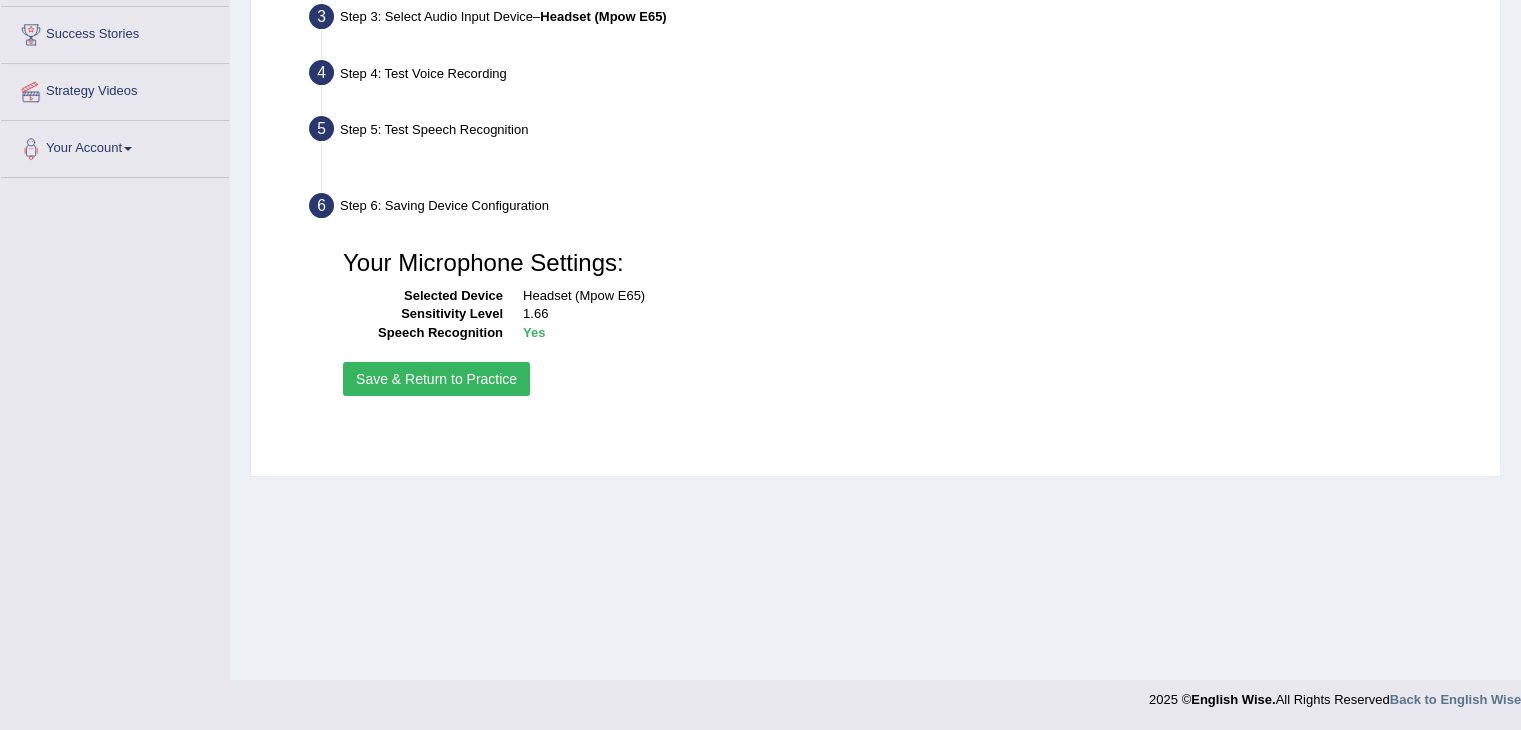 scroll, scrollTop: 320, scrollLeft: 0, axis: vertical 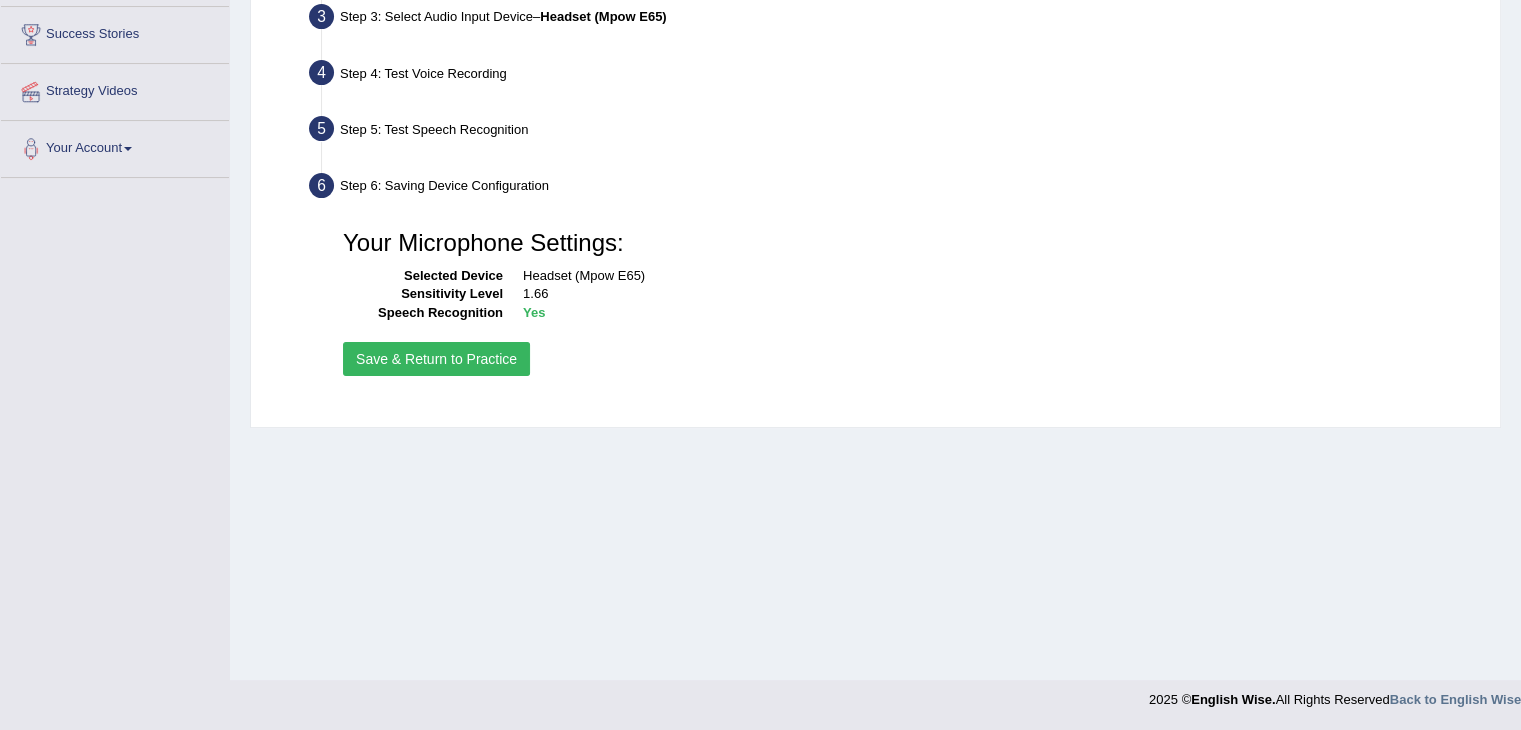 click on "Save & Return to Practice" at bounding box center (436, 359) 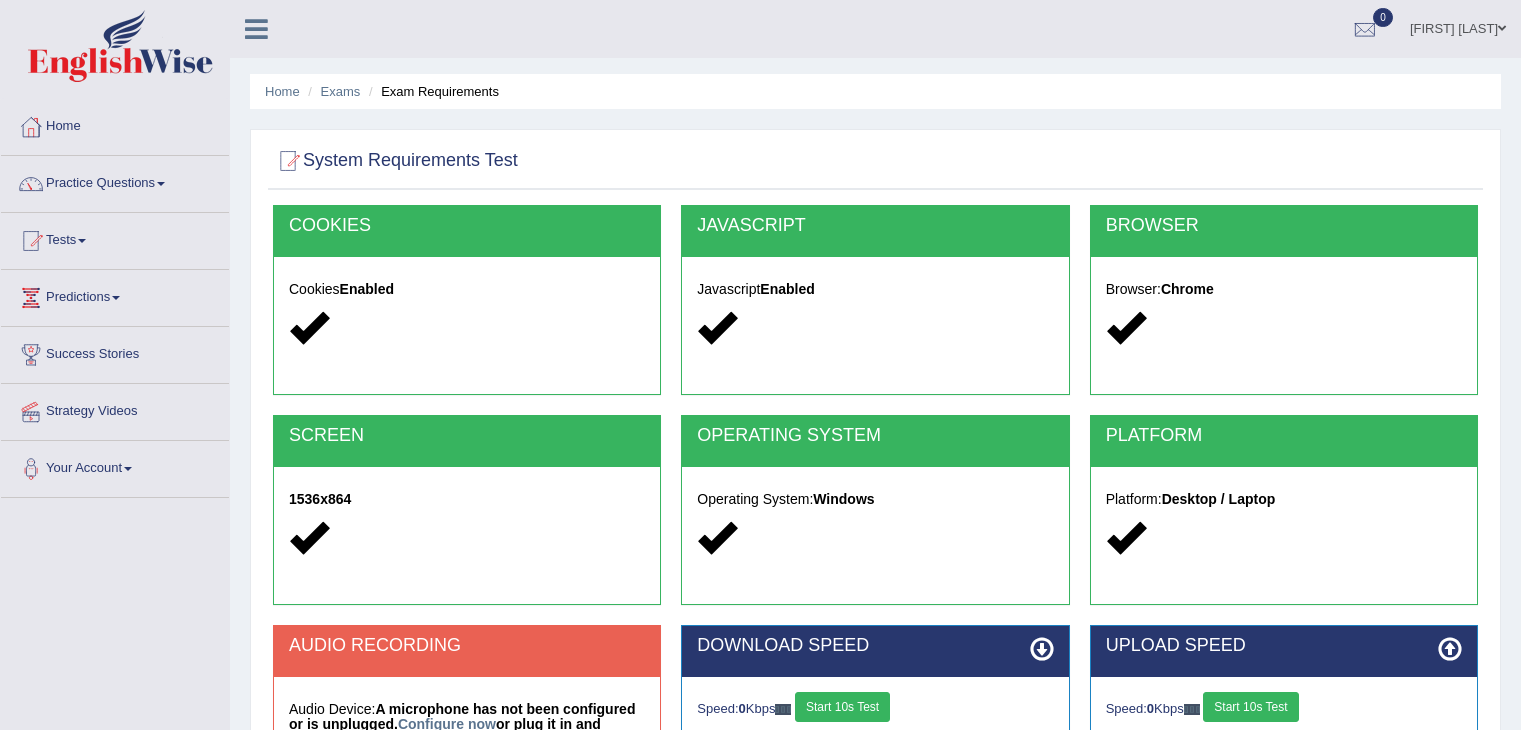 scroll, scrollTop: 0, scrollLeft: 0, axis: both 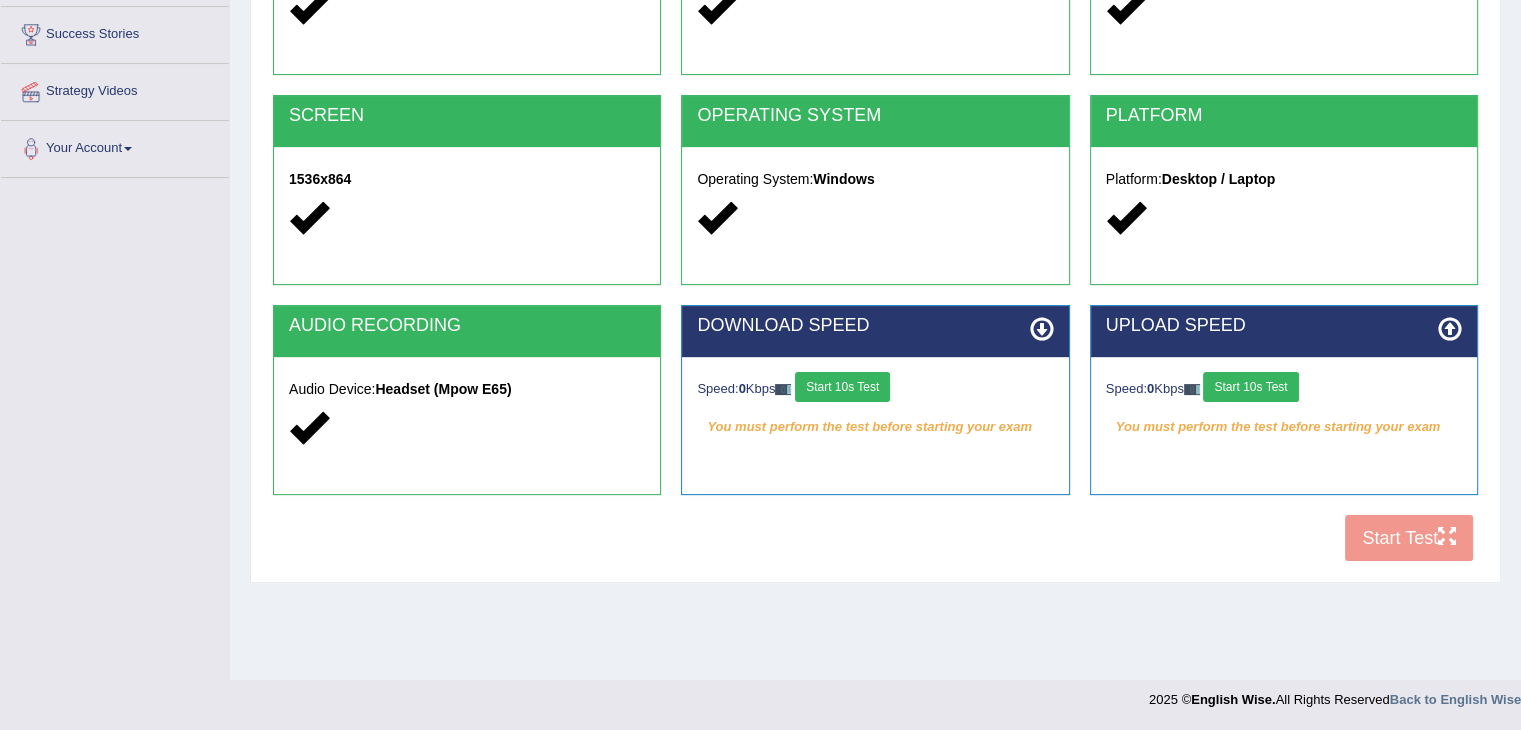 click on "COOKIES
Cookies  Enabled
JAVASCRIPT
Javascript  Enabled
BROWSER
Browser:  Chrome
SCREEN
1536x864
OPERATING SYSTEM
Operating System:  Windows
PLATFORM
Platform:  Desktop / Laptop
AUDIO RECORDING
Audio Device:  Headset (Mpow E65)
DOWNLOAD SPEED
Speed:  0  Kbps    Start 10s Test
You must perform the test before starting your exam
Select Audio Quality
UPLOAD SPEED
Speed:  0  Kbps    Start 10s Test
You must perform the test before starting your exam
Start Test" at bounding box center (875, 228) 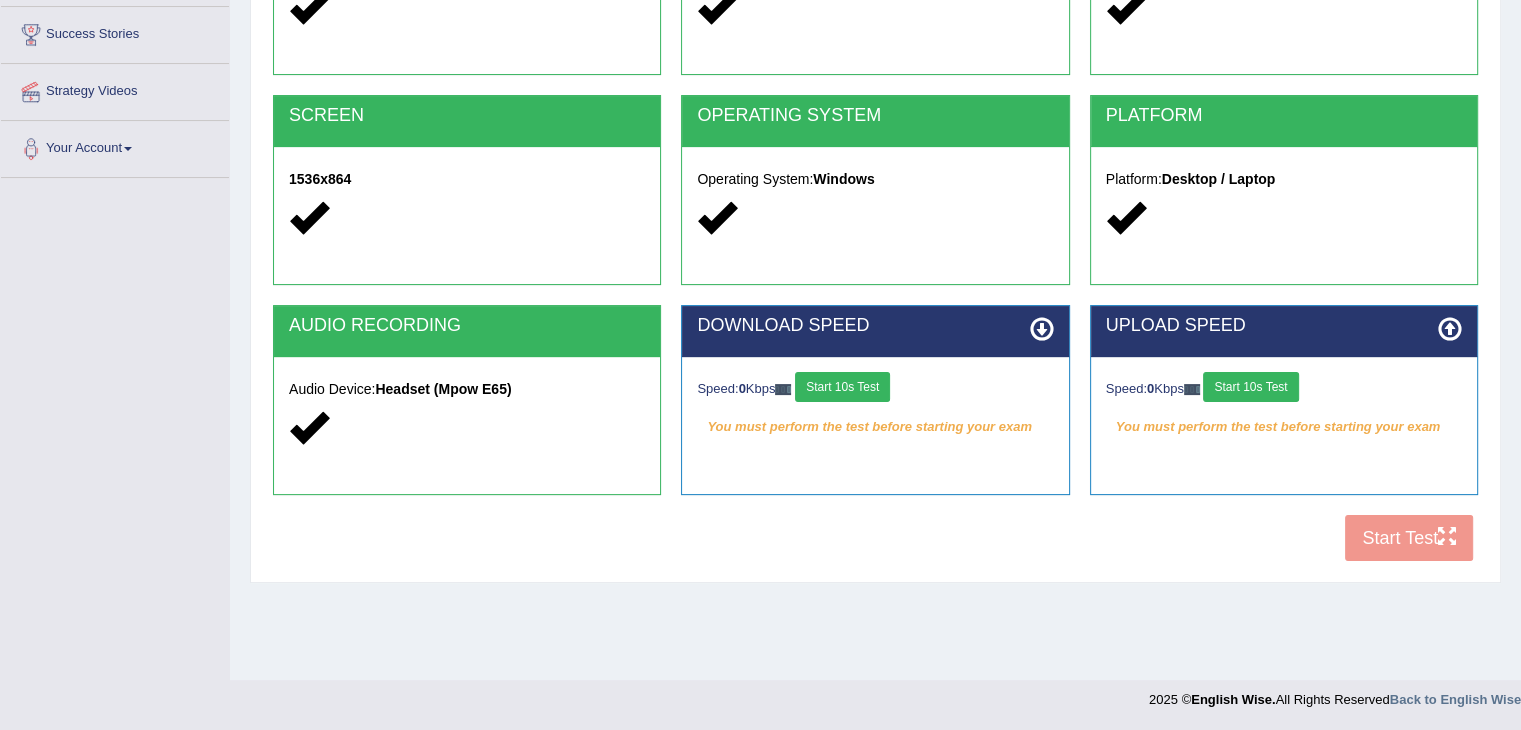 click on "COOKIES
Cookies  Enabled
JAVASCRIPT
Javascript  Enabled
BROWSER
Browser:  Chrome
SCREEN
1536x864
OPERATING SYSTEM
Operating System:  Windows
PLATFORM
Platform:  Desktop / Laptop
AUDIO RECORDING
Audio Device:  Headset (Mpow E65)
DOWNLOAD SPEED
Speed:  0  Kbps    Start 10s Test
You must perform the test before starting your exam
Select Audio Quality
UPLOAD SPEED
Speed:  0  Kbps    Start 10s Test
You must perform the test before starting your exam
Start Test" at bounding box center [875, 228] 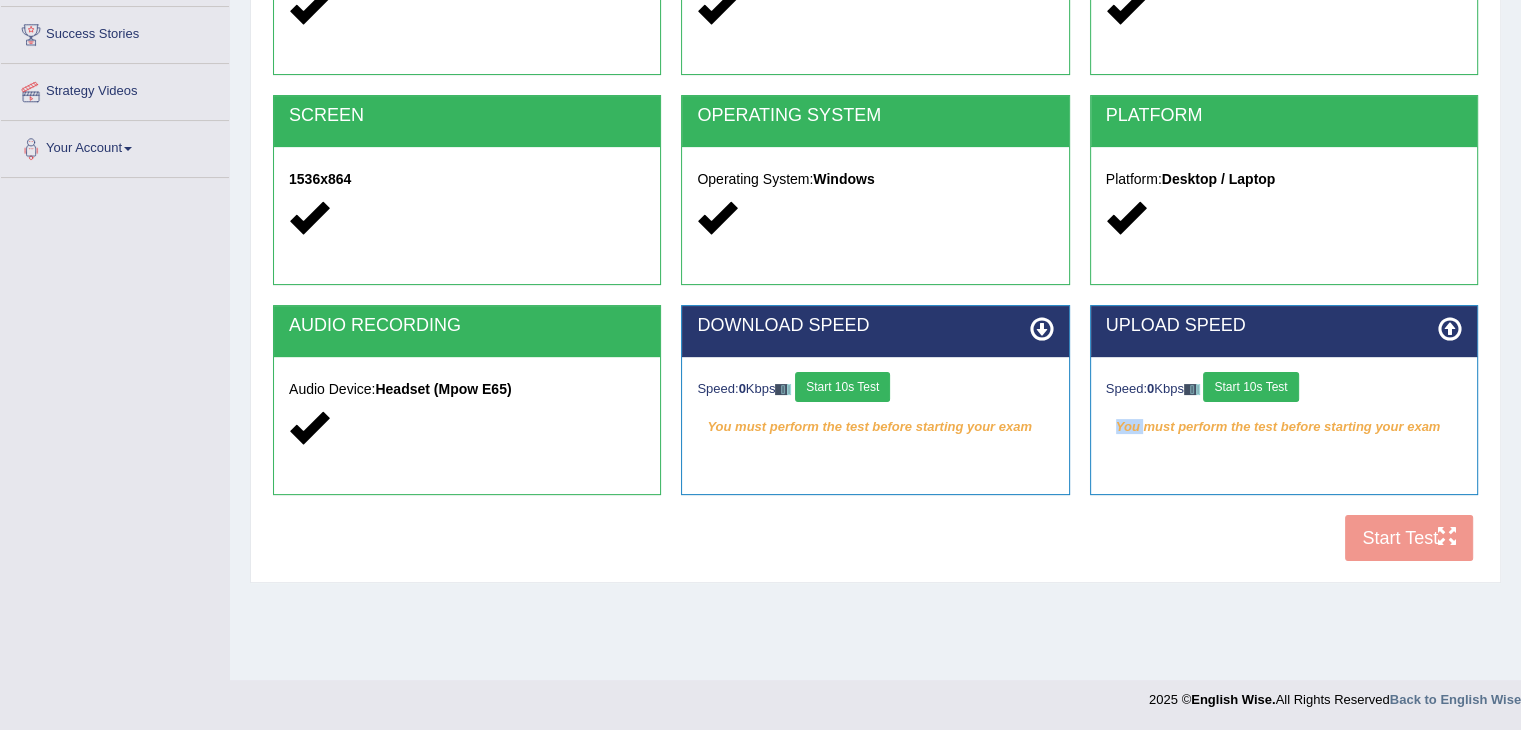 click on "COOKIES
Cookies  Enabled
JAVASCRIPT
Javascript  Enabled
BROWSER
Browser:  Chrome
SCREEN
1536x864
OPERATING SYSTEM
Operating System:  Windows
PLATFORM
Platform:  Desktop / Laptop
AUDIO RECORDING
Audio Device:  Headset (Mpow E65)
DOWNLOAD SPEED
Speed:  0  Kbps    Start 10s Test
You must perform the test before starting your exam
Select Audio Quality
UPLOAD SPEED
Speed:  0  Kbps    Start 10s Test
You must perform the test before starting your exam
Start Test" at bounding box center [875, 228] 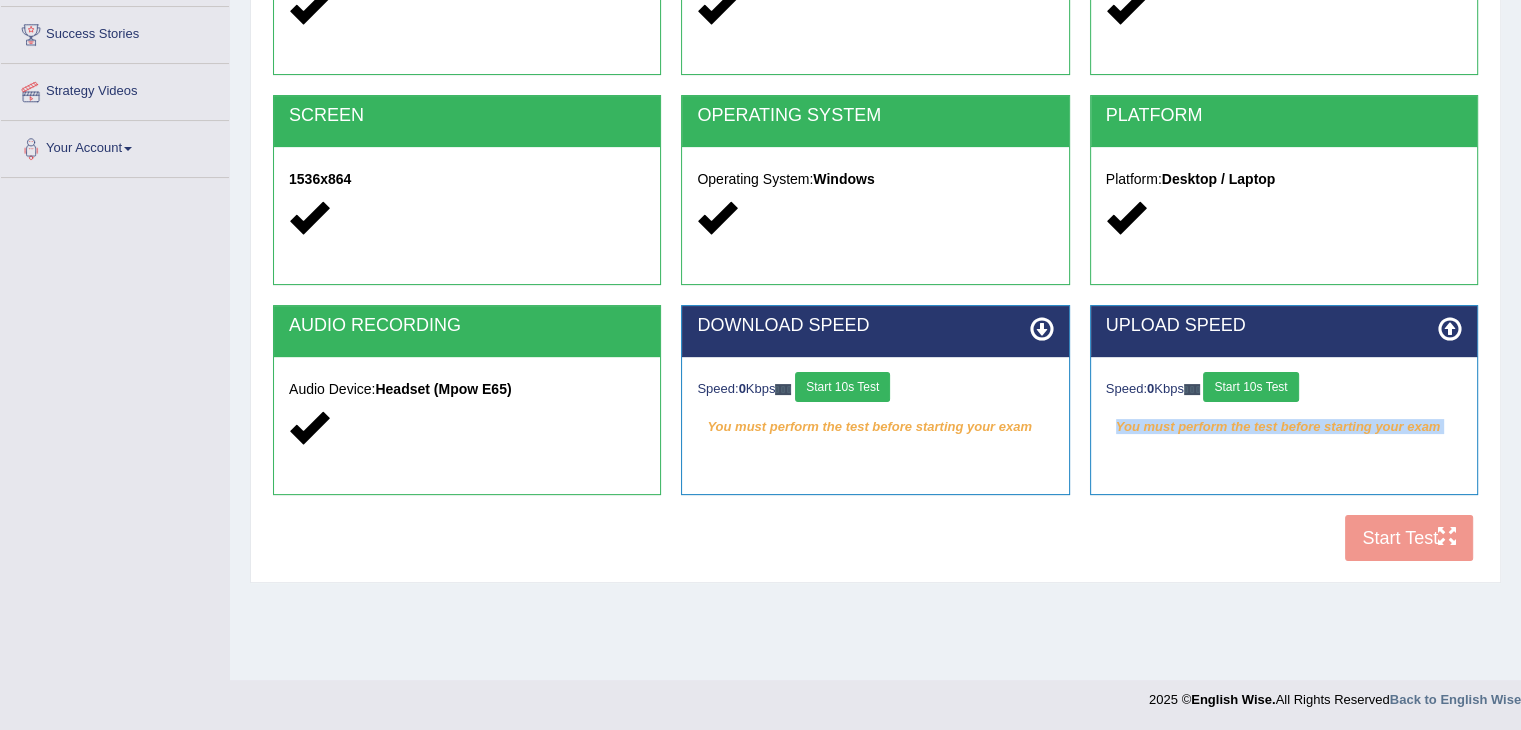 click on "COOKIES
Cookies  Enabled
JAVASCRIPT
Javascript  Enabled
BROWSER
Browser:  Chrome
SCREEN
1536x864
OPERATING SYSTEM
Operating System:  Windows
PLATFORM
Platform:  Desktop / Laptop
AUDIO RECORDING
Audio Device:  Headset (Mpow E65)
DOWNLOAD SPEED
Speed:  0  Kbps    Start 10s Test
You must perform the test before starting your exam
Select Audio Quality
UPLOAD SPEED
Speed:  0  Kbps    Start 10s Test
You must perform the test before starting your exam
Start Test" at bounding box center [875, 228] 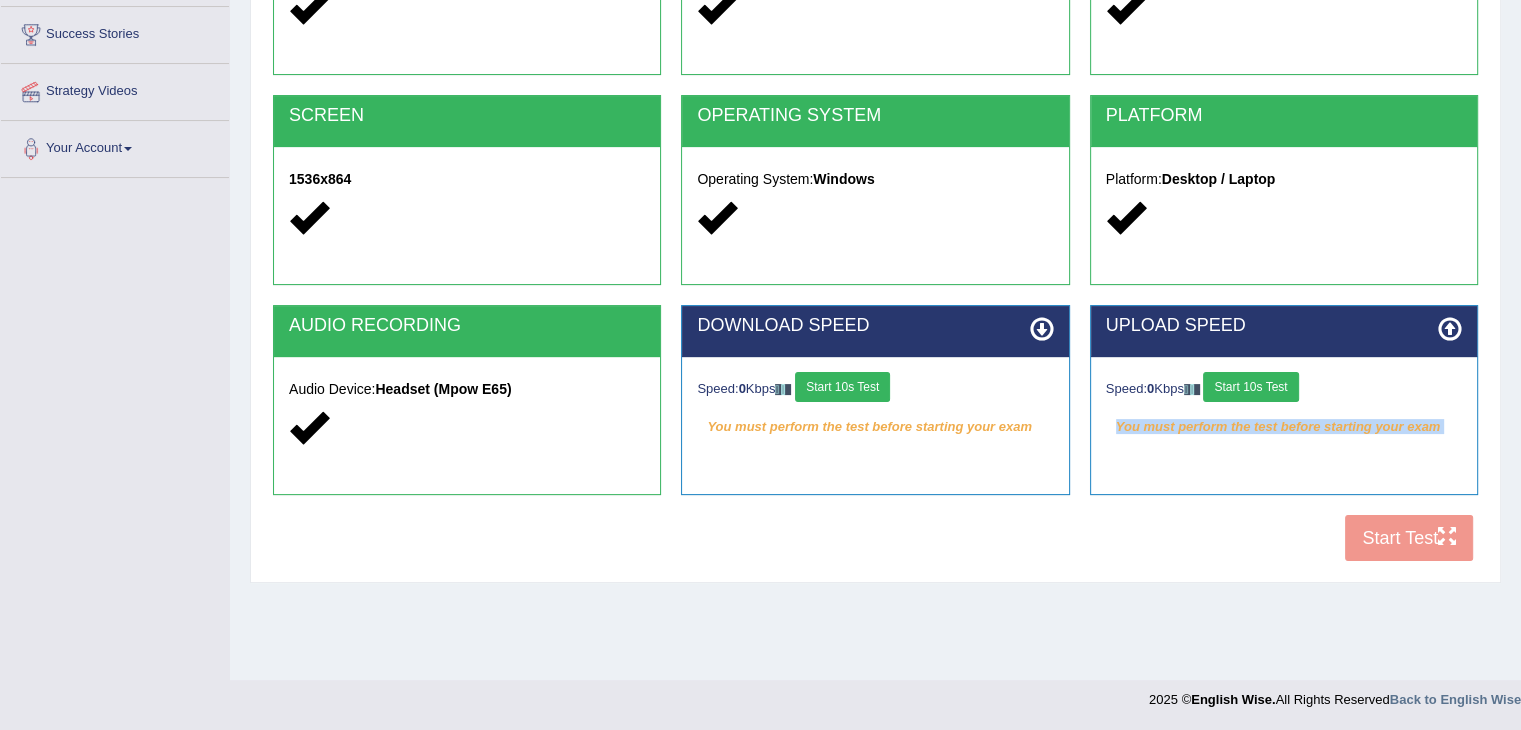 click on "COOKIES
Cookies  Enabled
JAVASCRIPT
Javascript  Enabled
BROWSER
Browser:  Chrome
SCREEN
1536x864
OPERATING SYSTEM
Operating System:  Windows
PLATFORM
Platform:  Desktop / Laptop
AUDIO RECORDING
Audio Device:  Headset (Mpow E65)
DOWNLOAD SPEED
Speed:  0  Kbps    Start 10s Test
You must perform the test before starting your exam
Select Audio Quality
UPLOAD SPEED
Speed:  0  Kbps    Start 10s Test
You must perform the test before starting your exam
Start Test" at bounding box center [875, 228] 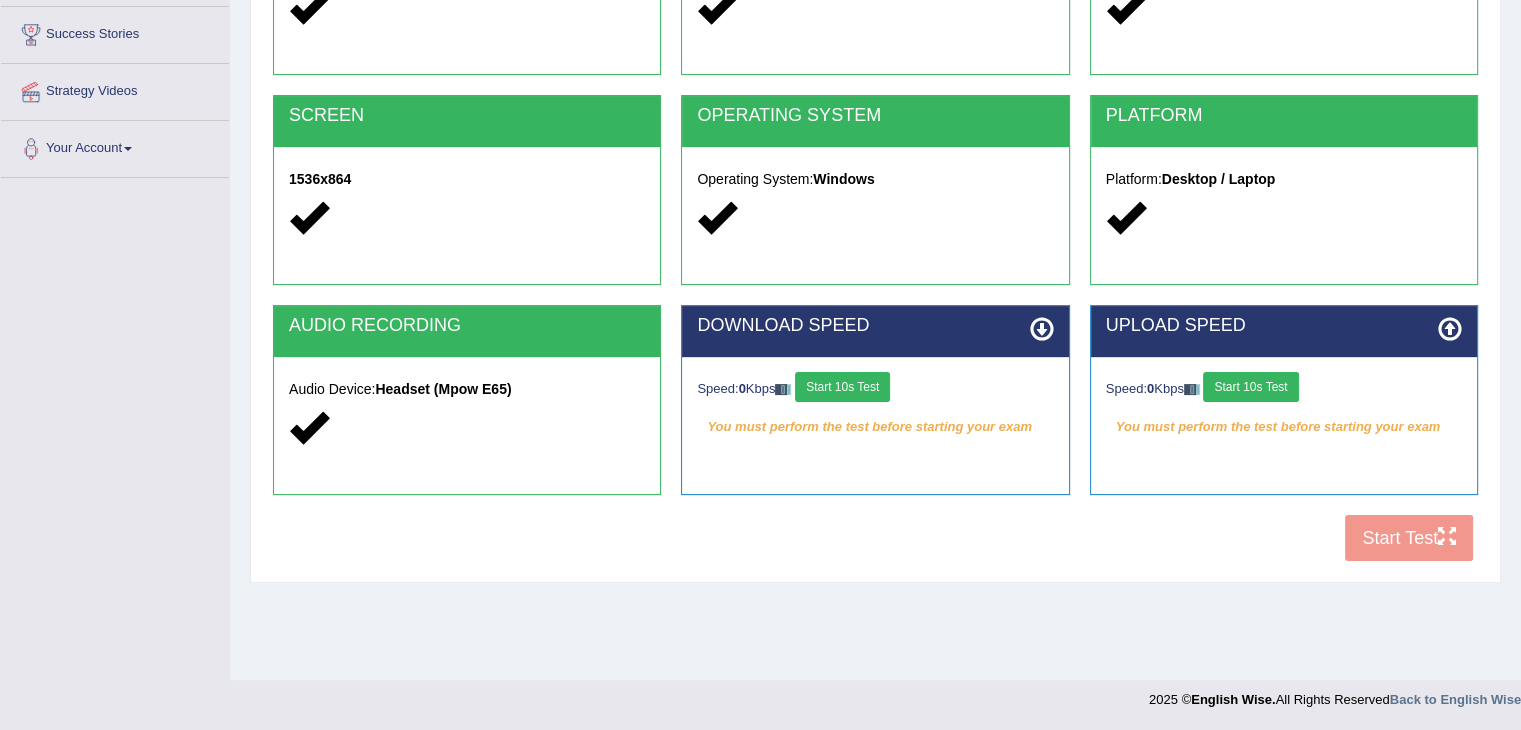 click on "COOKIES
Cookies  Enabled
JAVASCRIPT
Javascript  Enabled
BROWSER
Browser:  Chrome
SCREEN
1536x864
OPERATING SYSTEM
Operating System:  Windows
PLATFORM
Platform:  Desktop / Laptop
AUDIO RECORDING
Audio Device:  Headset (Mpow E65)
DOWNLOAD SPEED
Speed:  0  Kbps    Start 10s Test
You must perform the test before starting your exam
Select Audio Quality
UPLOAD SPEED
Speed:  0  Kbps    Start 10s Test
You must perform the test before starting your exam
Start Test" at bounding box center [875, 228] 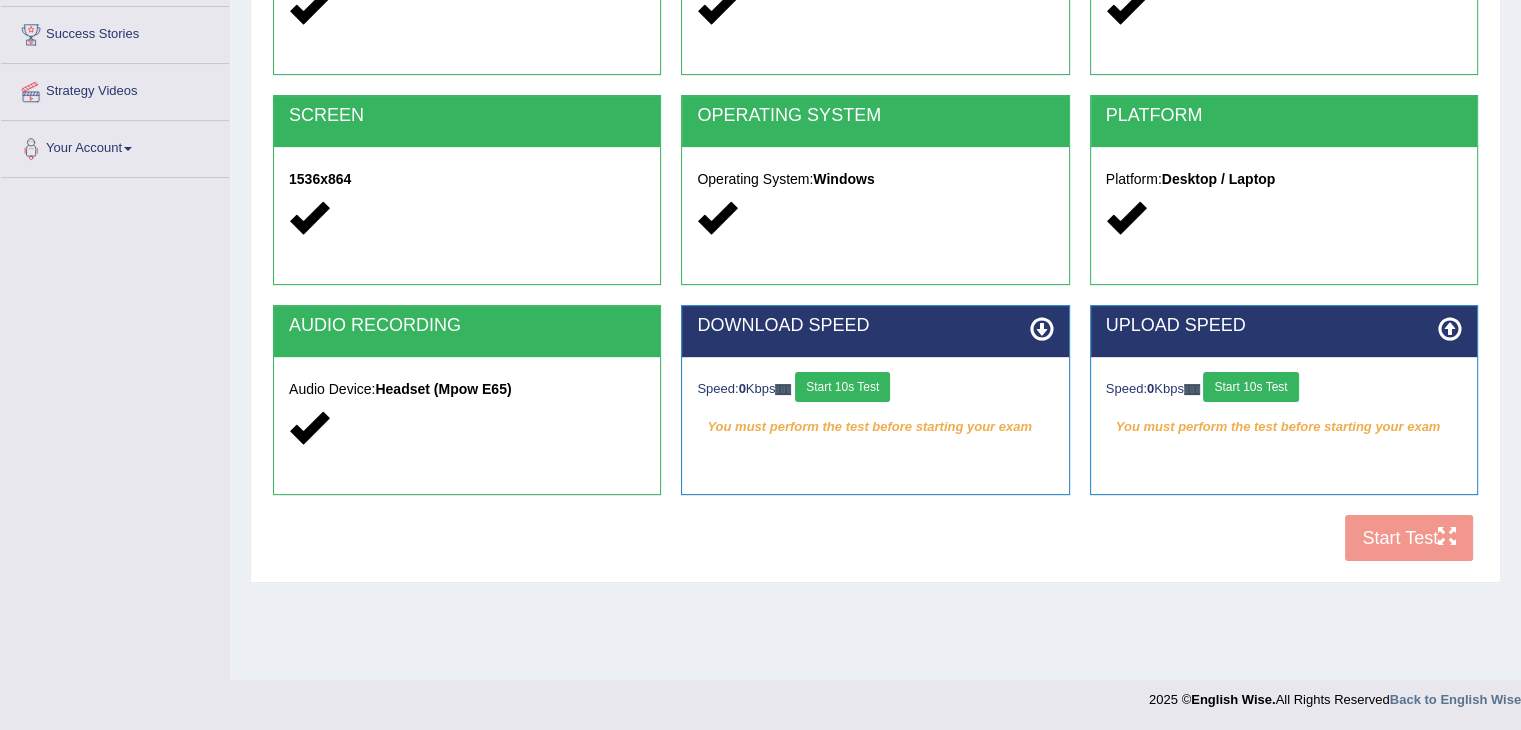 click on "COOKIES
Cookies  Enabled
JAVASCRIPT
Javascript  Enabled
BROWSER
Browser:  Chrome
SCREEN
1536x864
OPERATING SYSTEM
Operating System:  Windows
PLATFORM
Platform:  Desktop / Laptop
AUDIO RECORDING
Audio Device:  Headset (Mpow E65)
DOWNLOAD SPEED
Speed:  0  Kbps    Start 10s Test
You must perform the test before starting your exam
Select Audio Quality
UPLOAD SPEED
Speed:  0  Kbps    Start 10s Test
You must perform the test before starting your exam
Start Test" at bounding box center (875, 228) 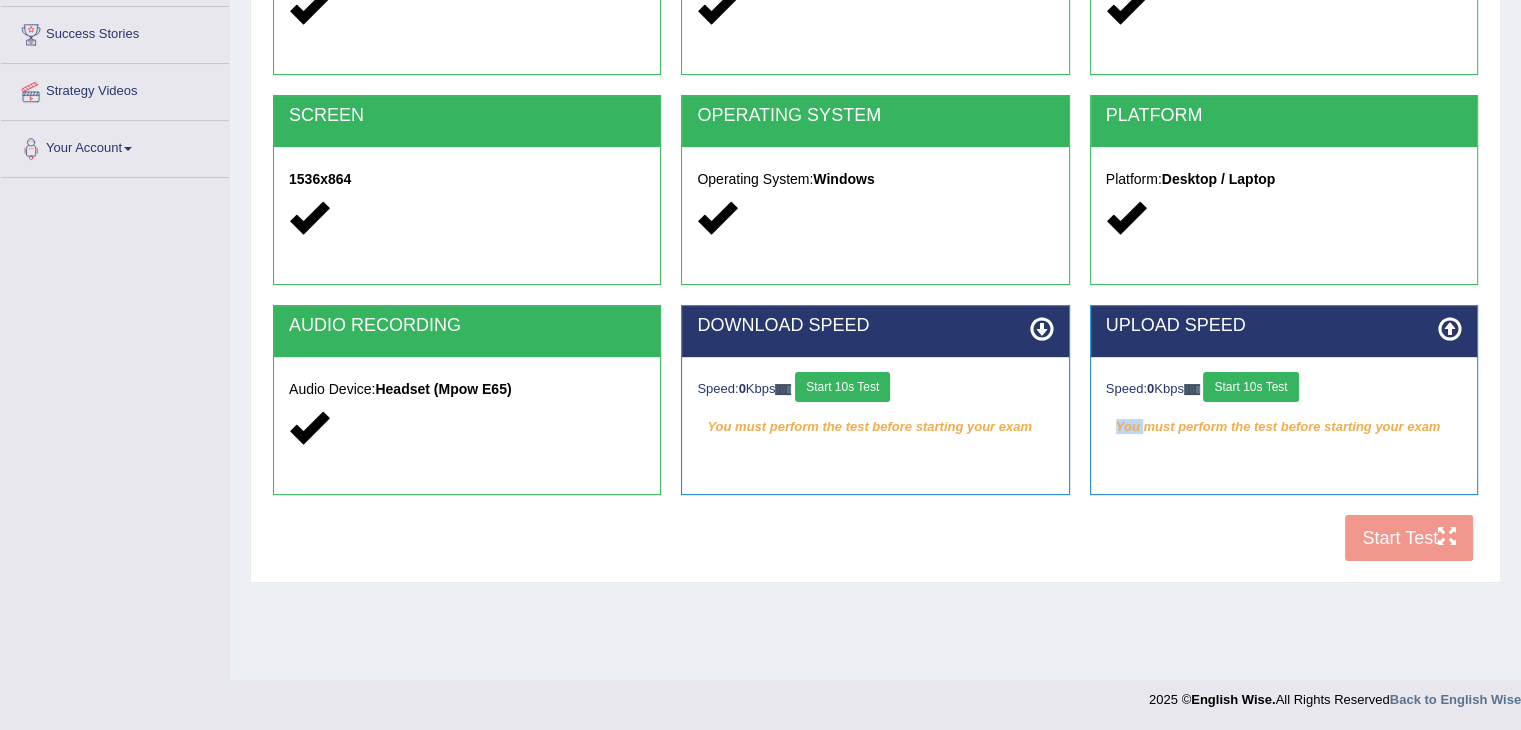 click on "COOKIES
Cookies  Enabled
JAVASCRIPT
Javascript  Enabled
BROWSER
Browser:  Chrome
SCREEN
1536x864
OPERATING SYSTEM
Operating System:  Windows
PLATFORM
Platform:  Desktop / Laptop
AUDIO RECORDING
Audio Device:  Headset (Mpow E65)
DOWNLOAD SPEED
Speed:  0  Kbps    Start 10s Test
You must perform the test before starting your exam
Select Audio Quality
UPLOAD SPEED
Speed:  0  Kbps    Start 10s Test
You must perform the test before starting your exam
Start Test" at bounding box center (875, 228) 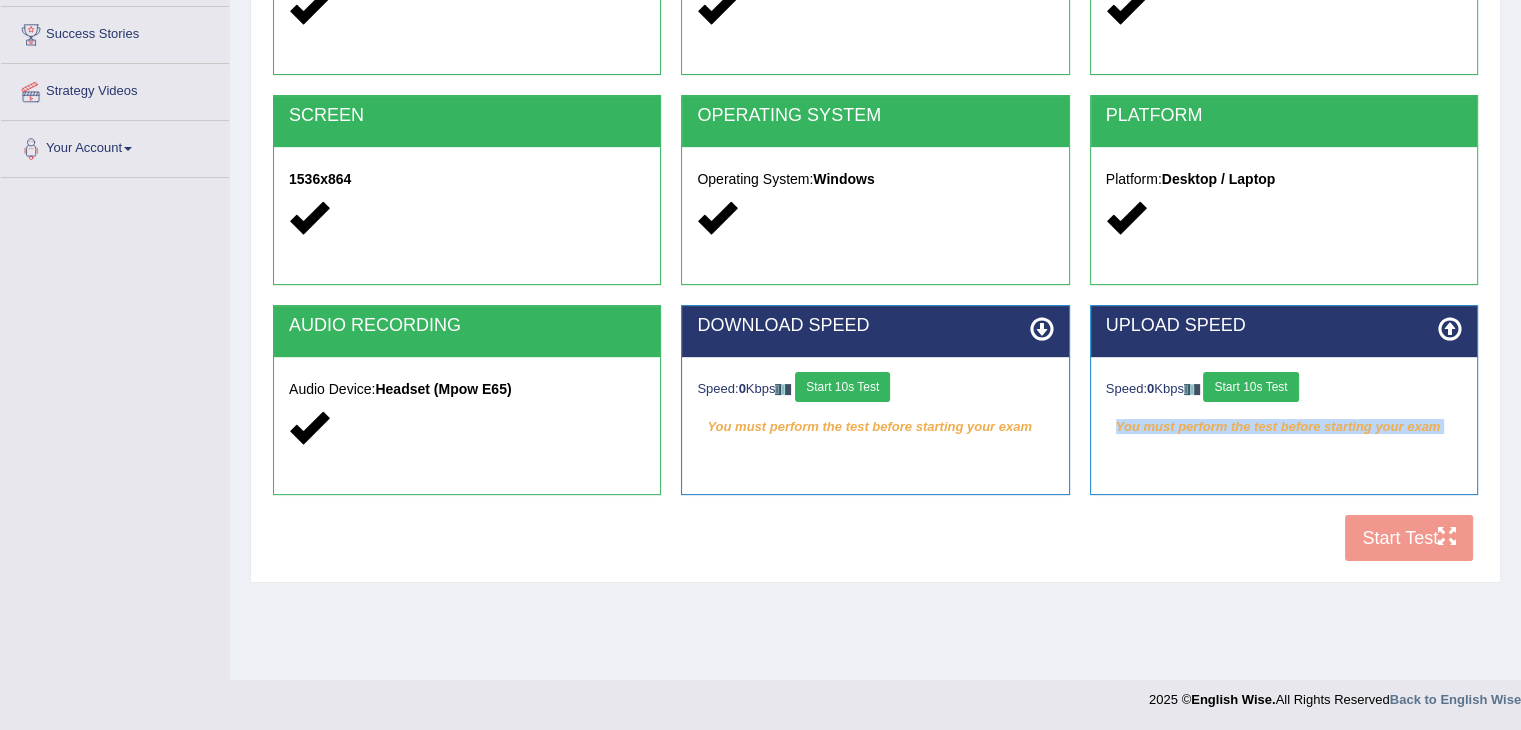 click on "COOKIES
Cookies  Enabled
JAVASCRIPT
Javascript  Enabled
BROWSER
Browser:  Chrome
SCREEN
1536x864
OPERATING SYSTEM
Operating System:  Windows
PLATFORM
Platform:  Desktop / Laptop
AUDIO RECORDING
Audio Device:  Headset (Mpow E65)
DOWNLOAD SPEED
Speed:  0  Kbps    Start 10s Test
You must perform the test before starting your exam
Select Audio Quality
UPLOAD SPEED
Speed:  0  Kbps    Start 10s Test
You must perform the test before starting your exam
Start Test" at bounding box center [875, 228] 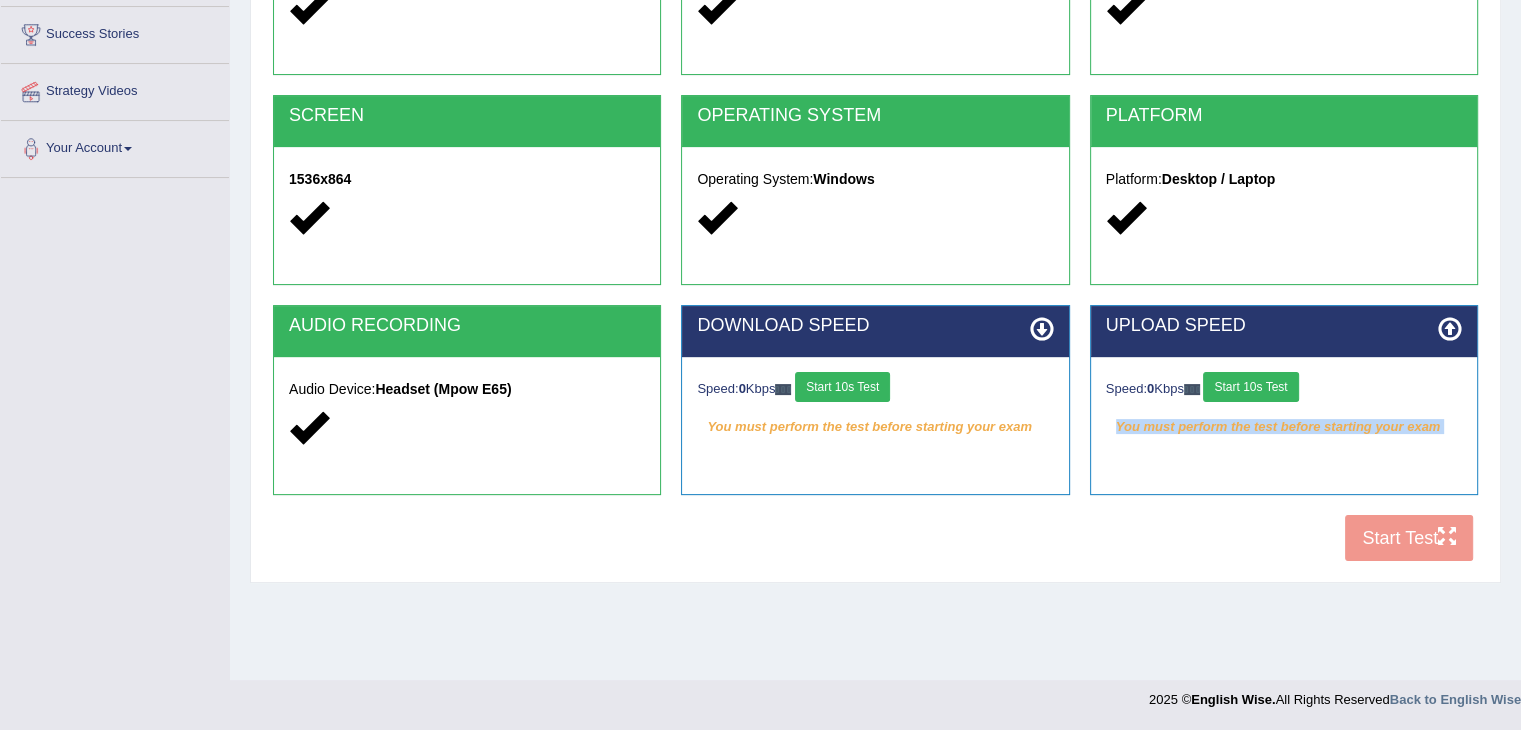 click on "COOKIES
Cookies  Enabled
JAVASCRIPT
Javascript  Enabled
BROWSER
Browser:  Chrome
SCREEN
1536x864
OPERATING SYSTEM
Operating System:  Windows
PLATFORM
Platform:  Desktop / Laptop
AUDIO RECORDING
Audio Device:  Headset (Mpow E65)
DOWNLOAD SPEED
Speed:  0  Kbps    Start 10s Test
You must perform the test before starting your exam
Select Audio Quality
UPLOAD SPEED
Speed:  0  Kbps    Start 10s Test
You must perform the test before starting your exam
Start Test" at bounding box center (875, 228) 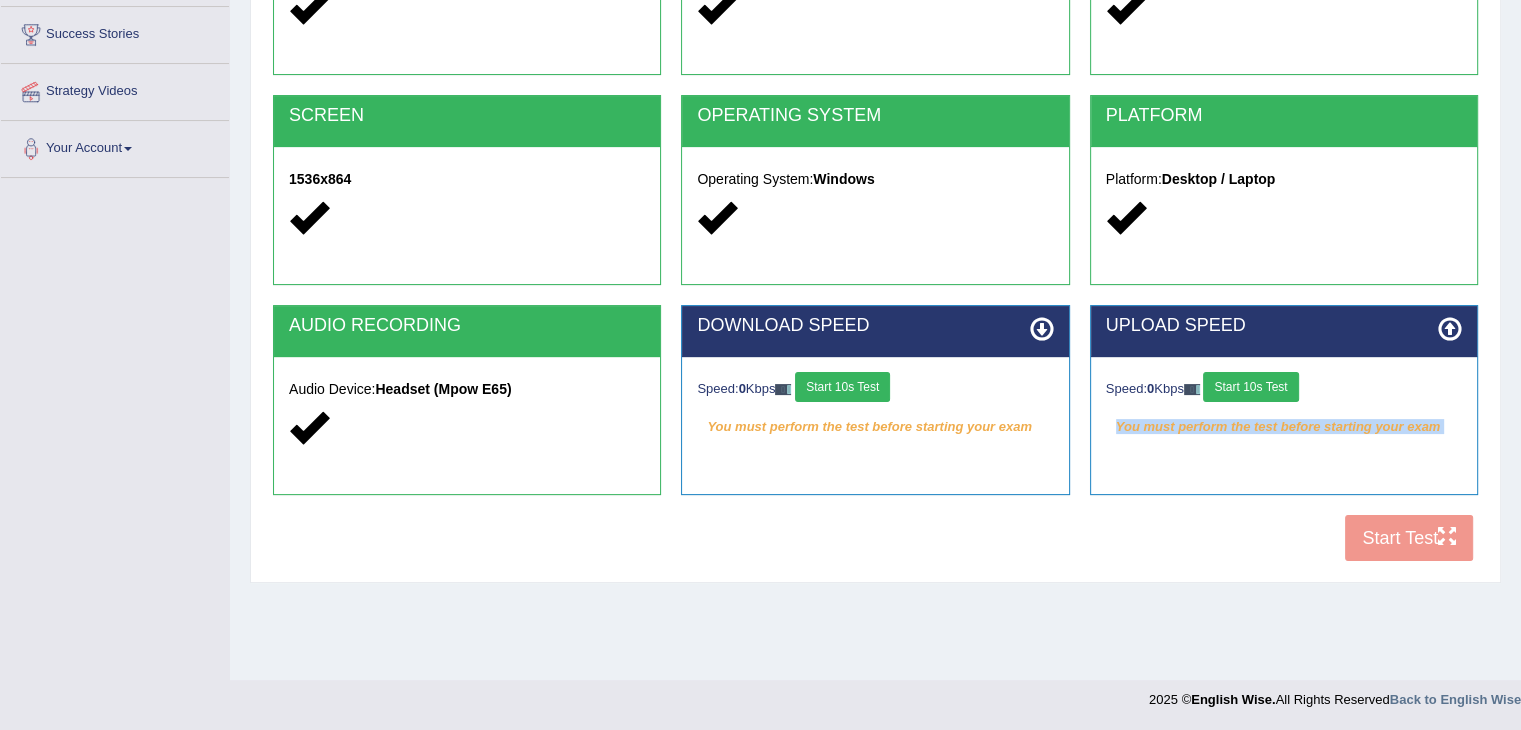 click on "COOKIES
Cookies  Enabled
JAVASCRIPT
Javascript  Enabled
BROWSER
Browser:  Chrome
SCREEN
1536x864
OPERATING SYSTEM
Operating System:  Windows
PLATFORM
Platform:  Desktop / Laptop
AUDIO RECORDING
Audio Device:  Headset (Mpow E65)
DOWNLOAD SPEED
Speed:  0  Kbps    Start 10s Test
You must perform the test before starting your exam
Select Audio Quality
UPLOAD SPEED
Speed:  0  Kbps    Start 10s Test
You must perform the test before starting your exam
Start Test" at bounding box center (875, 228) 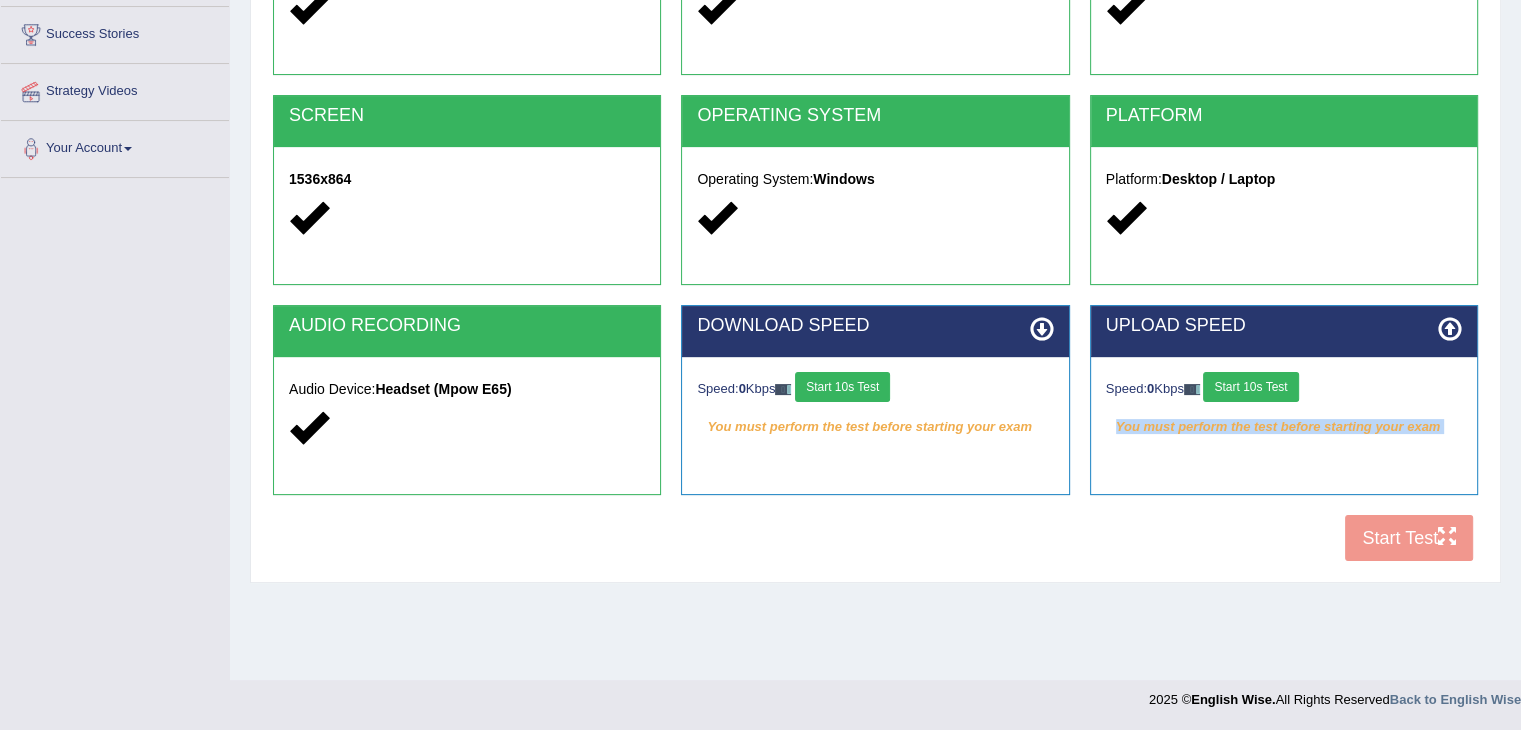 click on "Start 10s Test" at bounding box center (842, 387) 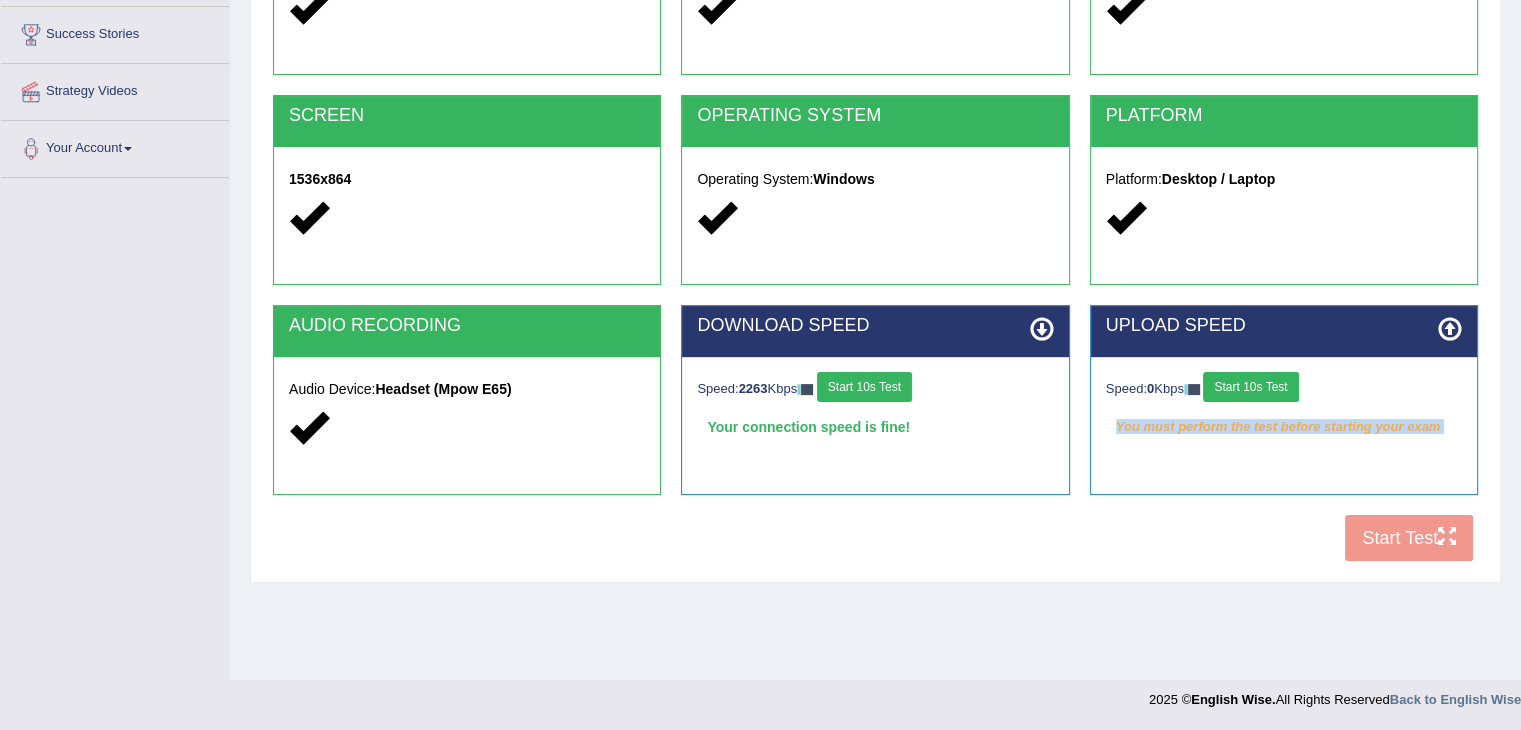 click on "Start 10s Test" at bounding box center [1250, 387] 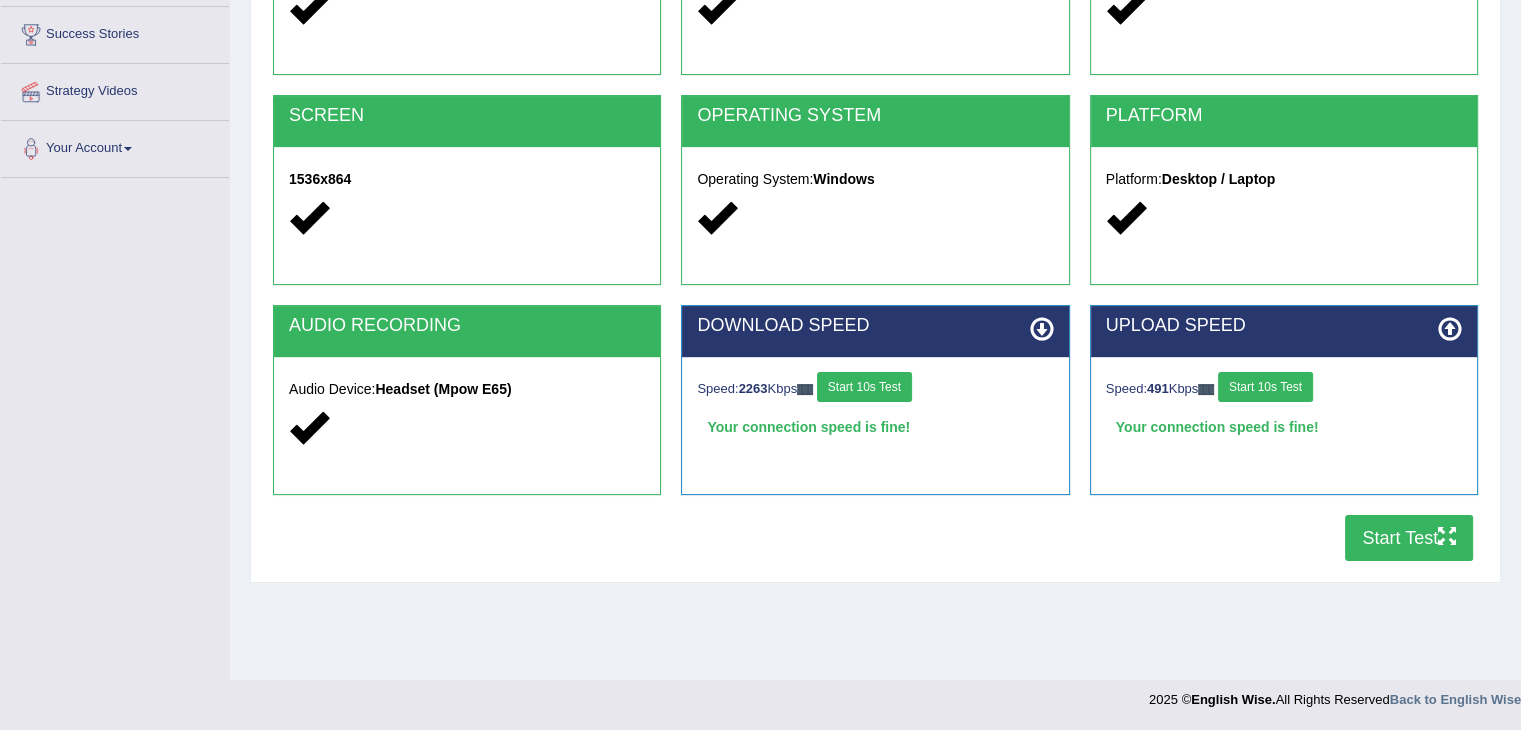 click on "UPLOAD SPEED
Speed:  491  Kbps    Start 10s Test
Your connection speed is fine!" at bounding box center (1284, 410) 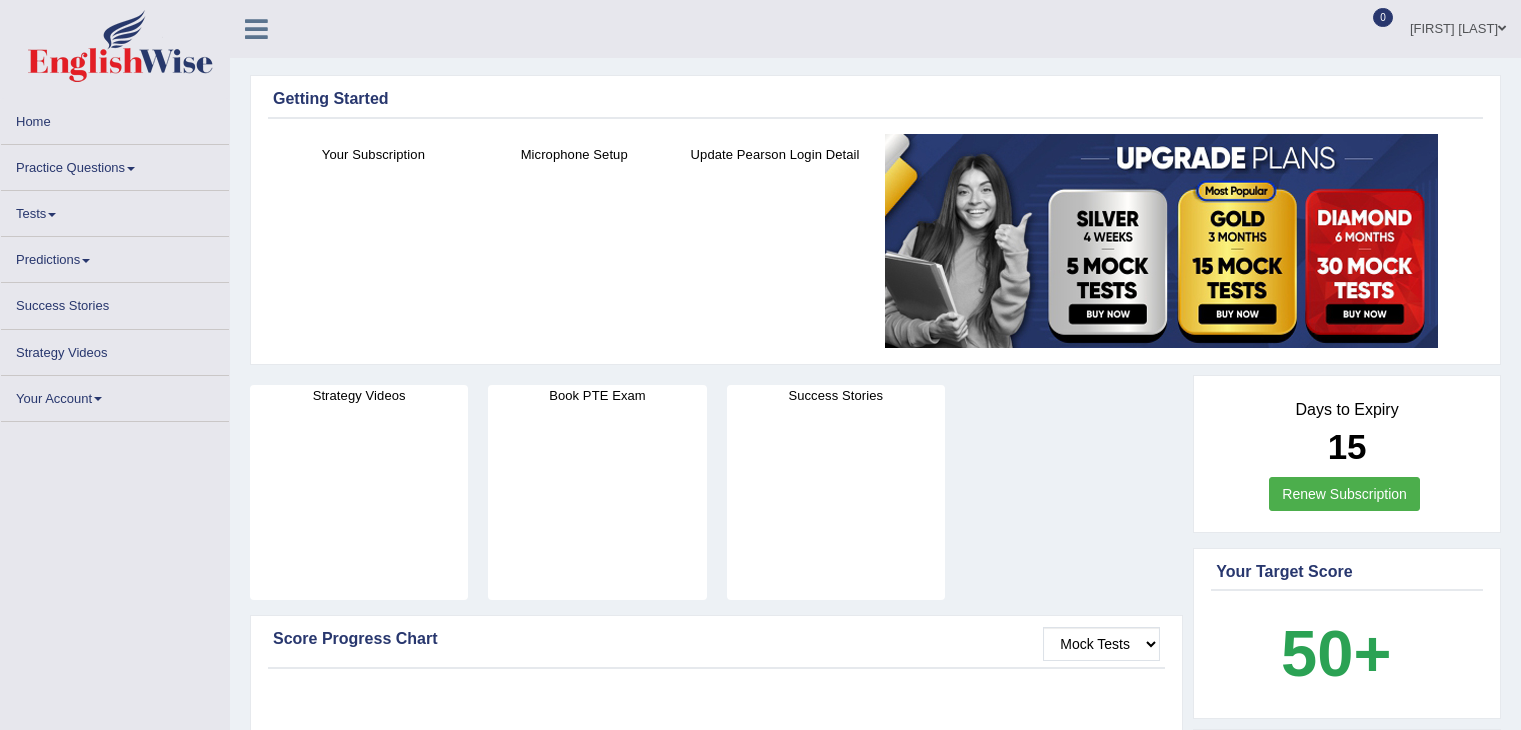 scroll, scrollTop: 0, scrollLeft: 0, axis: both 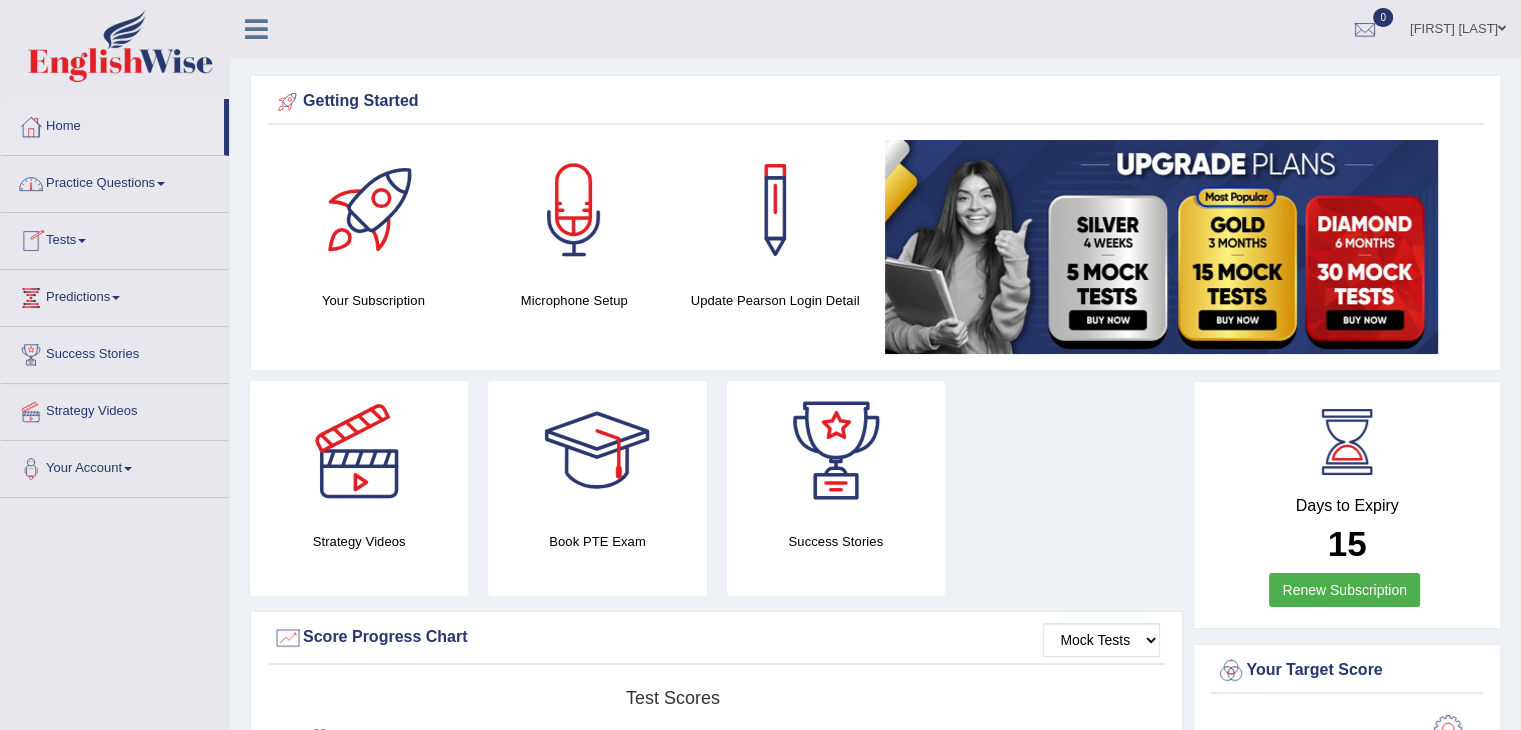click on "Tests" at bounding box center (115, 238) 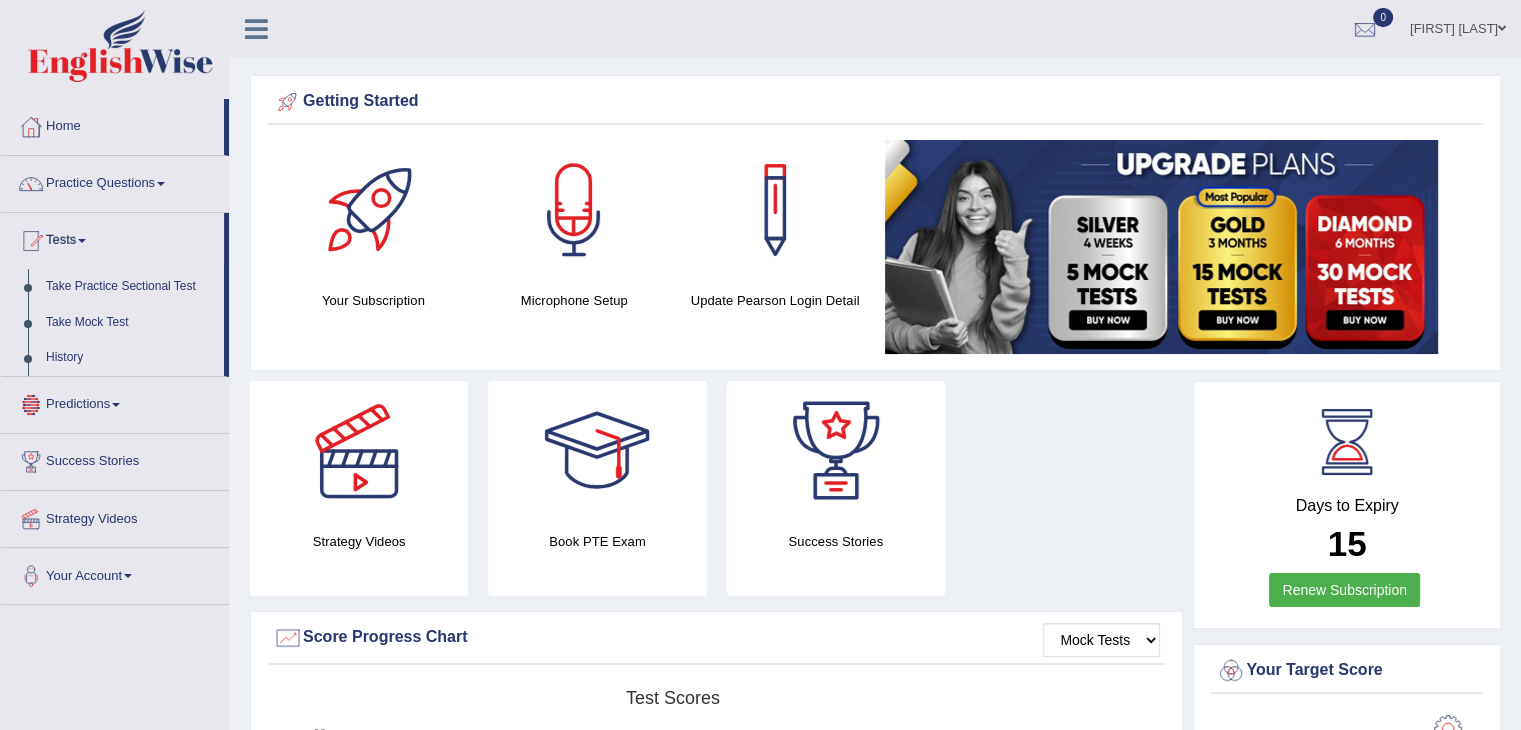 click on "History" at bounding box center (130, 358) 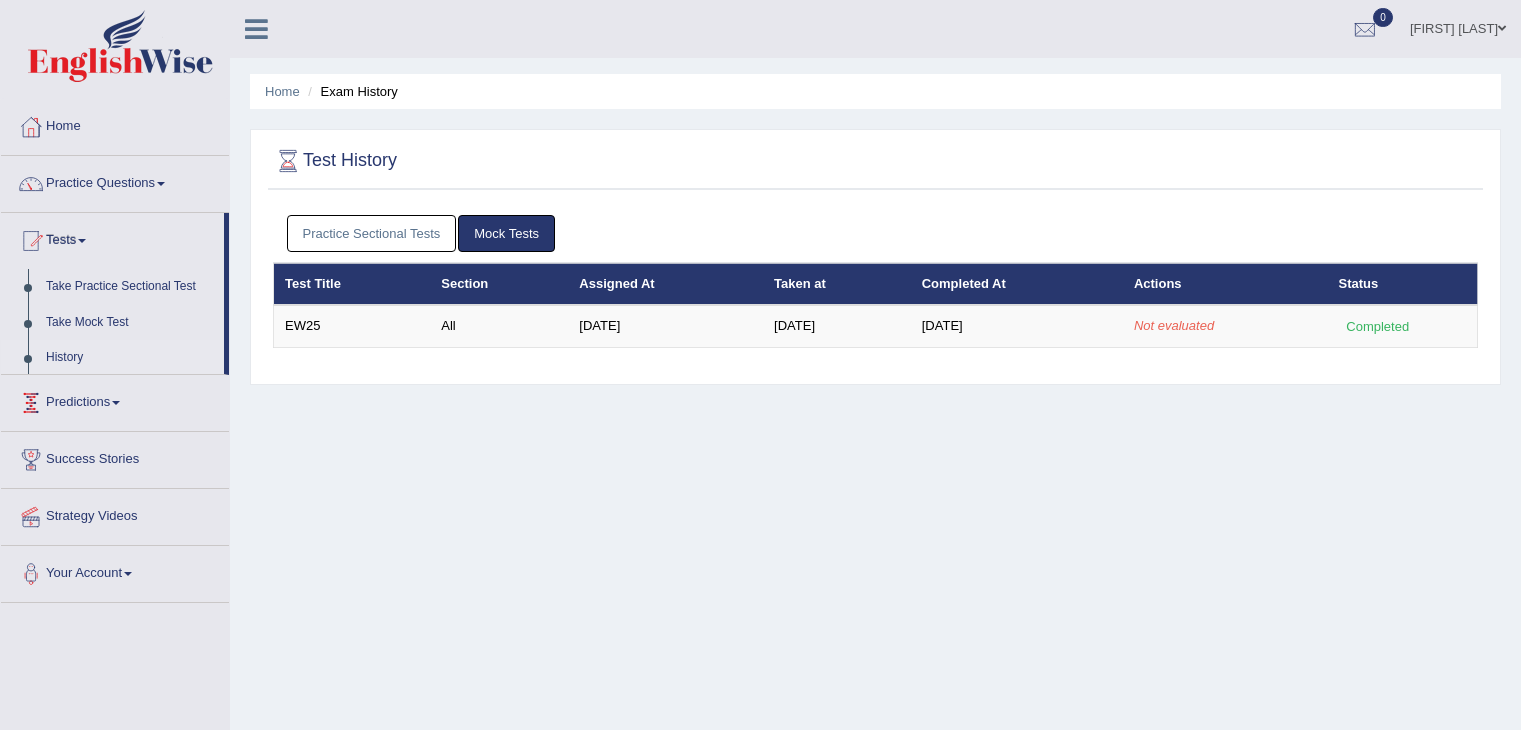scroll, scrollTop: 0, scrollLeft: 0, axis: both 